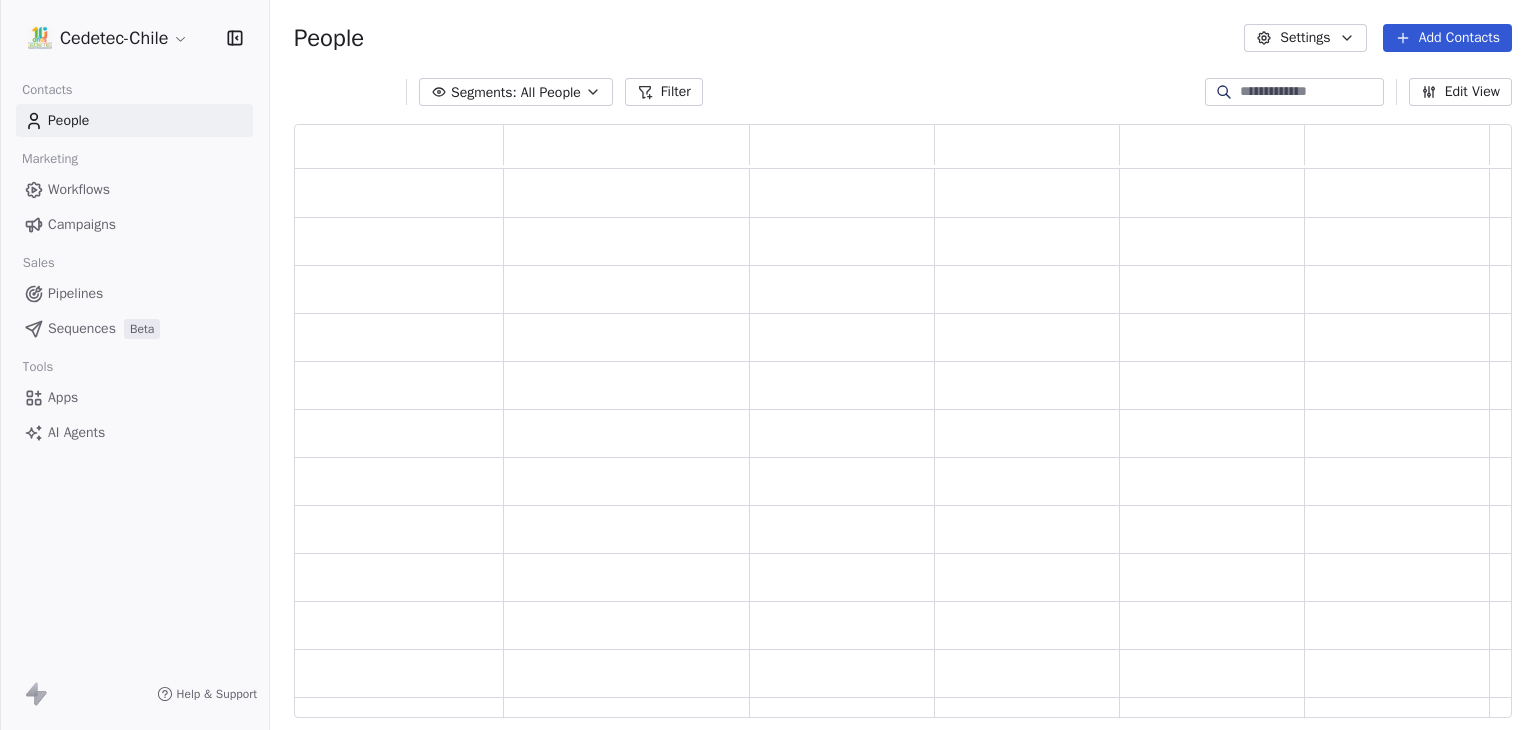 scroll, scrollTop: 0, scrollLeft: 0, axis: both 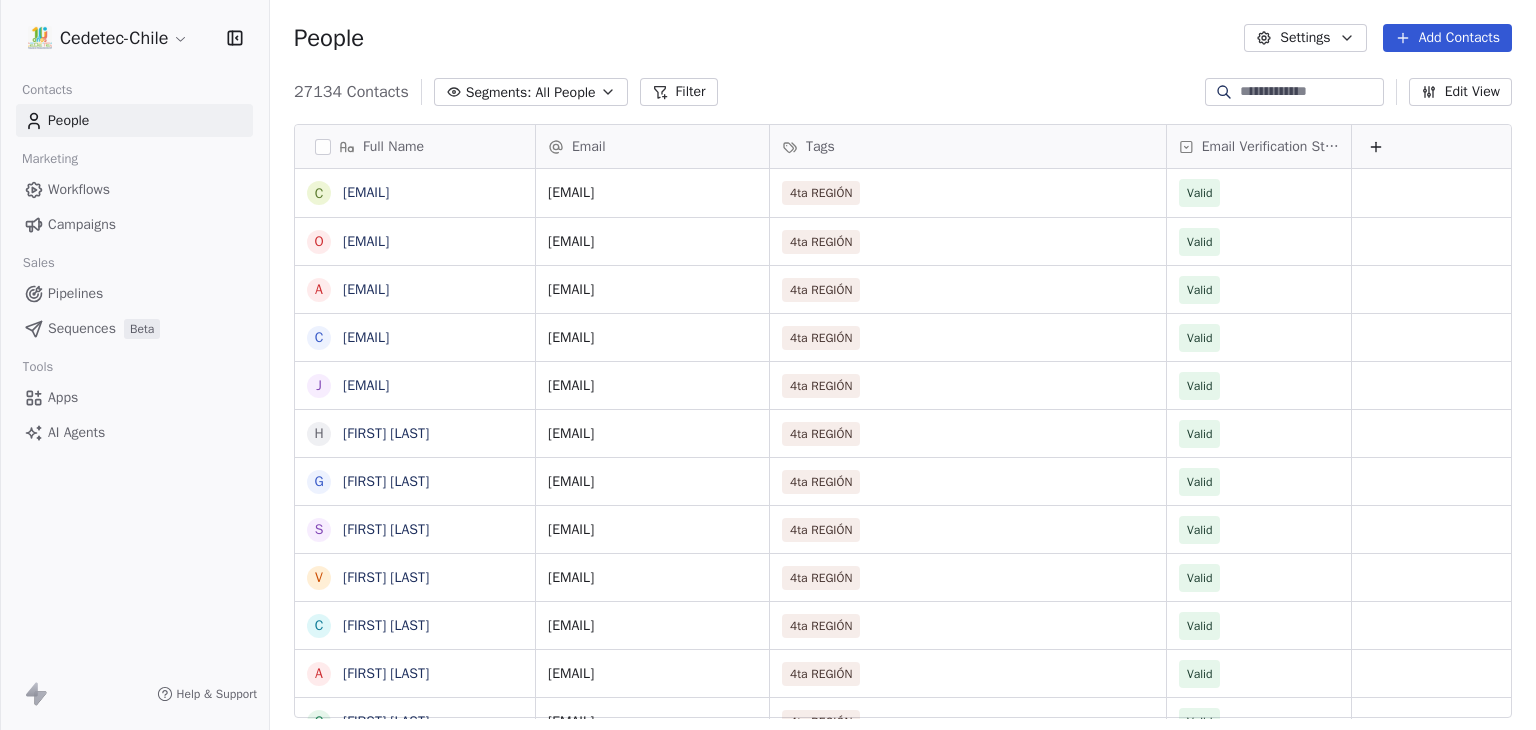 click on "Campaigns" at bounding box center [134, 224] 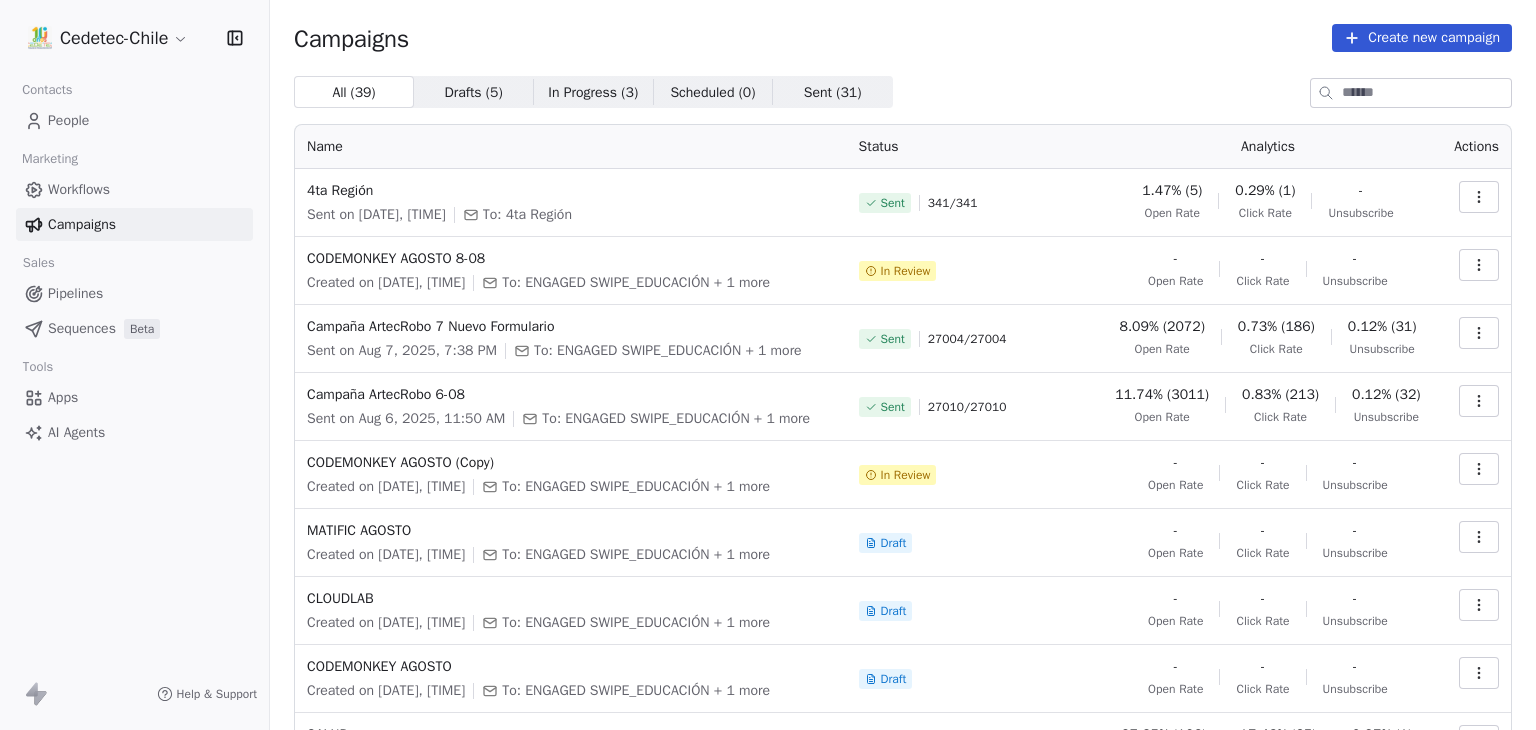 click at bounding box center (1479, 265) 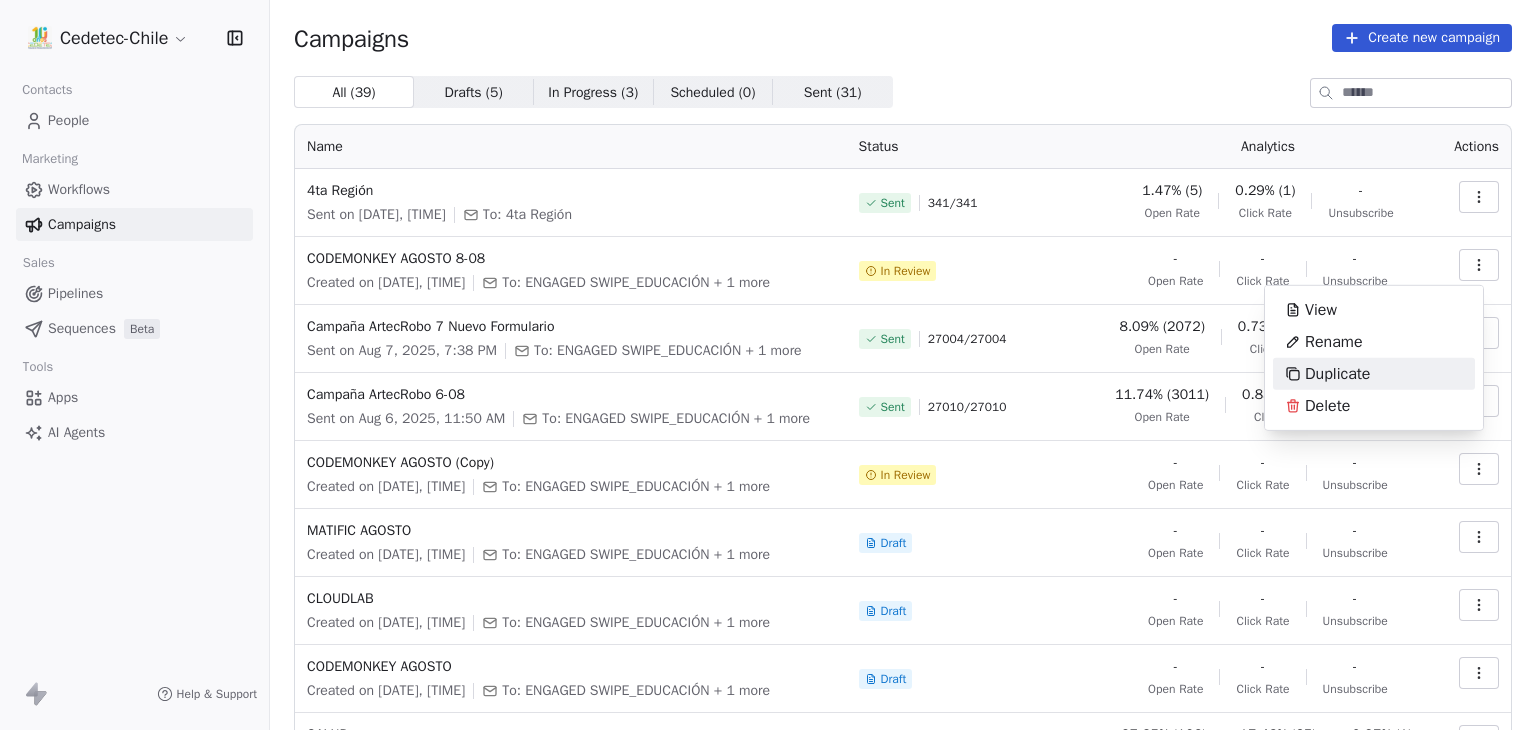 click on "Cedetec-Chile Contacts People Marketing Workflows Campaigns Sales Pipelines Sequences Beta Tools Apps AI Agents Help & Support Campaigns  Create new campaign All ( 39 ) All ( 39 ) Drafts ( 5 ) Drafts ( 5 ) In Progress ( 3 ) In Progress ( 3 ) Scheduled ( 0 ) Scheduled ( 0 ) Sent ( 31 ) Sent ( 31 ) Name Status Analytics Actions 4ta Región Sent on Aug 8, 2025, 3:59 PM To: 4ta Región  Sent 341 / 341 1.47% (5) Open Rate 0.29% (1) Click Rate - Unsubscribe CODEMONKEY AGOSTO 8-08 Created on Aug 8, 2025, 10:14 PM To: ENGAGED SWIPE_EDUCACIÓN + 1 more In Review - Open Rate - Click Rate - Unsubscribe Campaña ArtecRobo 7 Nuevo Formulario Sent on Aug 7, 2025, 7:38 PM To: ENGAGED SWIPE_EDUCACIÓN + 1 more Sent 27004 / 27004 8.09% (2072) Open Rate 0.73% (186) Click Rate 0.12% (31) Unsubscribe Campaña ArtecRobo 6-08 Sent on Aug 6, 2025, 11:50 AM To: ENGAGED SWIPE_EDUCACIÓN + 1 more Sent 27010 / 27010 11.74% (3011) Open Rate 0.83% (213) Click Rate 0.12% (32) Unsubscribe CODEMONKEY AGOSTO (Copy) In Review - Open Rate -" at bounding box center (768, 365) 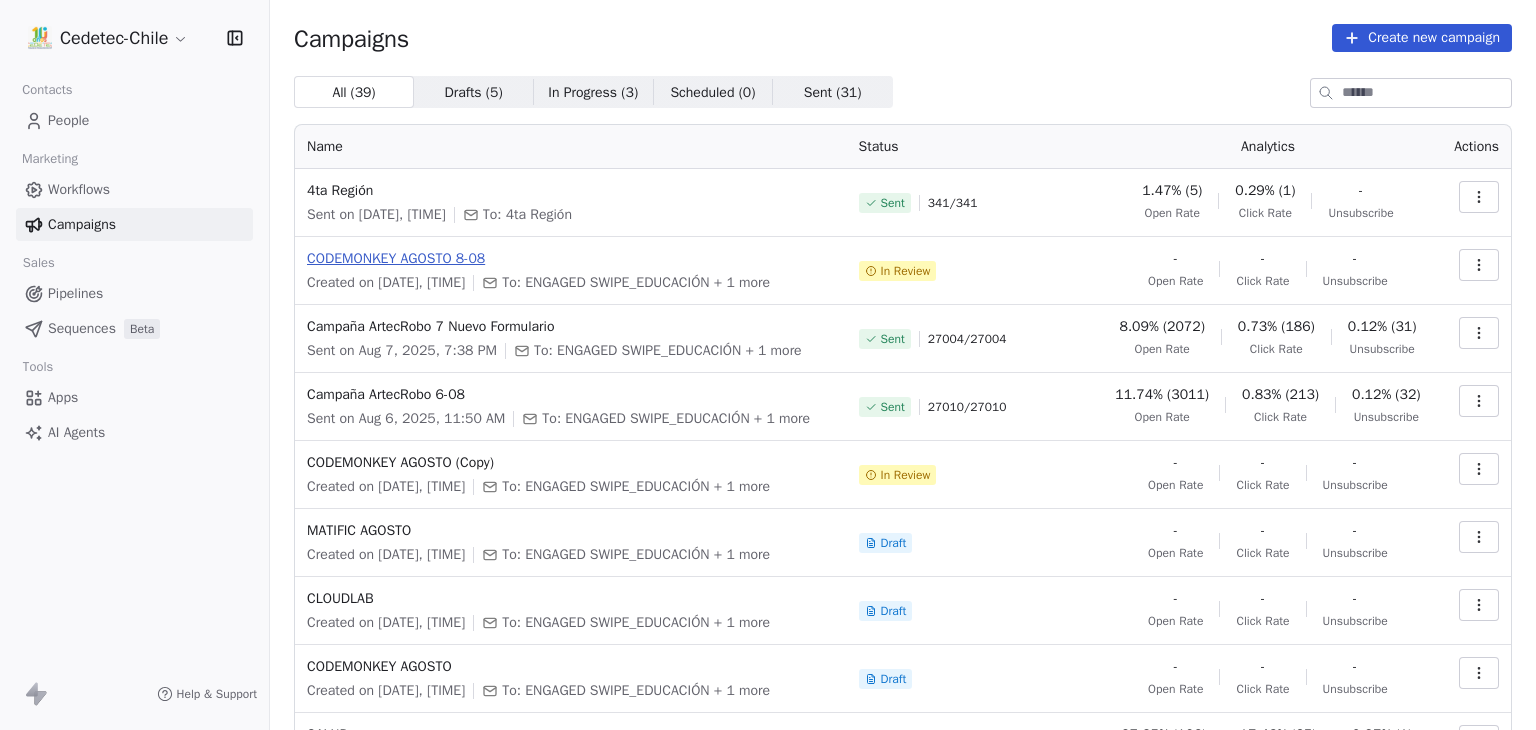 click on "CODEMONKEY AGOSTO 8-08" at bounding box center (571, 259) 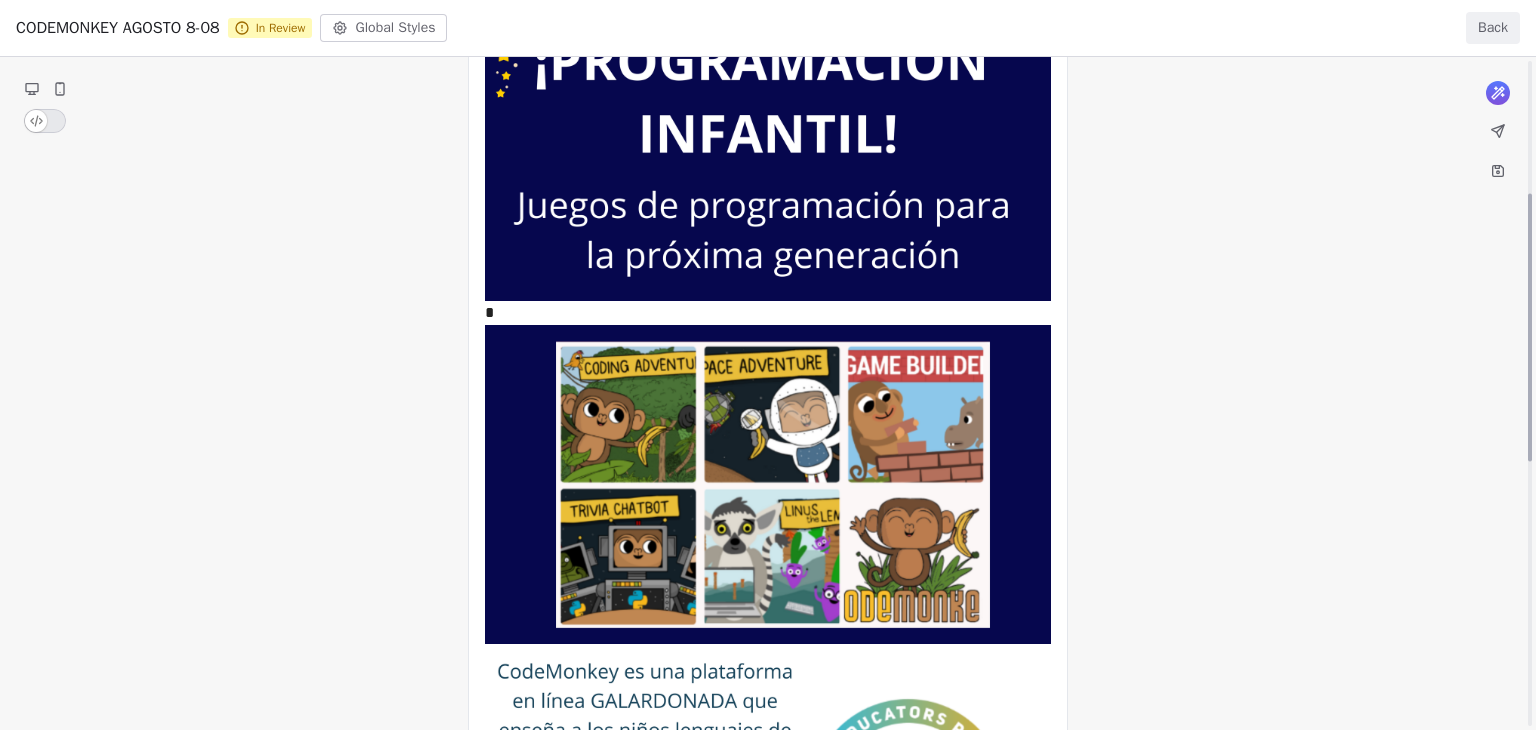 scroll, scrollTop: 400, scrollLeft: 0, axis: vertical 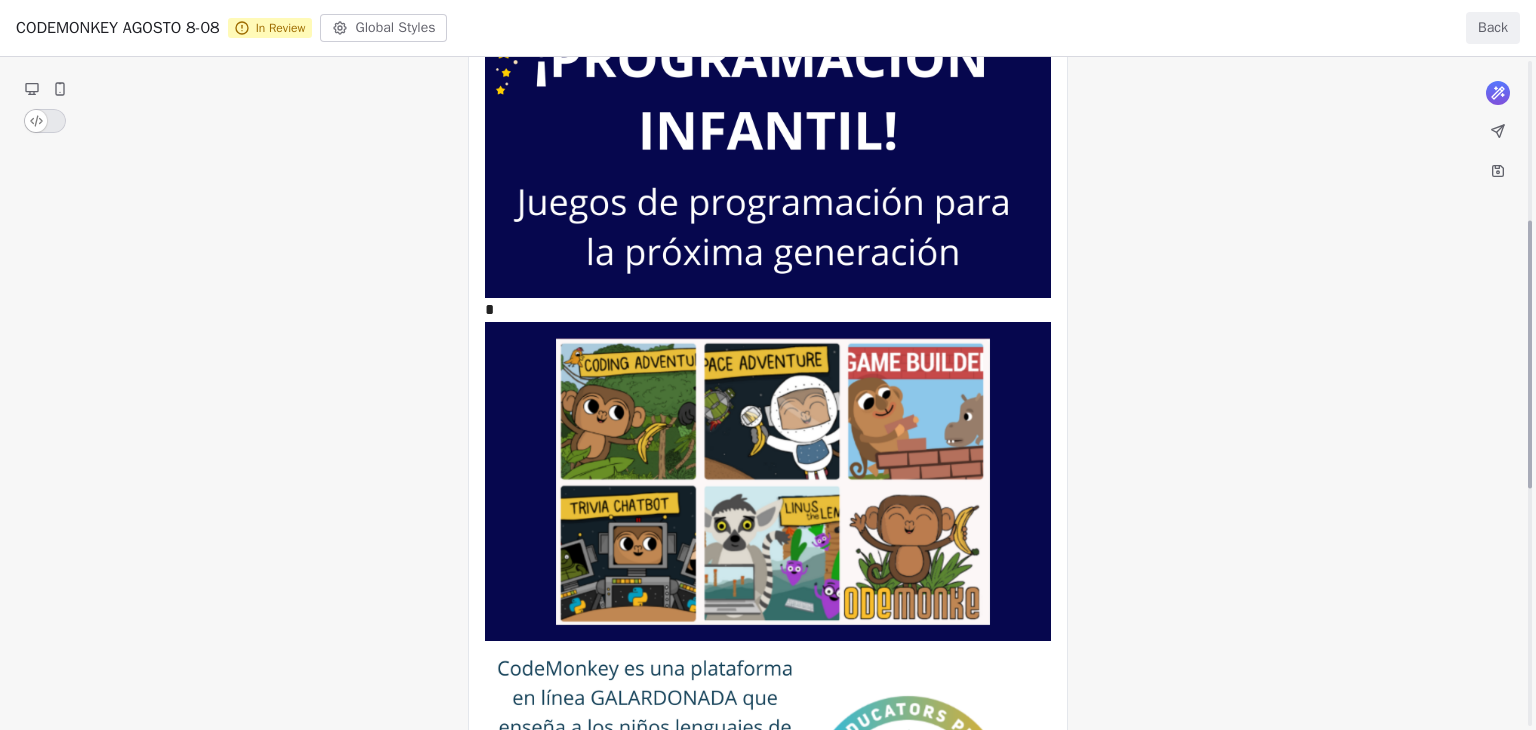 click on "**********" at bounding box center [768, 470] 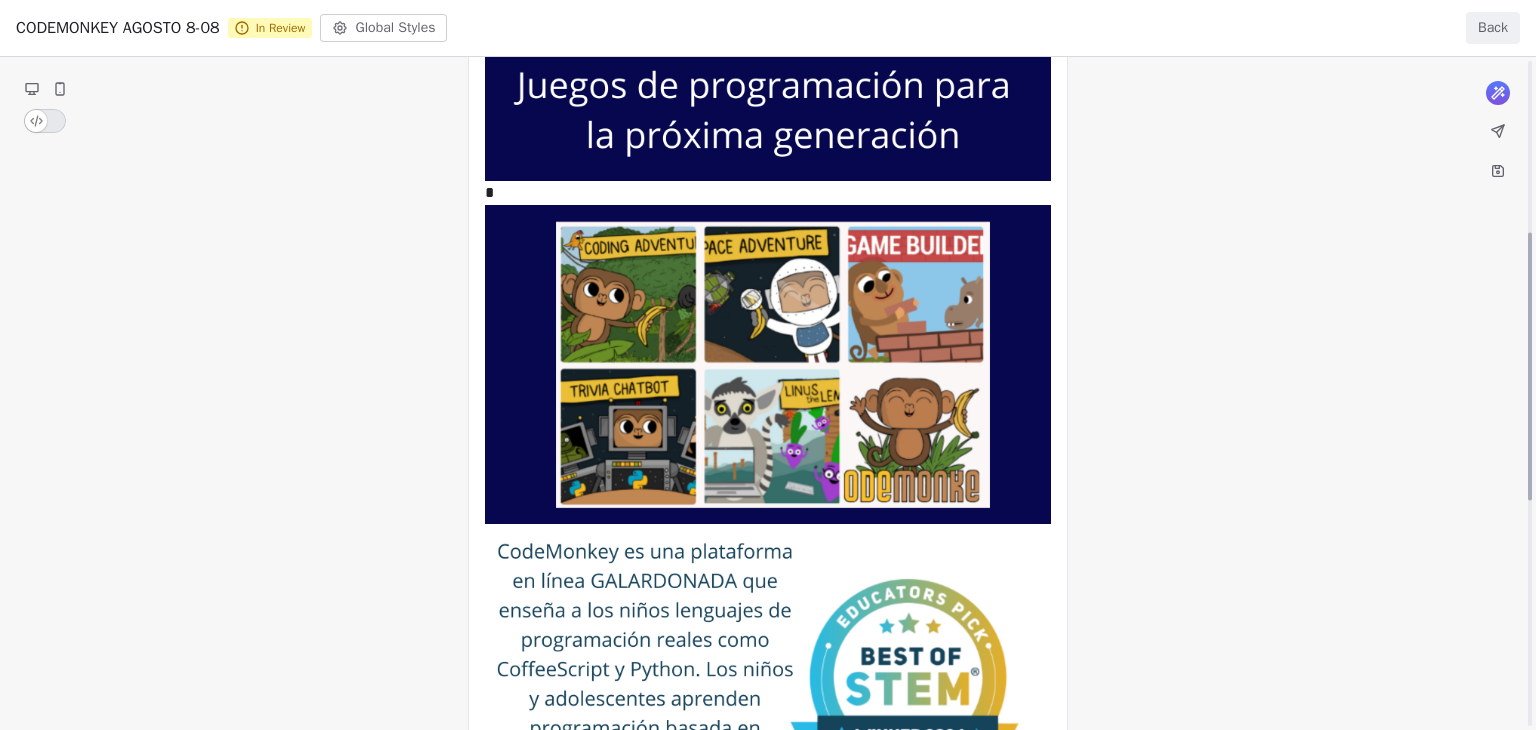 scroll, scrollTop: 293, scrollLeft: 0, axis: vertical 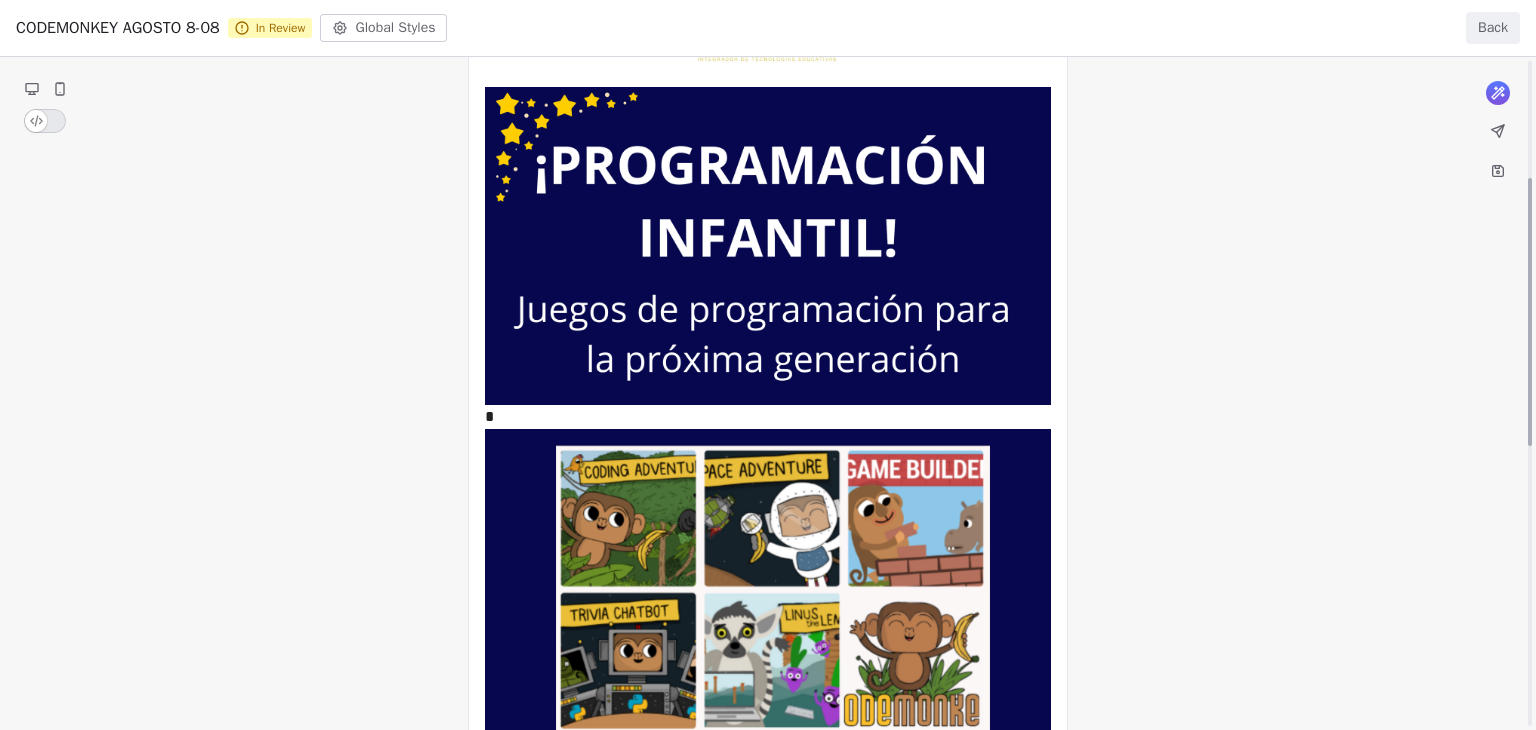 click on "Back" at bounding box center (1493, 28) 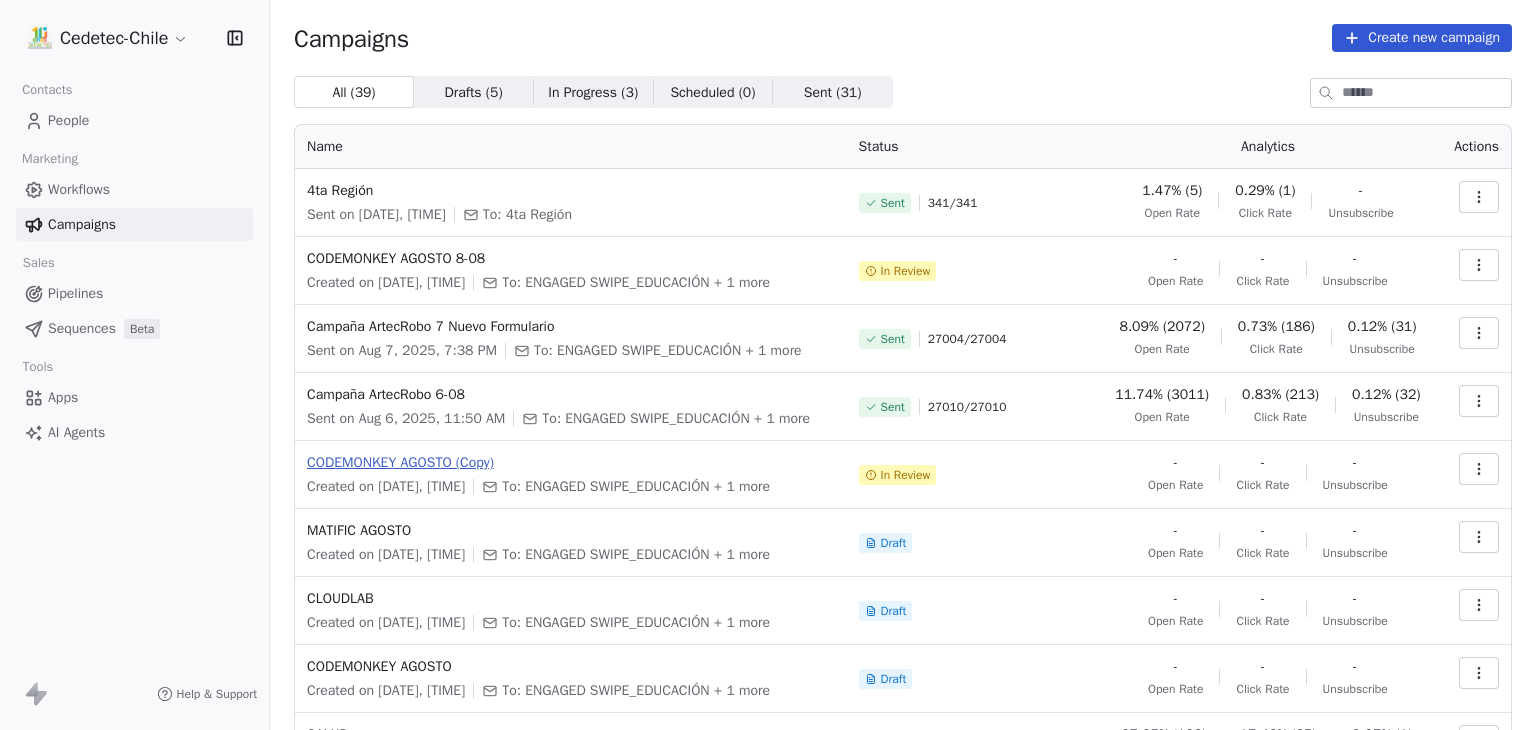 click on "CODEMONKEY AGOSTO (Copy)" at bounding box center [571, 463] 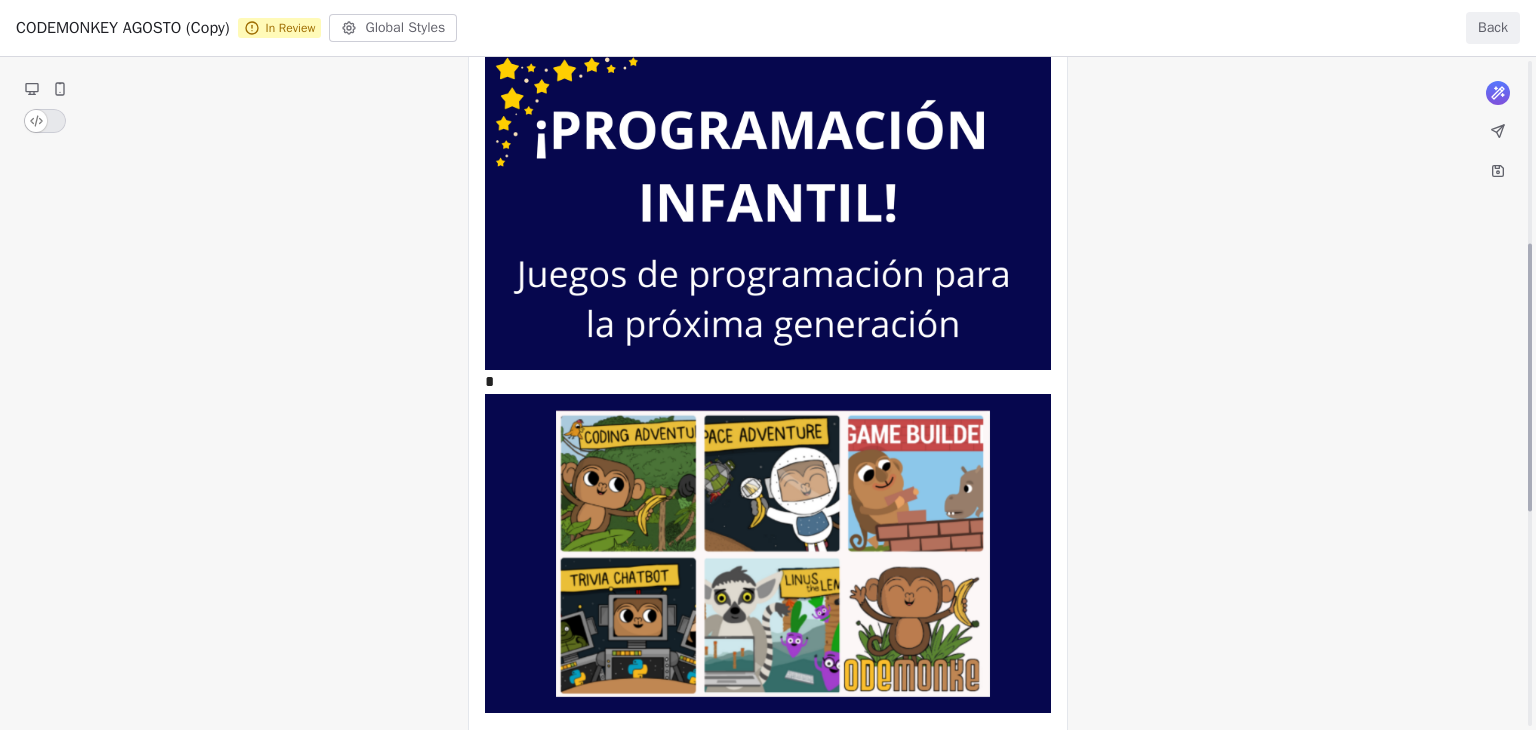 scroll, scrollTop: 193, scrollLeft: 0, axis: vertical 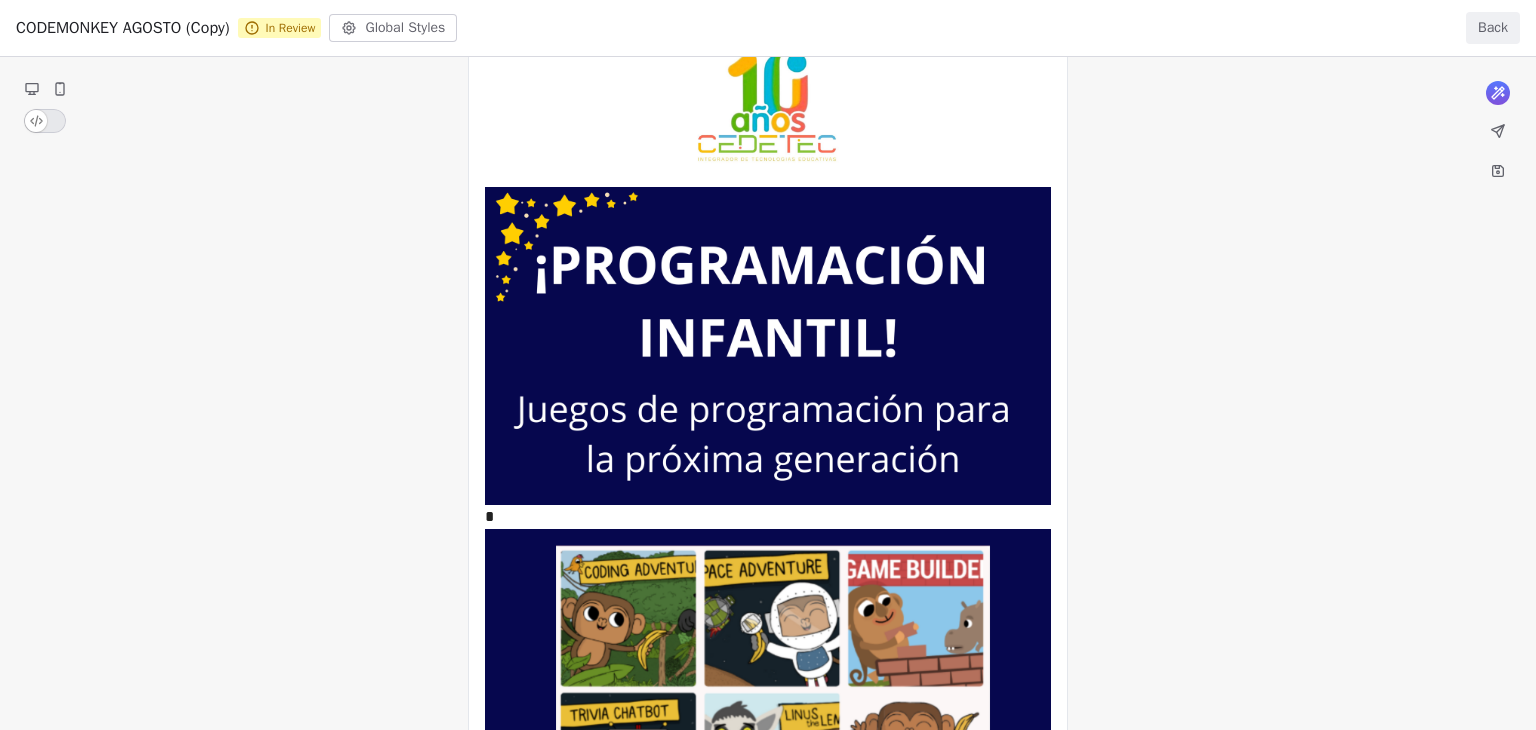 click on "**********" at bounding box center (768, 677) 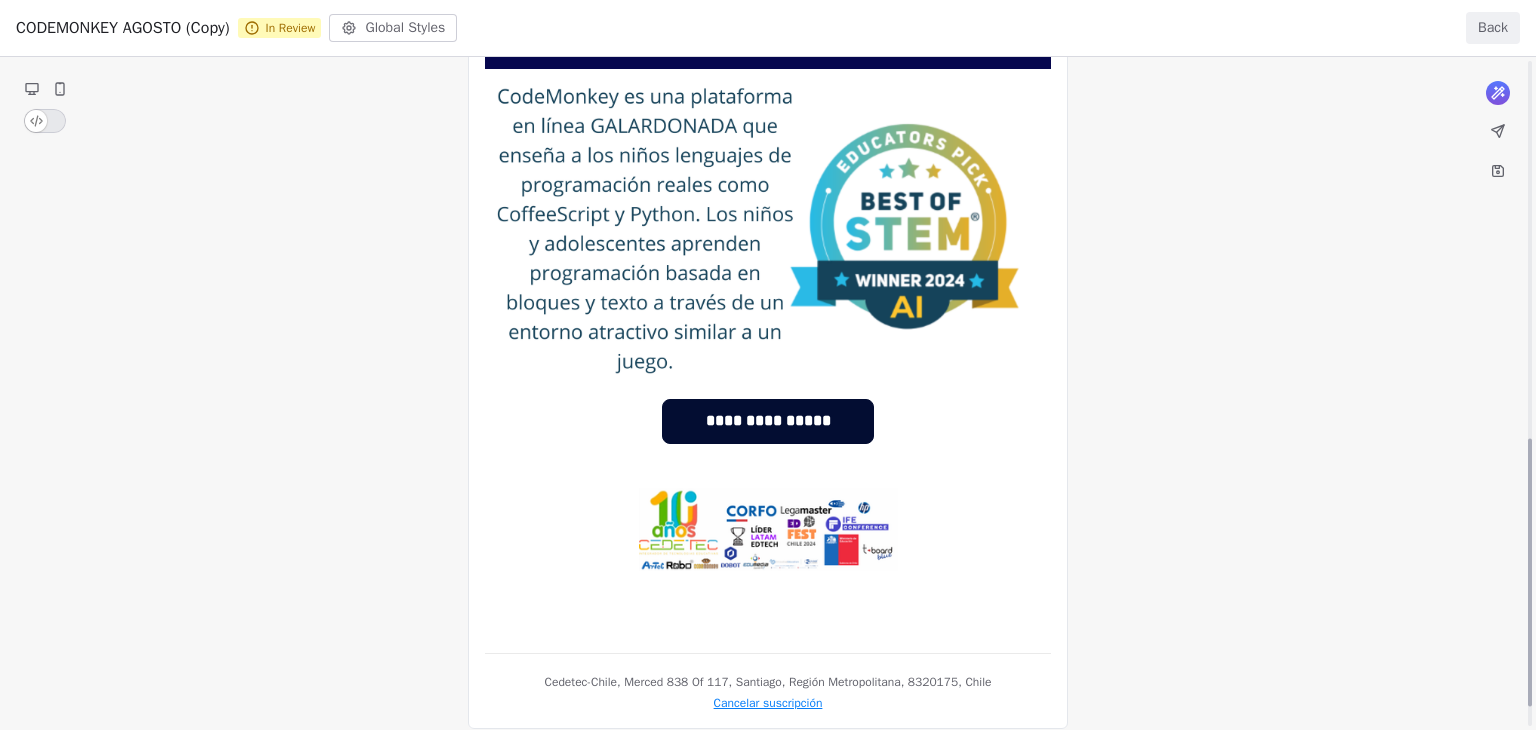 scroll, scrollTop: 993, scrollLeft: 0, axis: vertical 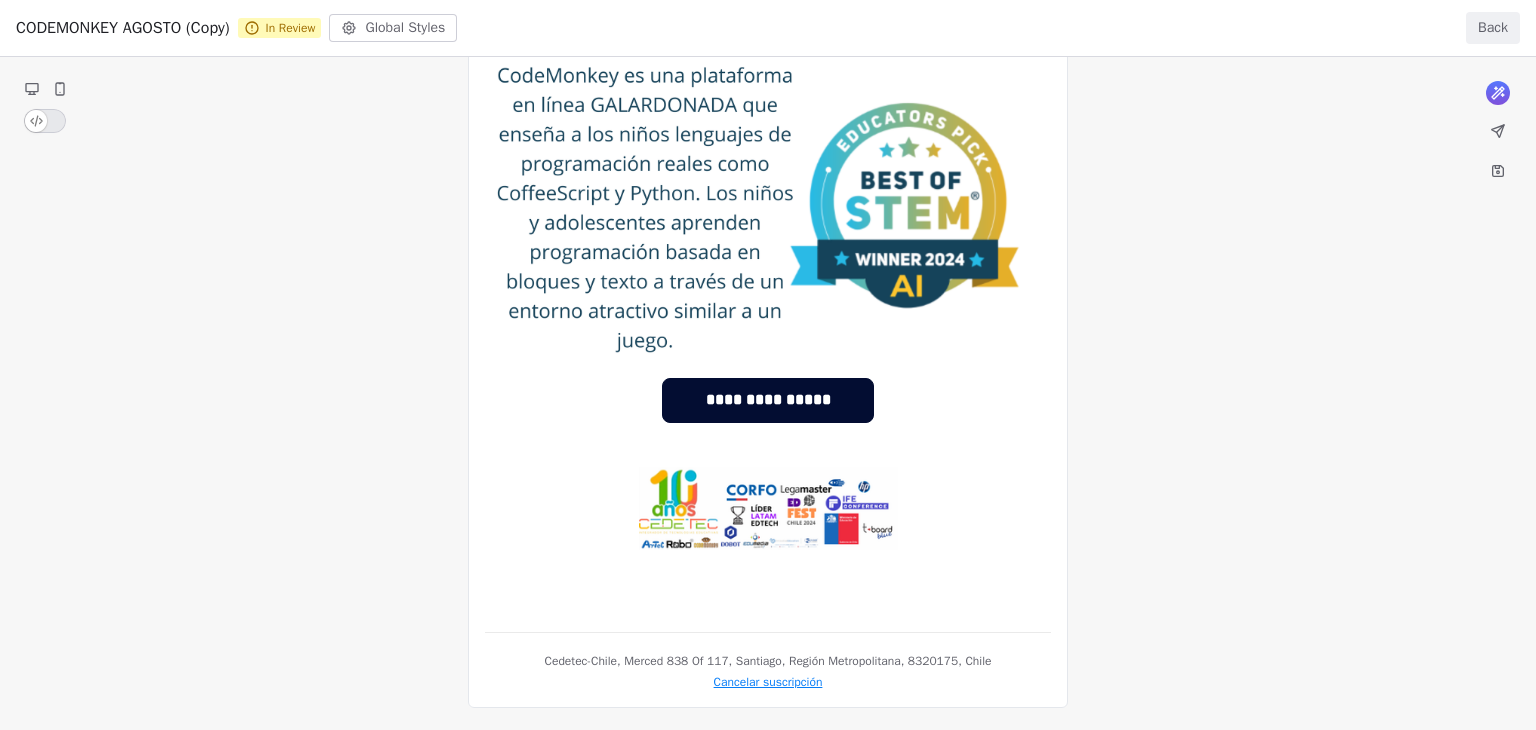 click on "Back" at bounding box center (1493, 28) 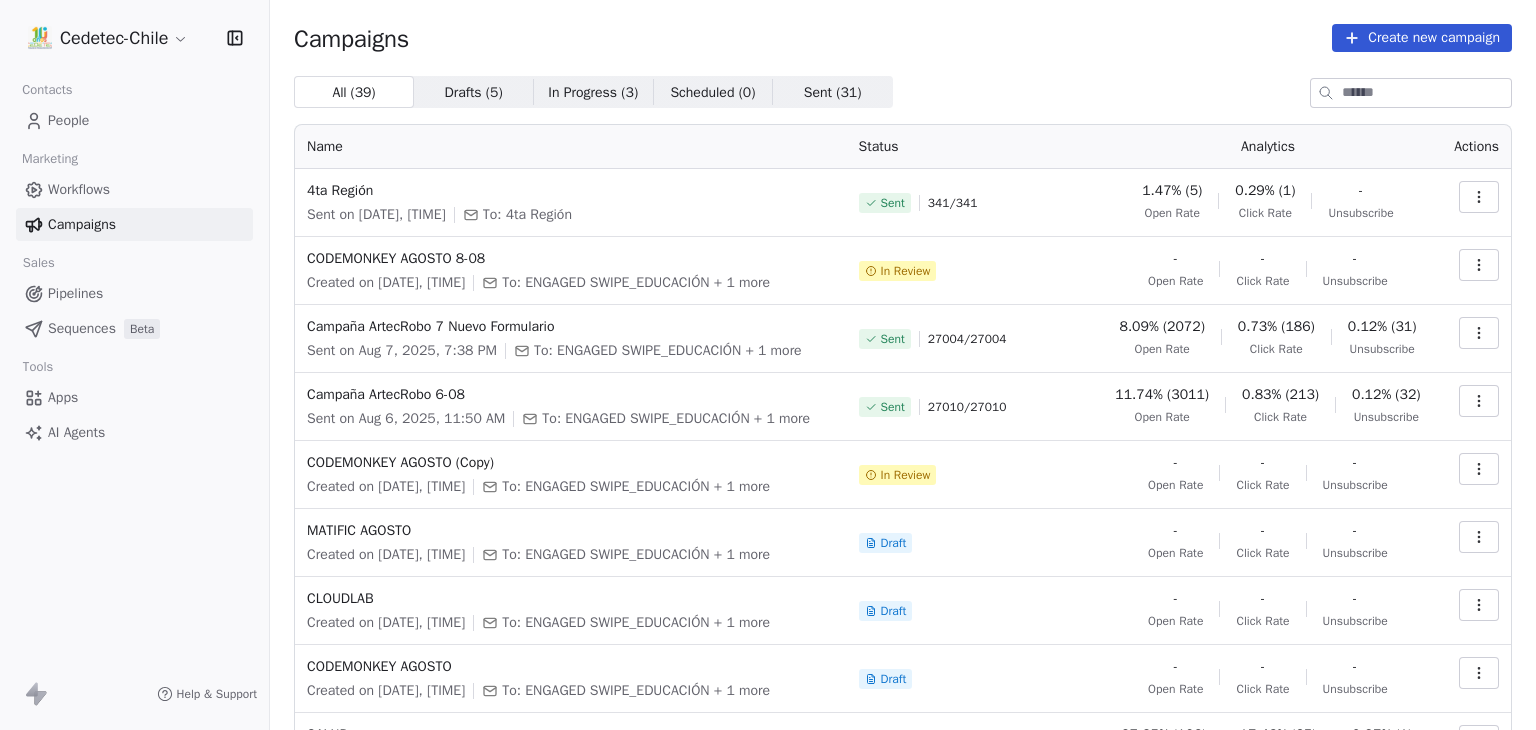 click 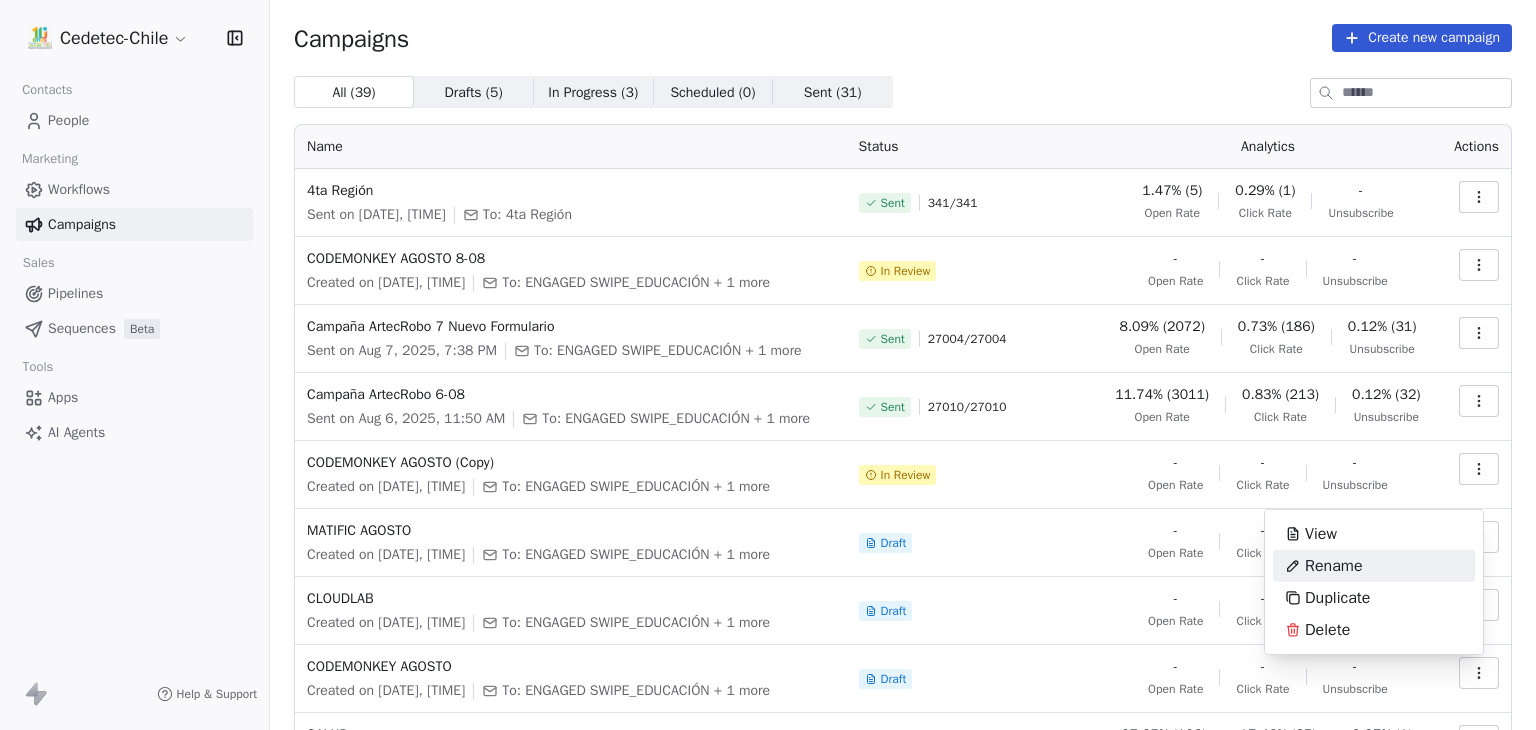 click on "Cedetec-Chile Contacts People Marketing Workflows Campaigns Sales Pipelines Sequences Beta Tools Apps AI Agents Help & Support Campaigns  Create new campaign All ( 39 ) All ( 39 ) Drafts ( 5 ) Drafts ( 5 ) In Progress ( 3 ) In Progress ( 3 ) Scheduled ( 0 ) Scheduled ( 0 ) Sent ( 31 ) Sent ( 31 ) Name Status Analytics Actions 4ta Región Sent on Aug 8, 2025, 3:59 PM To: 4ta Región  Sent 341 / 341 1.47% (5) Open Rate 0.29% (1) Click Rate - Unsubscribe CODEMONKEY AGOSTO 8-08 Created on Aug 8, 2025, 10:14 PM To: ENGAGED SWIPE_EDUCACIÓN + 1 more In Review - Open Rate - Click Rate - Unsubscribe Campaña ArtecRobo 7 Nuevo Formulario Sent on Aug 7, 2025, 7:38 PM To: ENGAGED SWIPE_EDUCACIÓN + 1 more Sent 27004 / 27004 8.09% (2072) Open Rate 0.73% (186) Click Rate 0.12% (31) Unsubscribe Campaña ArtecRobo 6-08 Sent on Aug 6, 2025, 11:50 AM To: ENGAGED SWIPE_EDUCACIÓN + 1 more Sent 27010 / 27010 11.74% (3011) Open Rate 0.83% (213) Click Rate 0.12% (32) Unsubscribe CODEMONKEY AGOSTO (Copy) In Review - Open Rate -" at bounding box center [768, 365] 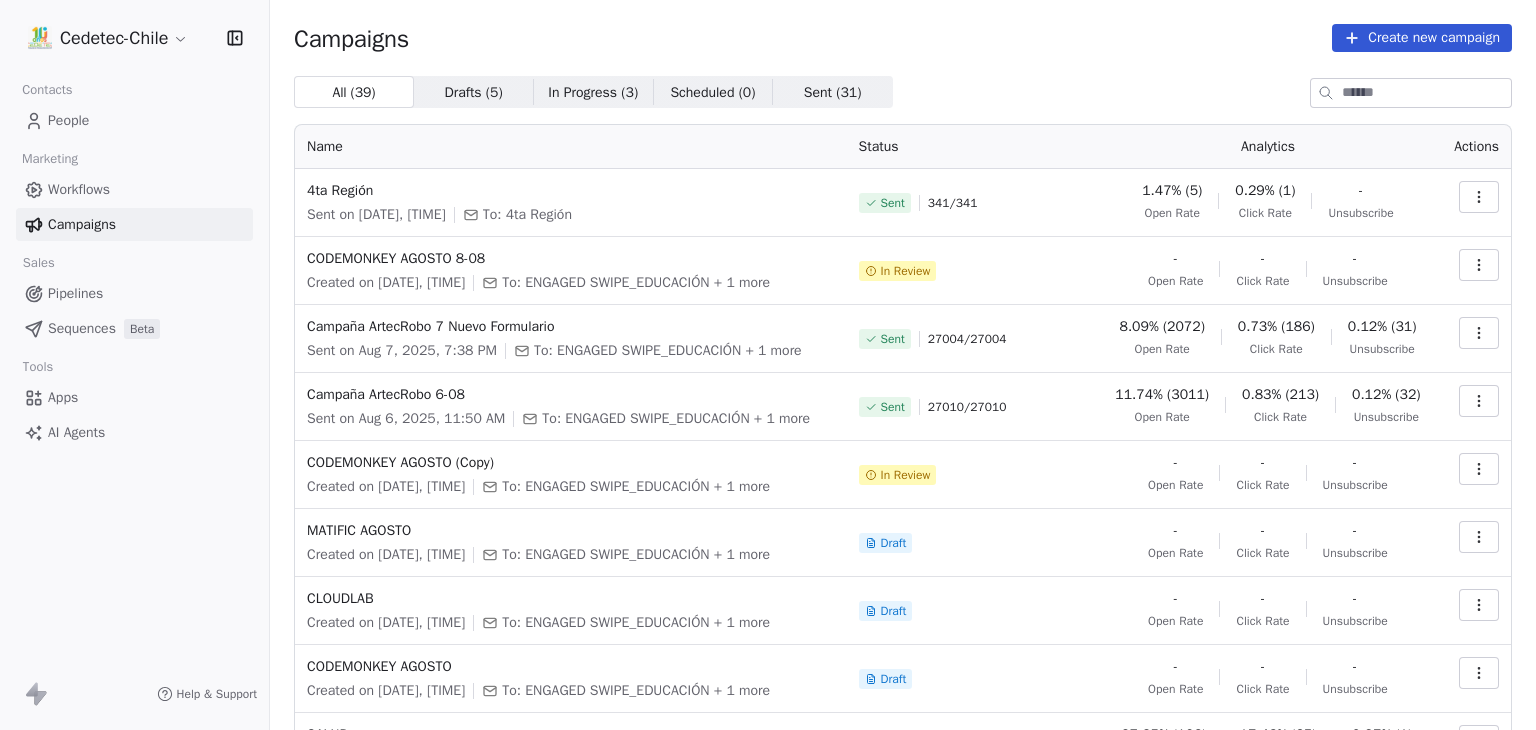 click 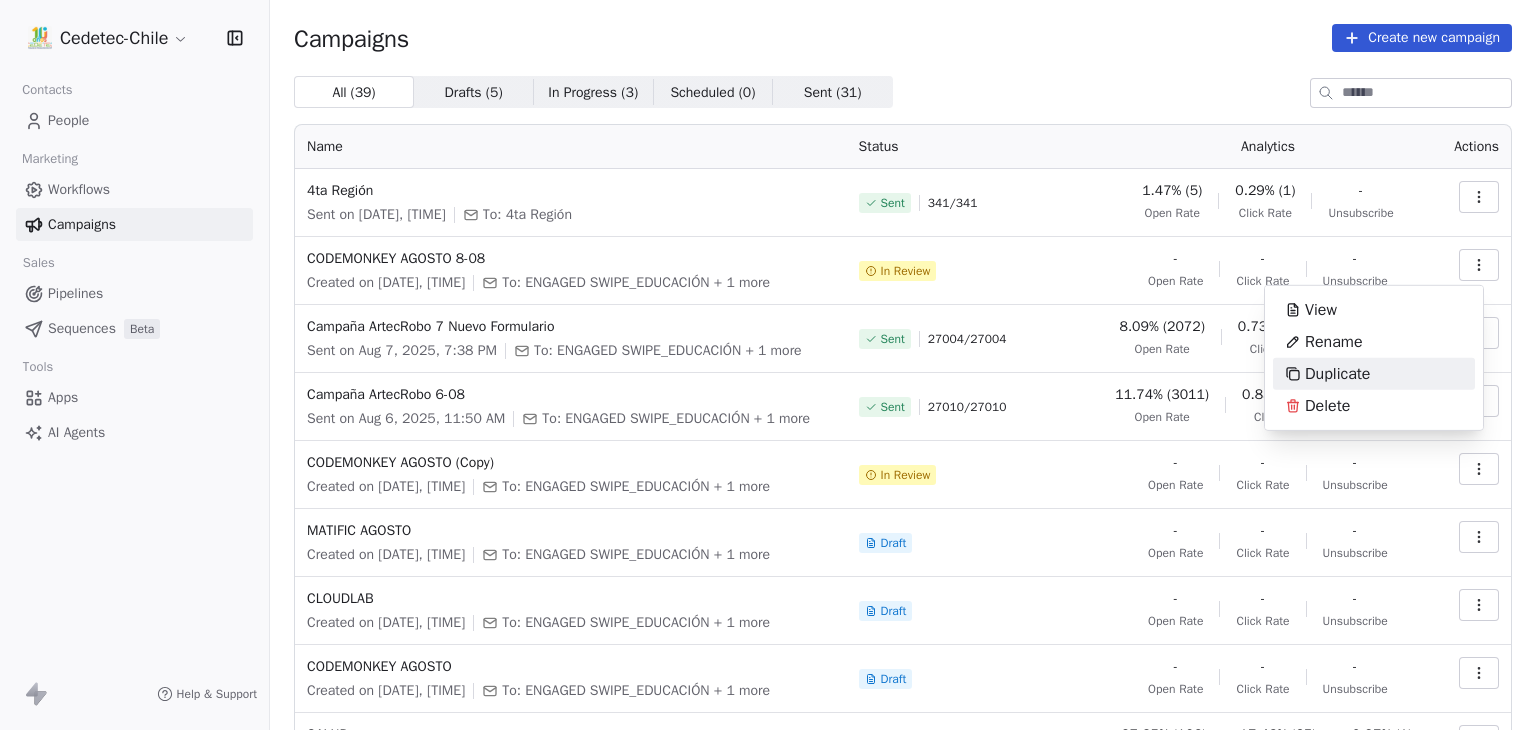 click on "Cedetec-Chile Contacts People Marketing Workflows Campaigns Sales Pipelines Sequences Beta Tools Apps AI Agents Help & Support Campaigns  Create new campaign All ( 39 ) All ( 39 ) Drafts ( 5 ) Drafts ( 5 ) In Progress ( 3 ) In Progress ( 3 ) Scheduled ( 0 ) Scheduled ( 0 ) Sent ( 31 ) Sent ( 31 ) Name Status Analytics Actions 4ta Región Sent on Aug 8, 2025, 3:59 PM To: 4ta Región  Sent 341 / 341 1.47% (5) Open Rate 0.29% (1) Click Rate - Unsubscribe CODEMONKEY AGOSTO 8-08 Created on Aug 8, 2025, 10:14 PM To: ENGAGED SWIPE_EDUCACIÓN + 1 more In Review - Open Rate - Click Rate - Unsubscribe Campaña ArtecRobo 7 Nuevo Formulario Sent on Aug 7, 2025, 7:38 PM To: ENGAGED SWIPE_EDUCACIÓN + 1 more Sent 27004 / 27004 8.09% (2072) Open Rate 0.73% (186) Click Rate 0.12% (31) Unsubscribe Campaña ArtecRobo 6-08 Sent on Aug 6, 2025, 11:50 AM To: ENGAGED SWIPE_EDUCACIÓN + 1 more Sent 27010 / 27010 11.74% (3011) Open Rate 0.83% (213) Click Rate 0.12% (32) Unsubscribe CODEMONKEY AGOSTO (Copy) In Review - Open Rate -" at bounding box center (768, 365) 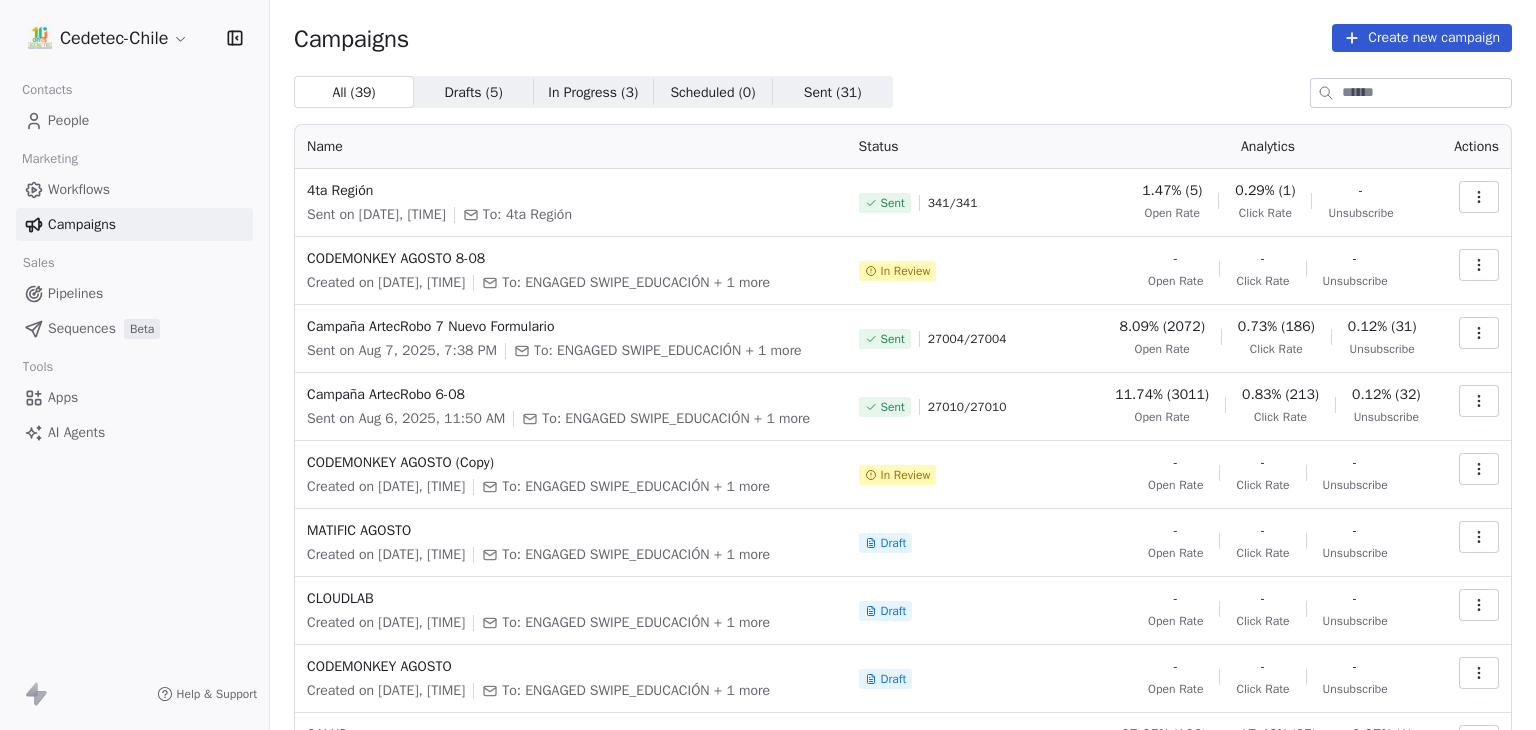 click 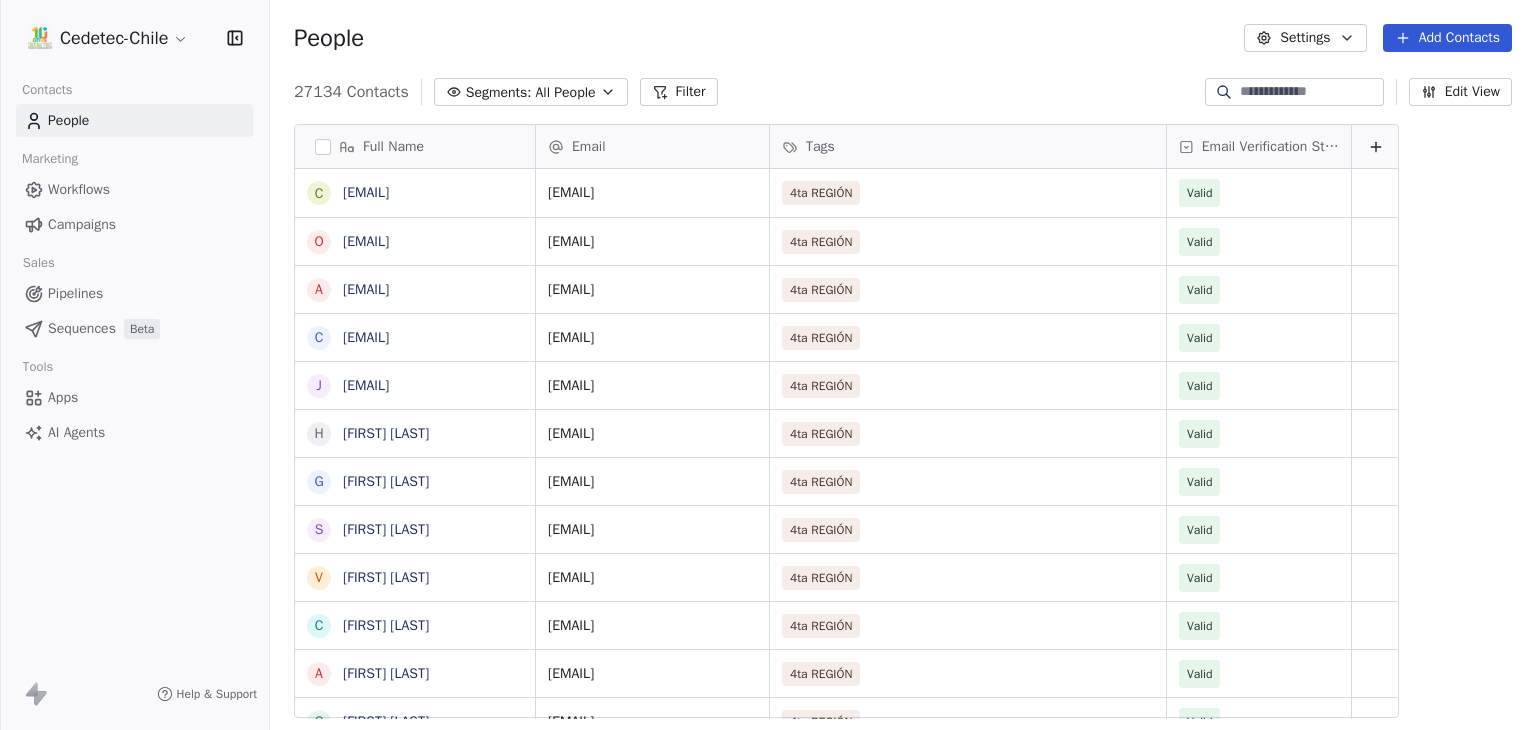 scroll, scrollTop: 16, scrollLeft: 16, axis: both 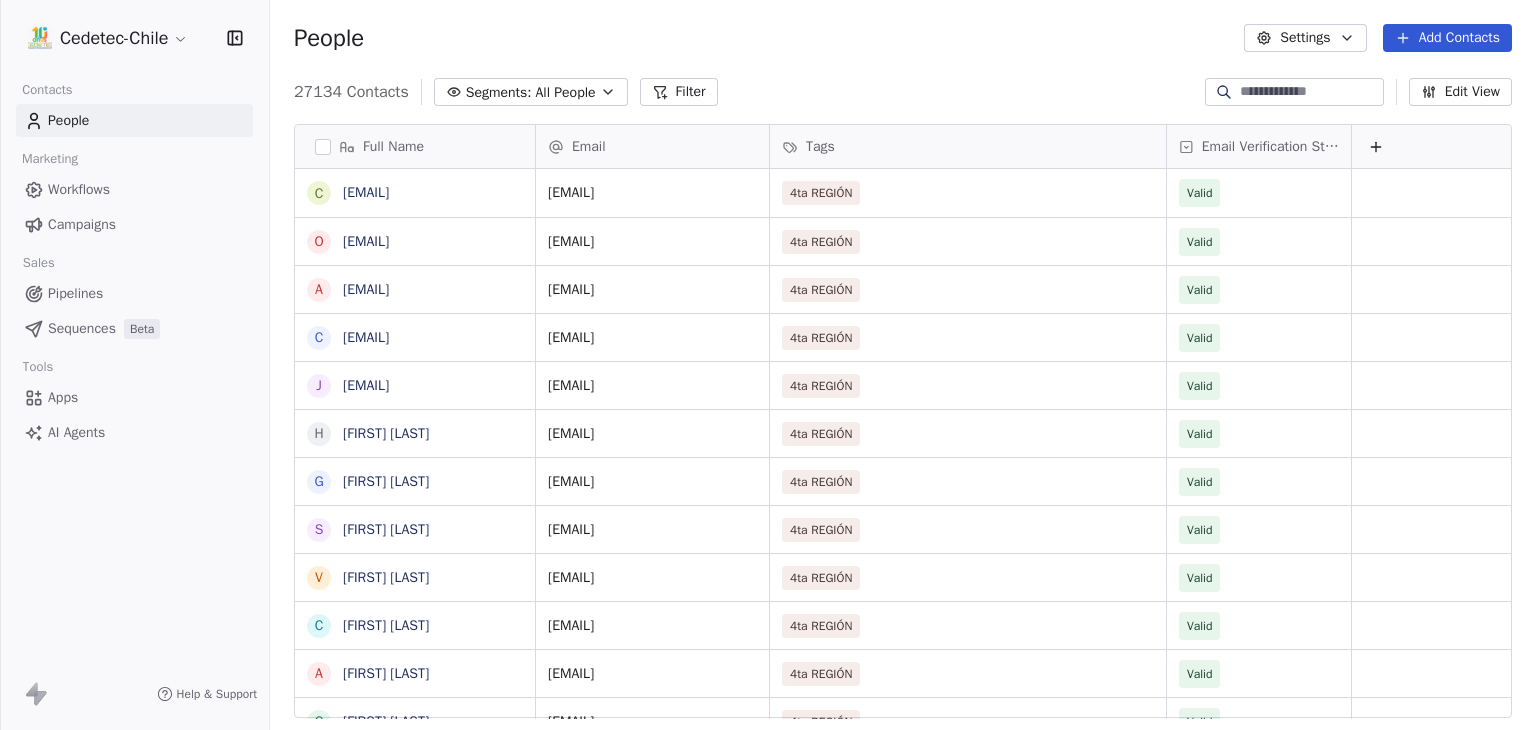 click at bounding box center (1310, 92) 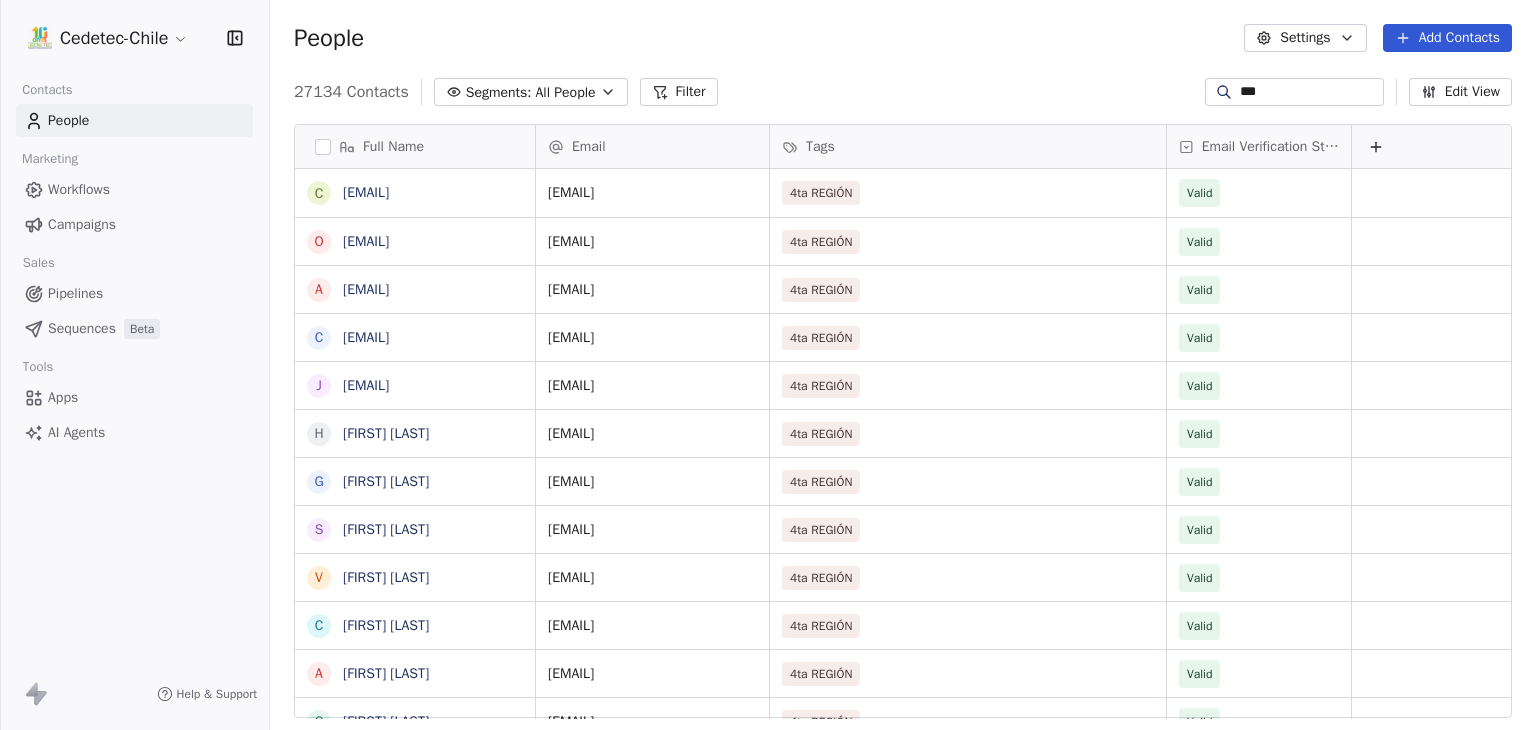 type on "****" 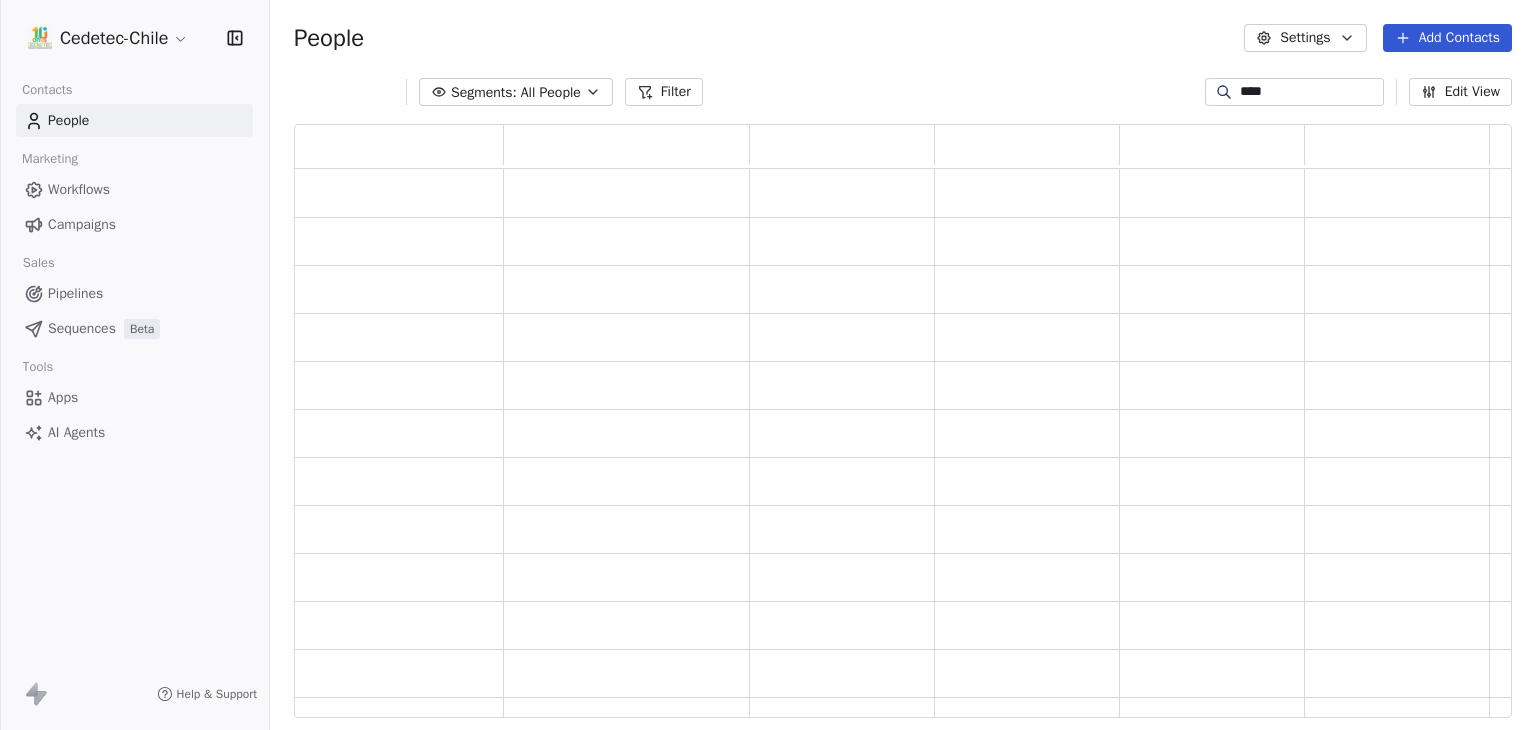 scroll, scrollTop: 16, scrollLeft: 16, axis: both 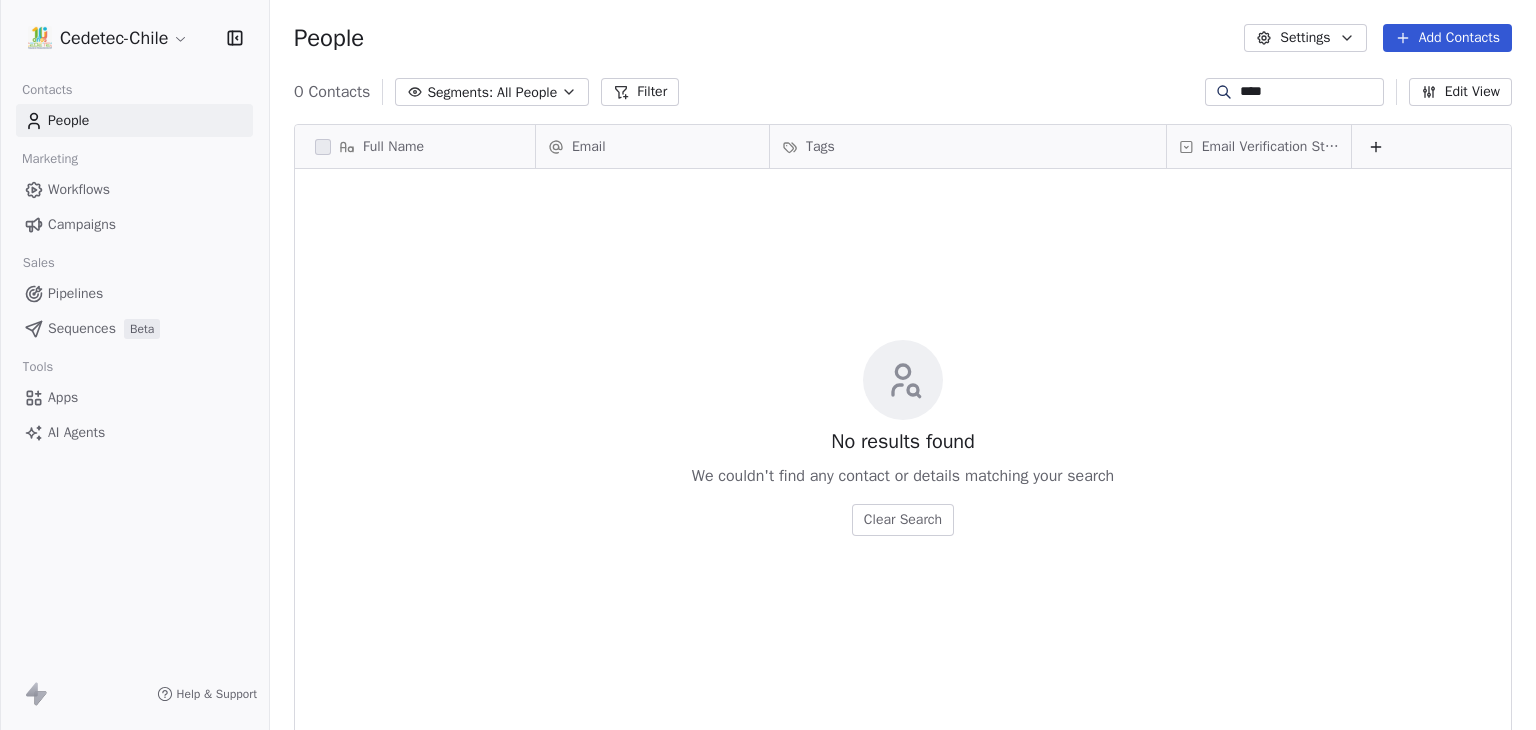 drag, startPoint x: 1271, startPoint y: 90, endPoint x: 952, endPoint y: 68, distance: 319.75772 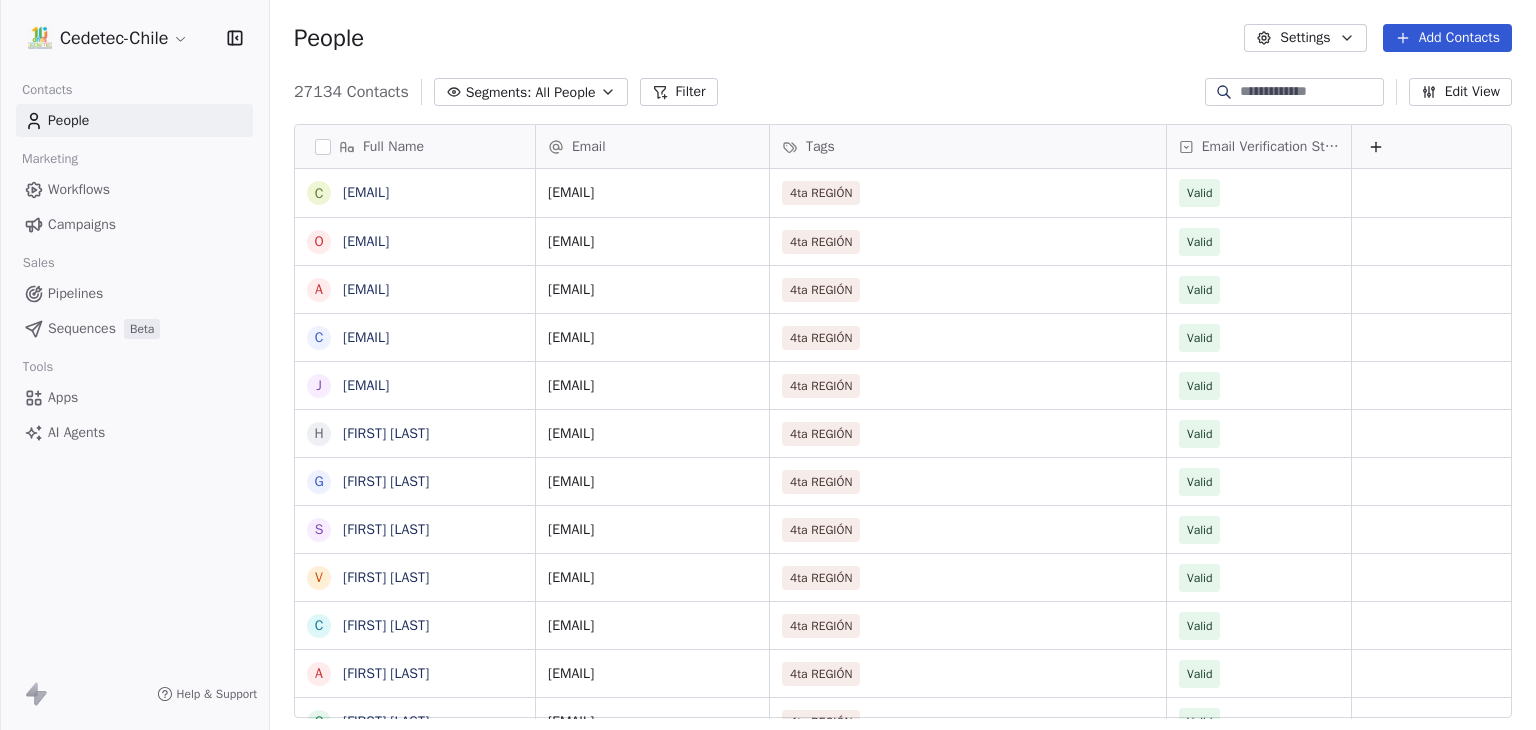 click on "Add Contacts" at bounding box center [1447, 38] 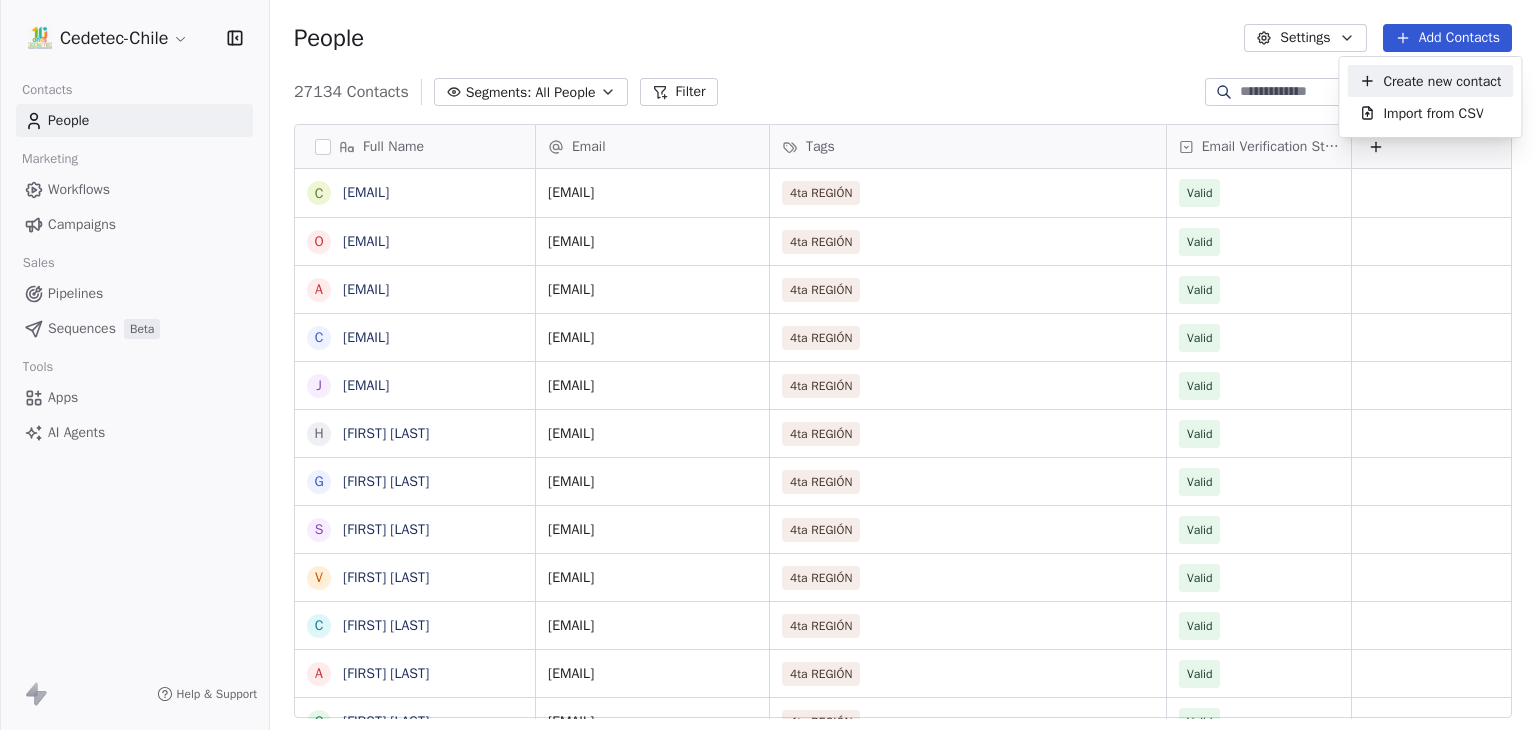 click on "Create new contact" at bounding box center (1442, 81) 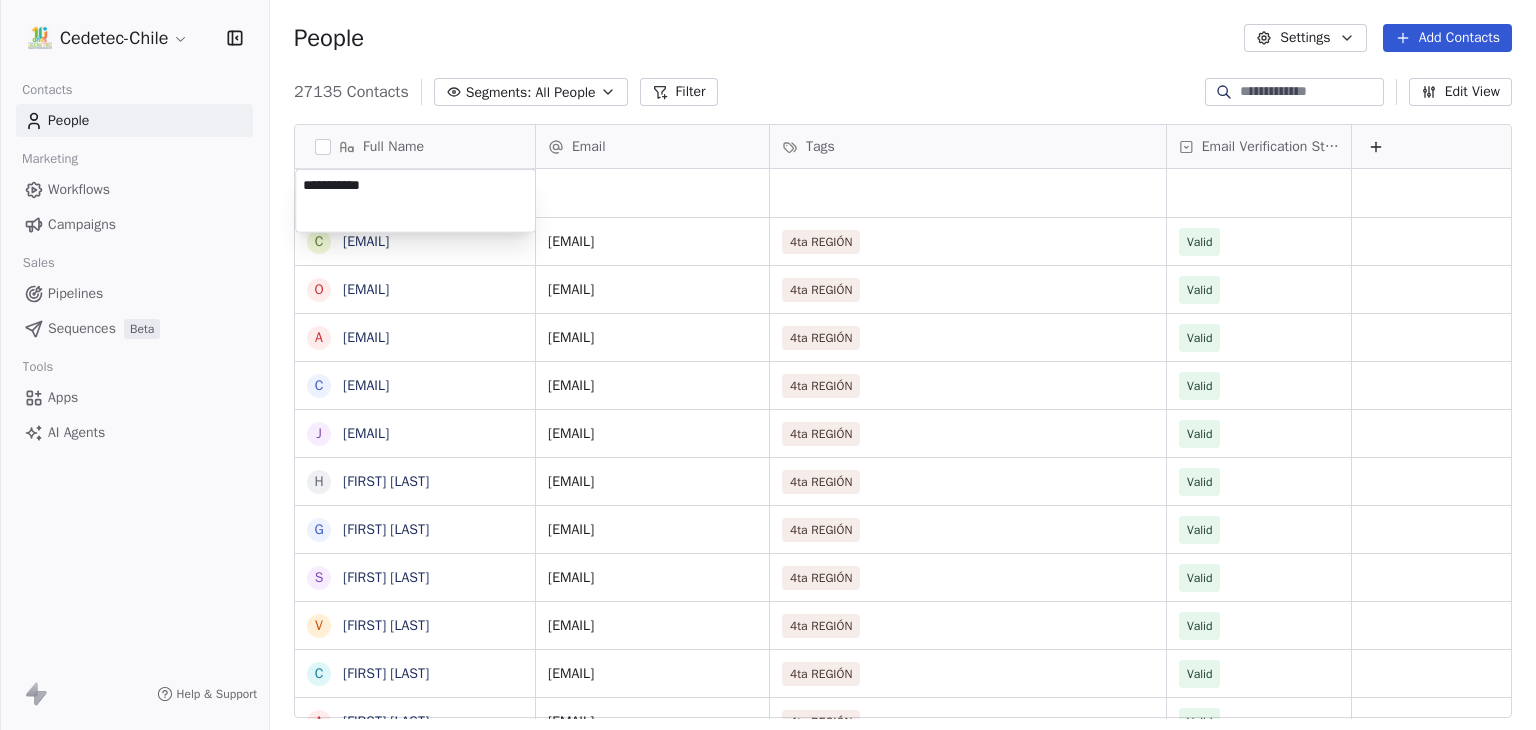 type on "**********" 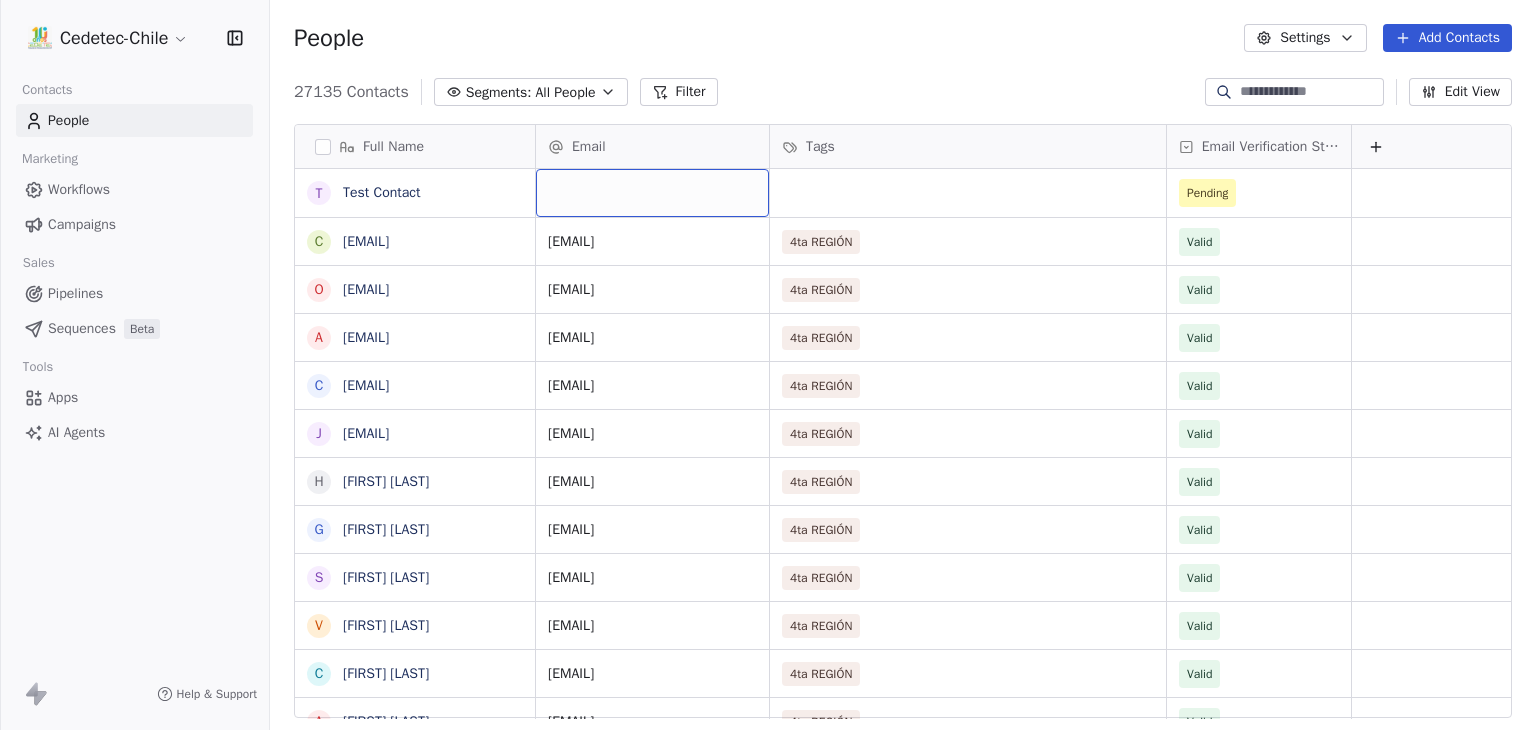 click at bounding box center (652, 193) 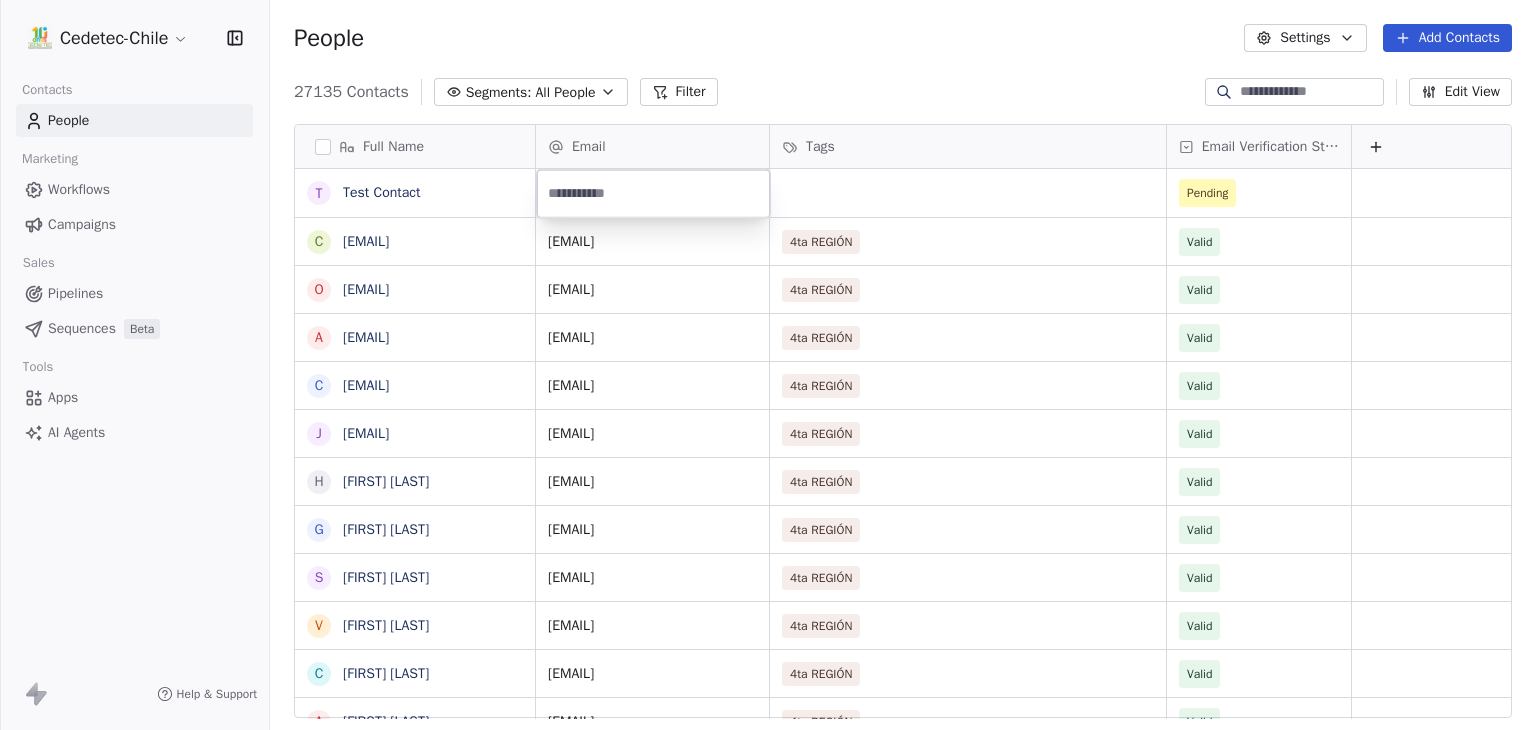 type on "**********" 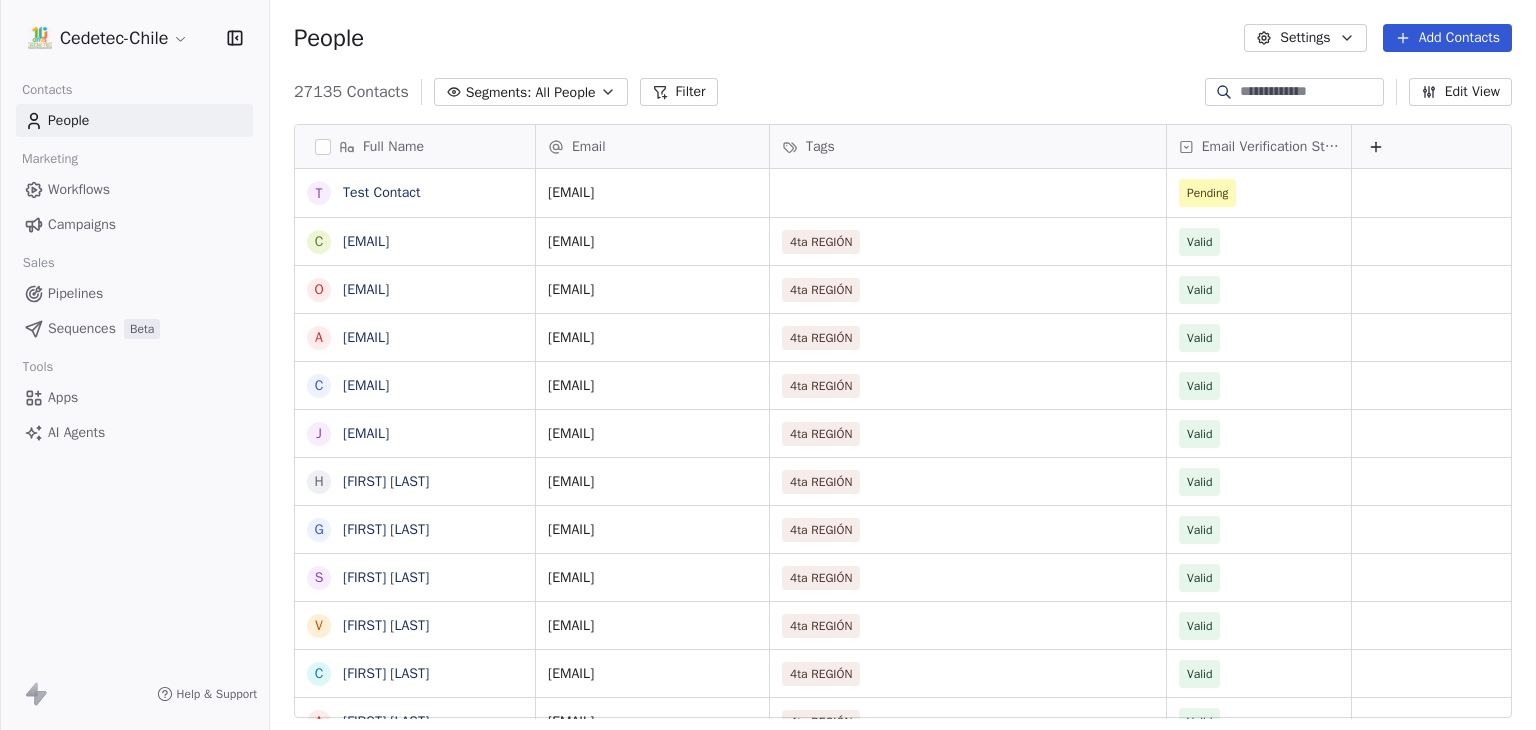 click on "People Settings  Add Contacts" at bounding box center (903, 38) 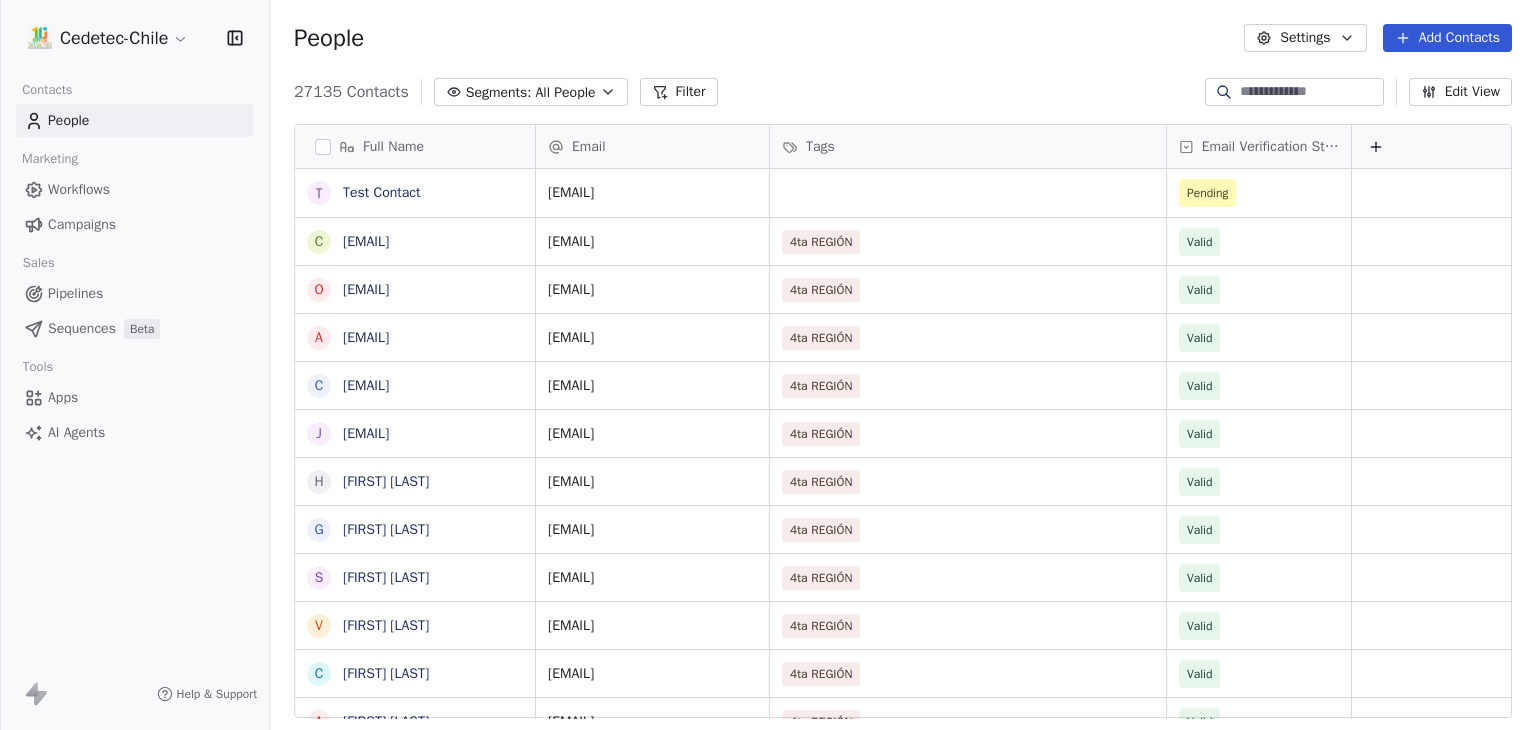 click on "All People" at bounding box center [565, 92] 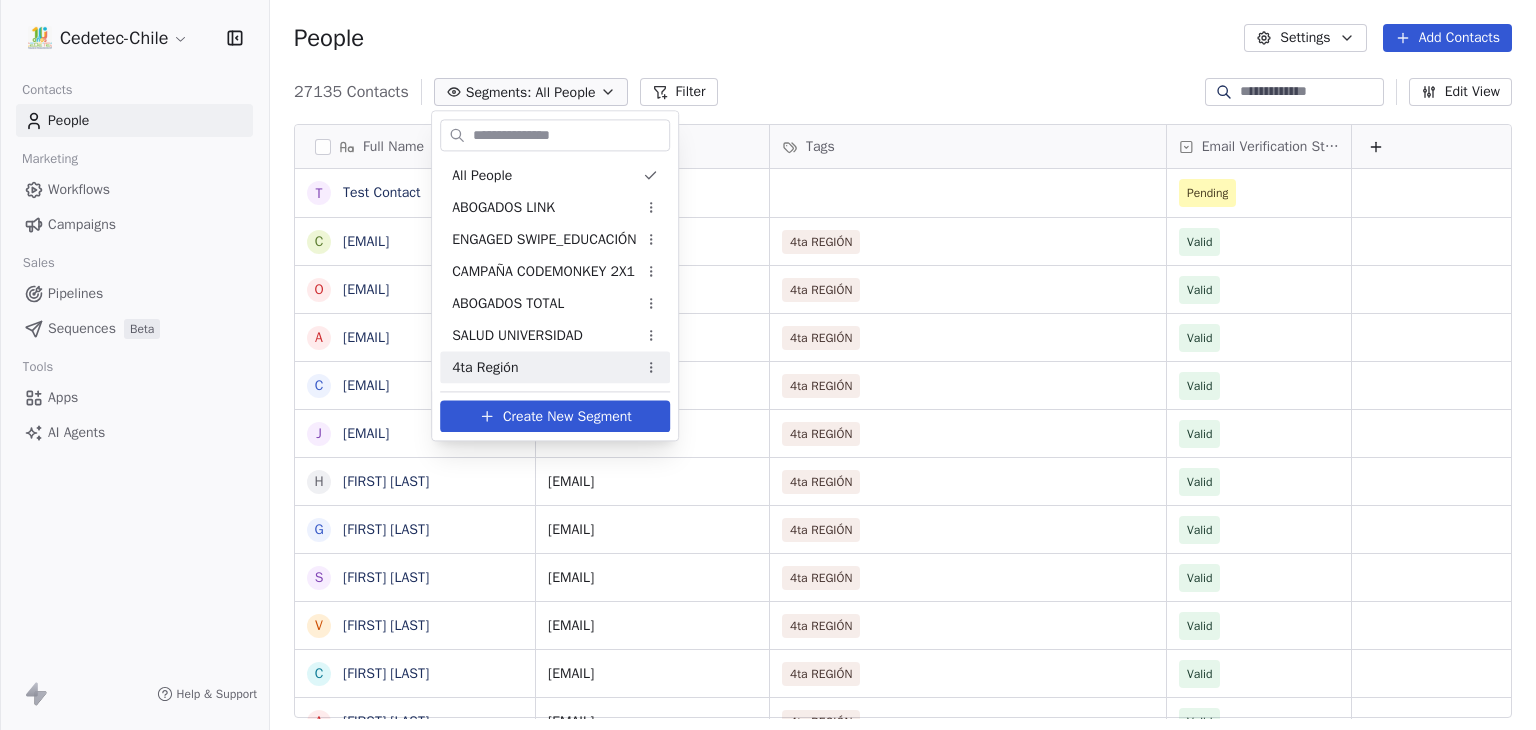 click on "Create New Segment" at bounding box center [567, 416] 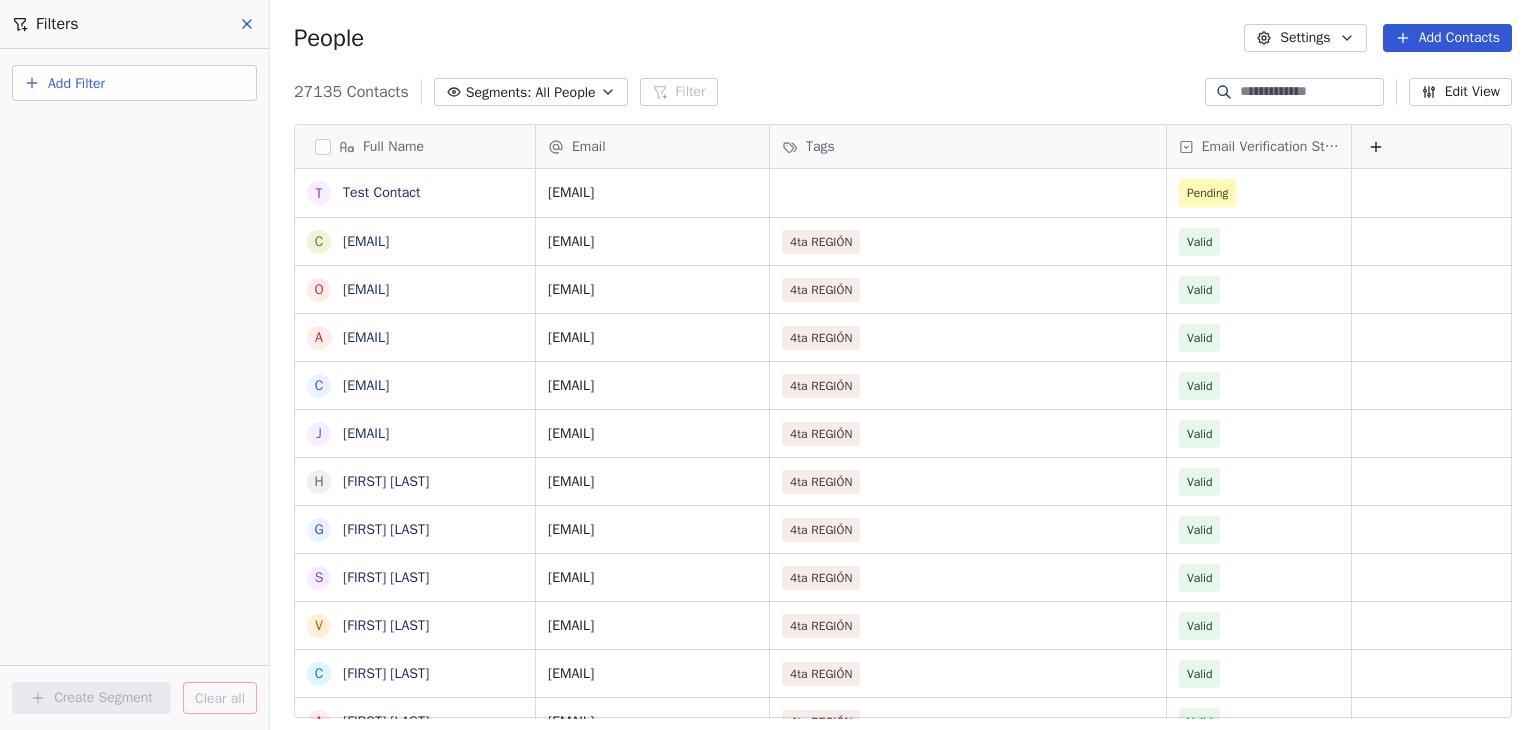 click on "Add Filter" at bounding box center (134, 83) 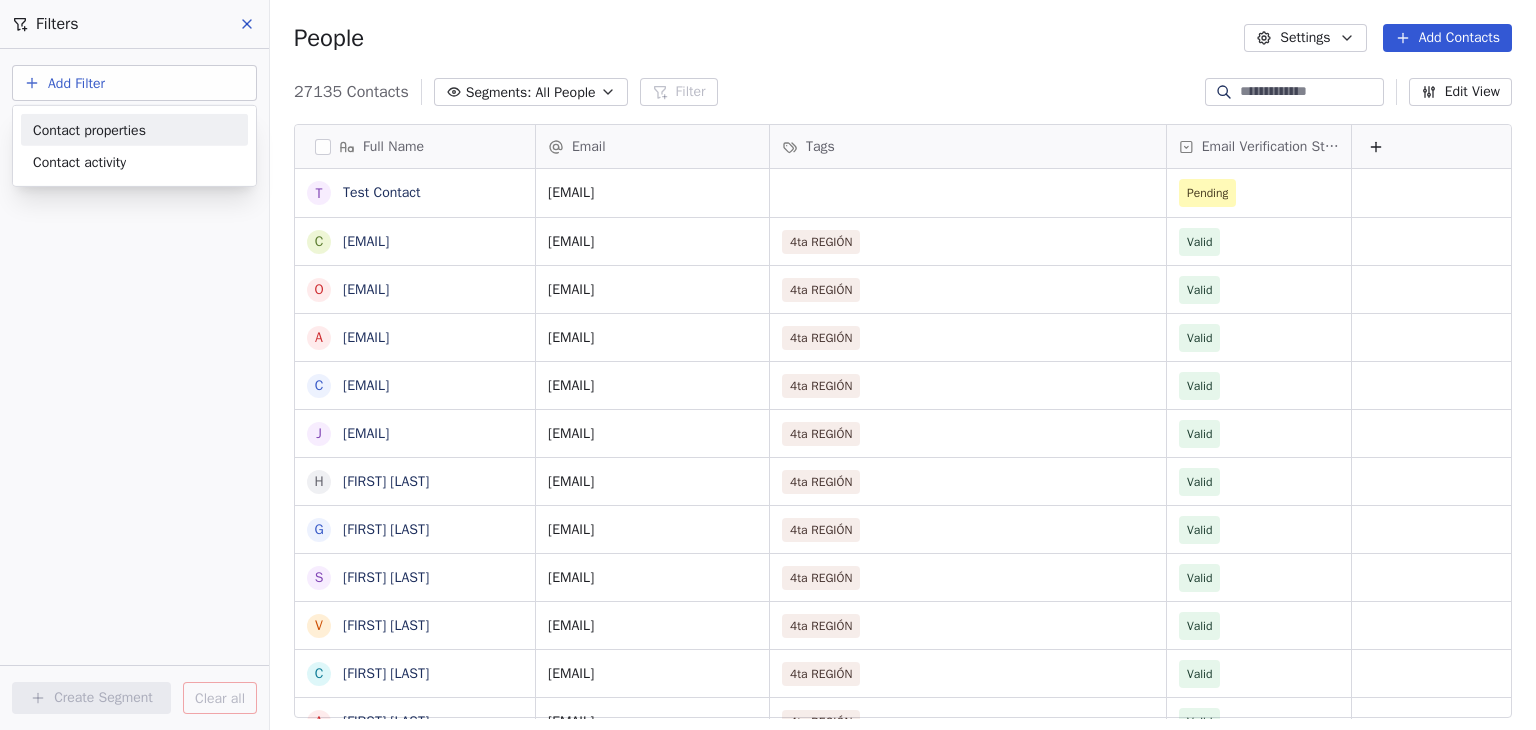 click on "Contact properties" at bounding box center [89, 129] 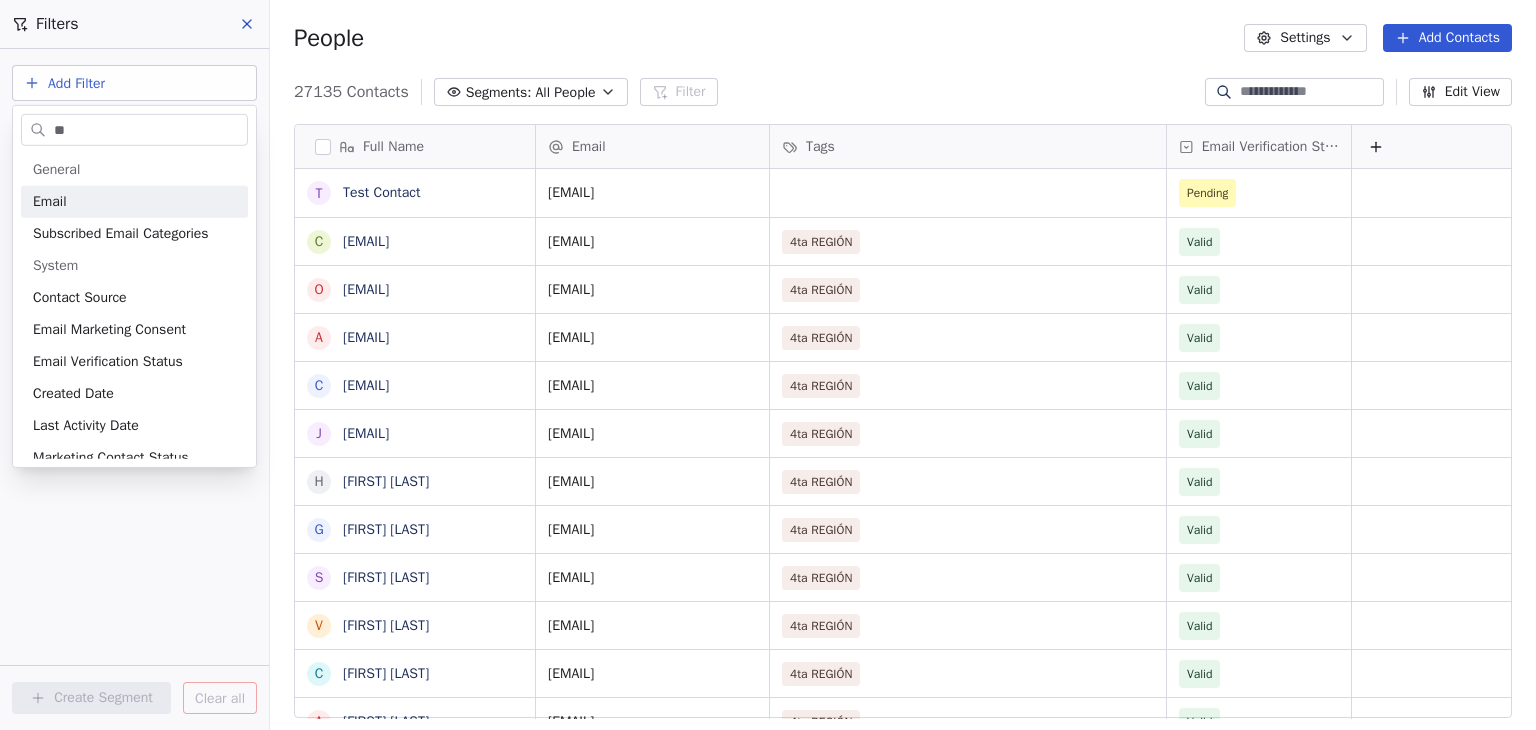 type on "**" 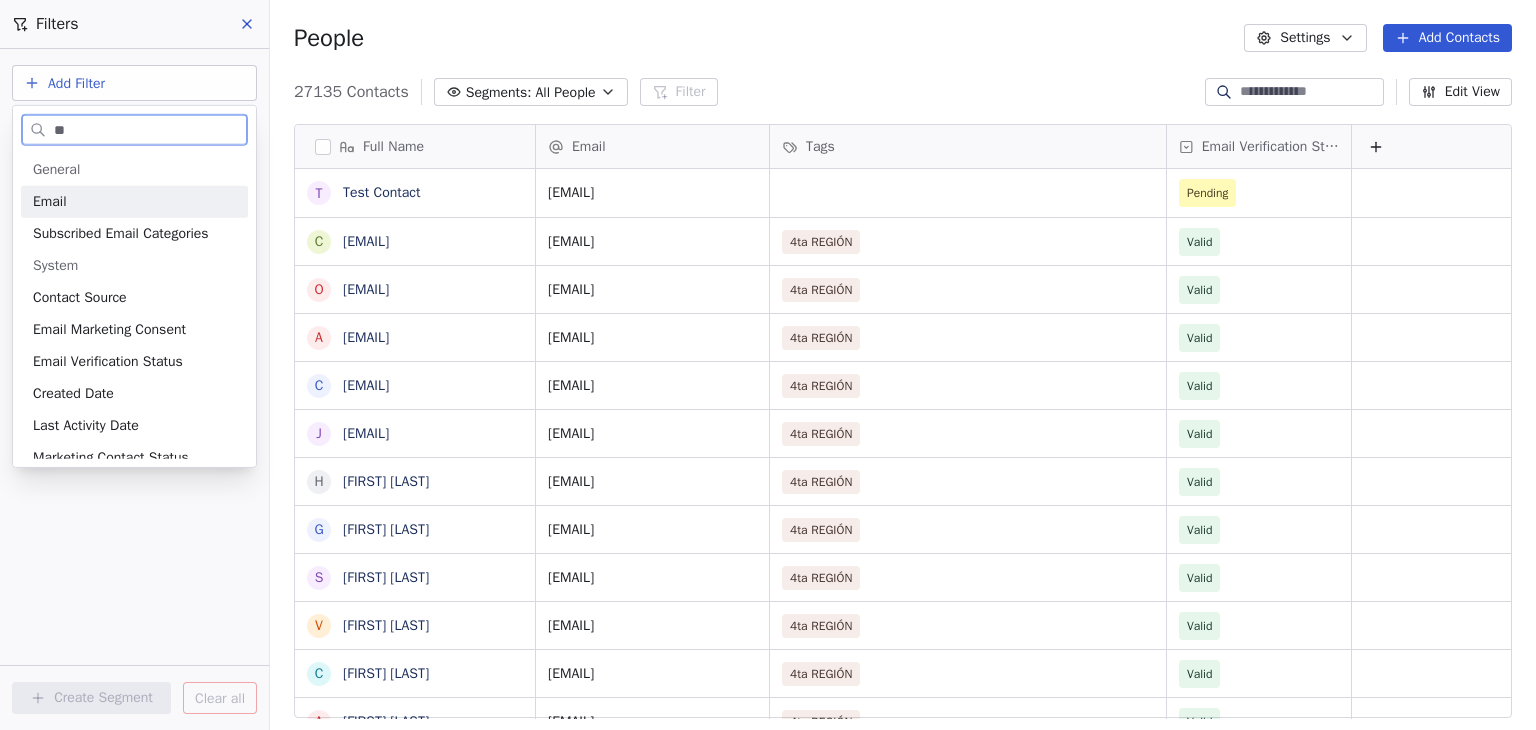 click on "Email" at bounding box center [134, 202] 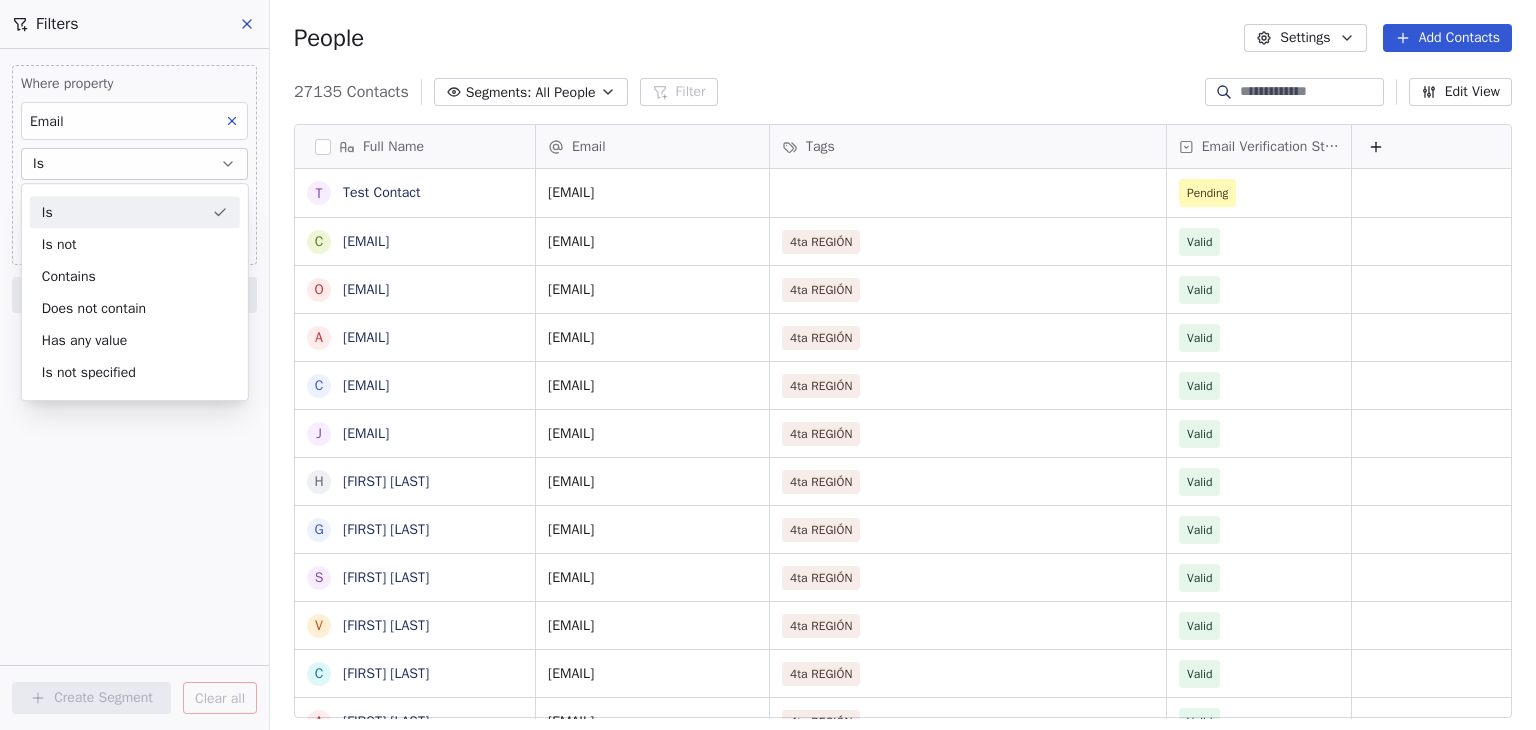 click on "Is" at bounding box center [135, 212] 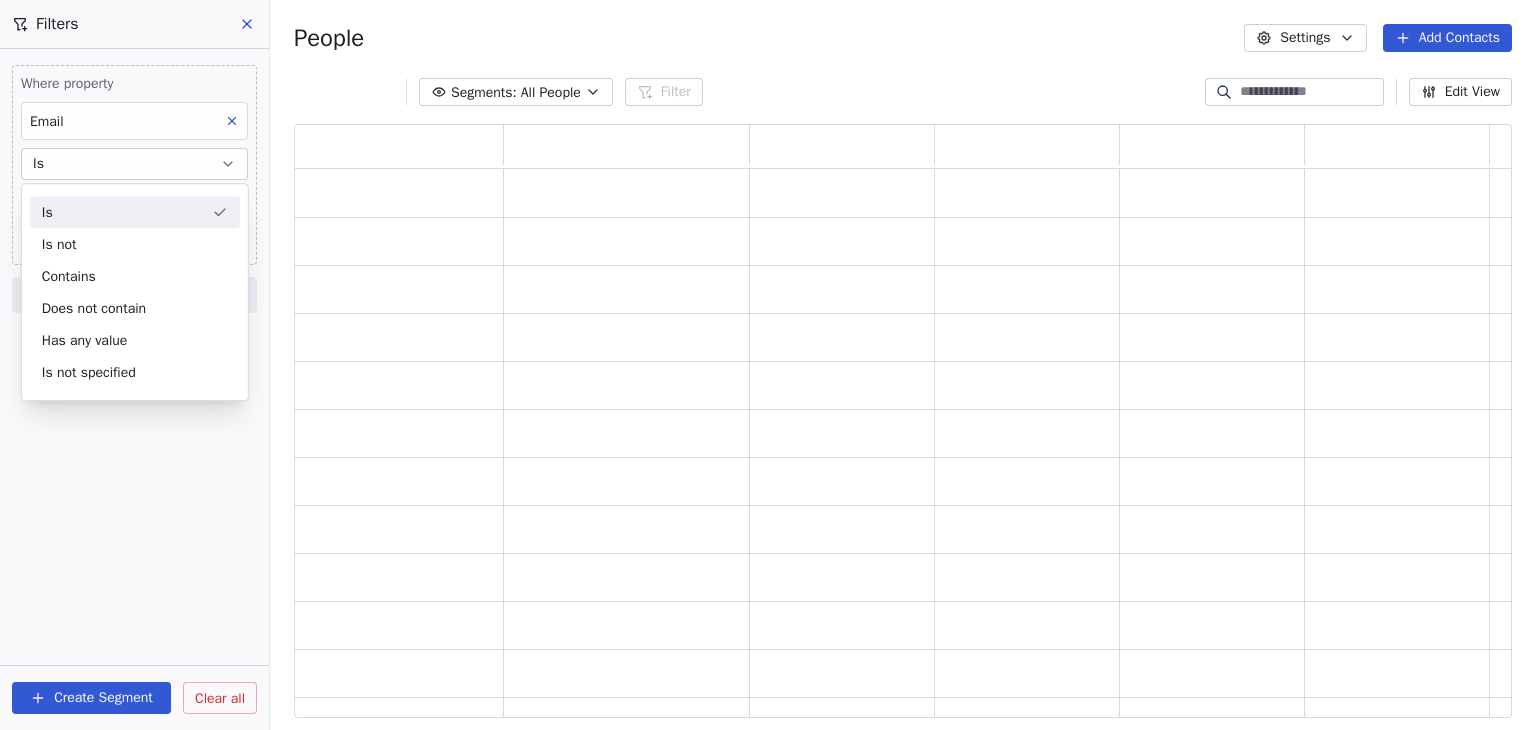 scroll, scrollTop: 16, scrollLeft: 16, axis: both 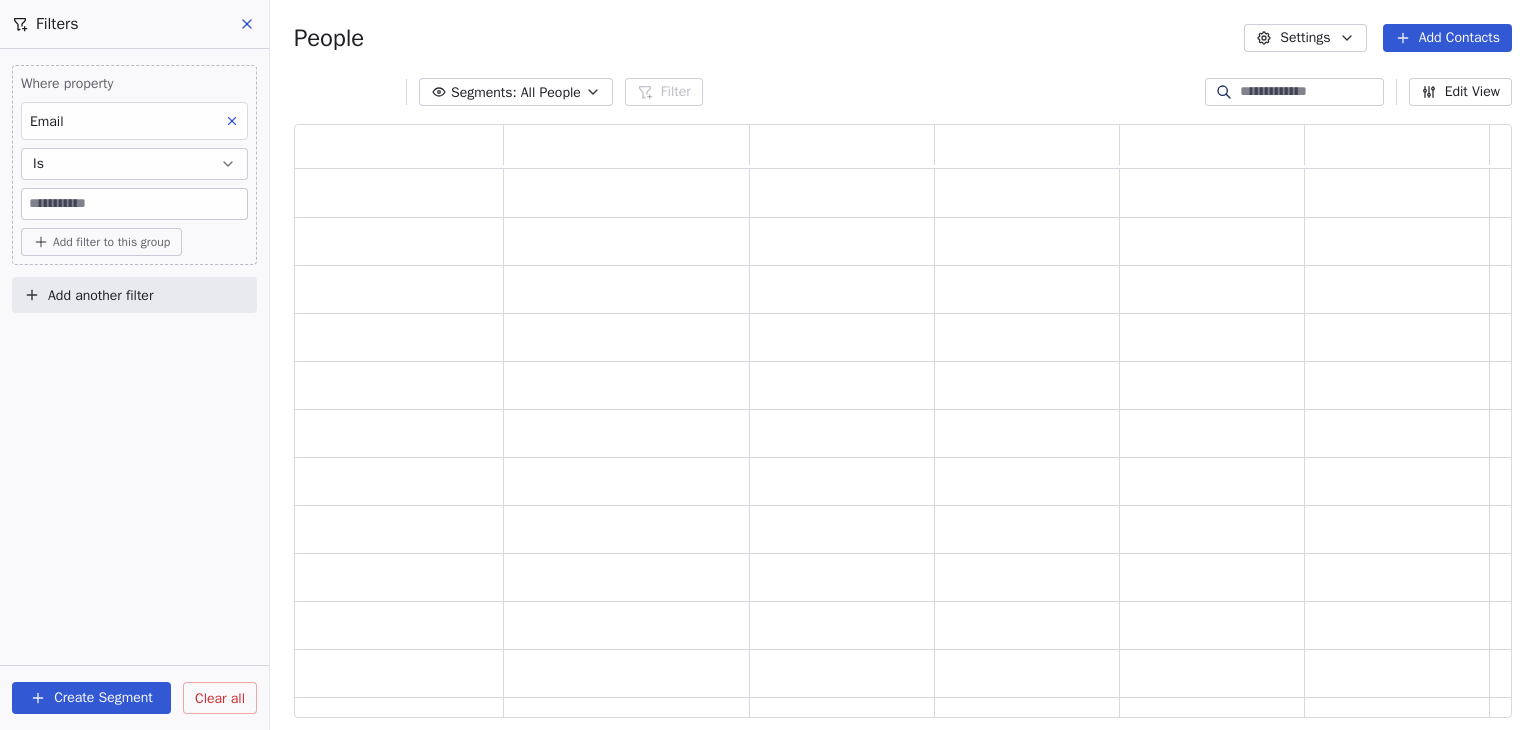 click at bounding box center [134, 204] 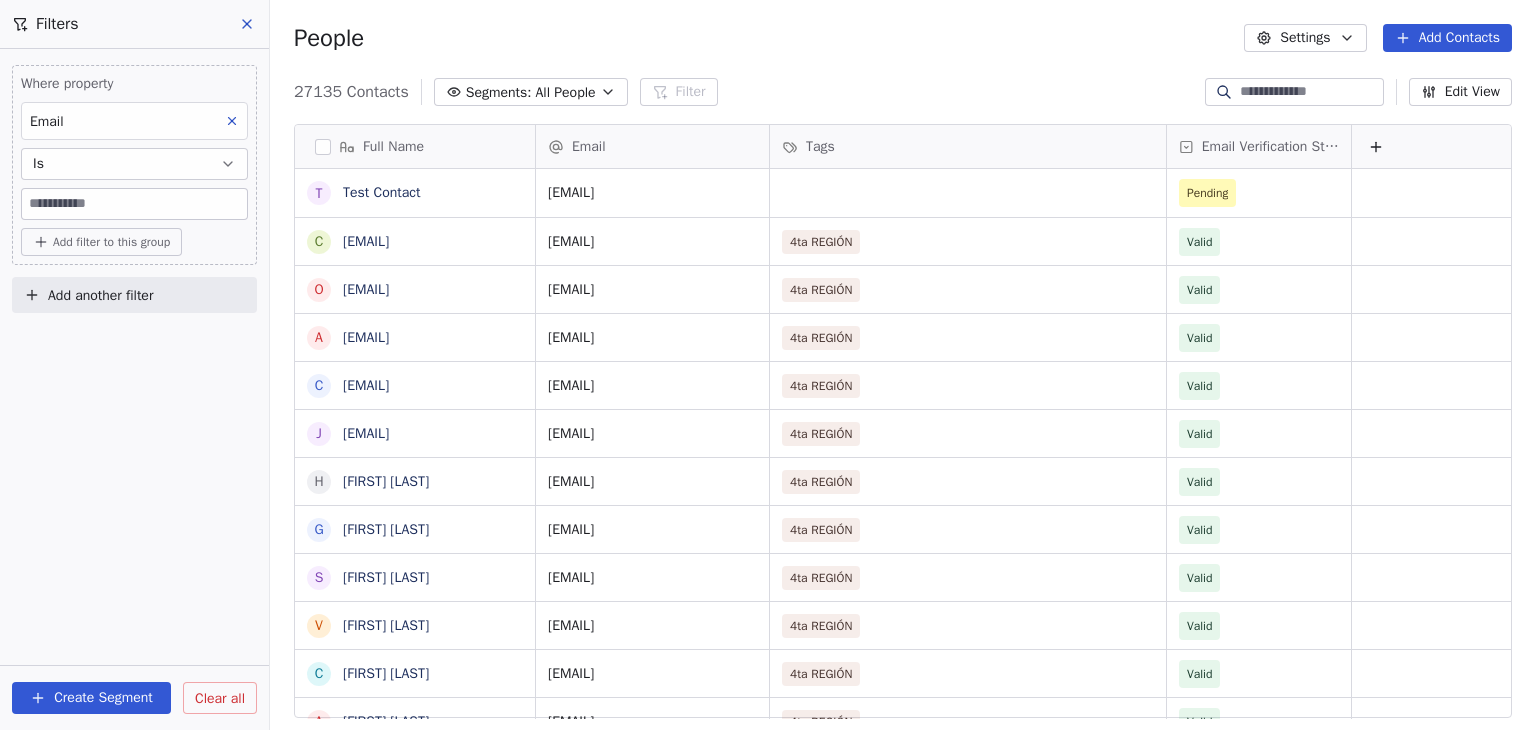 paste on "**********" 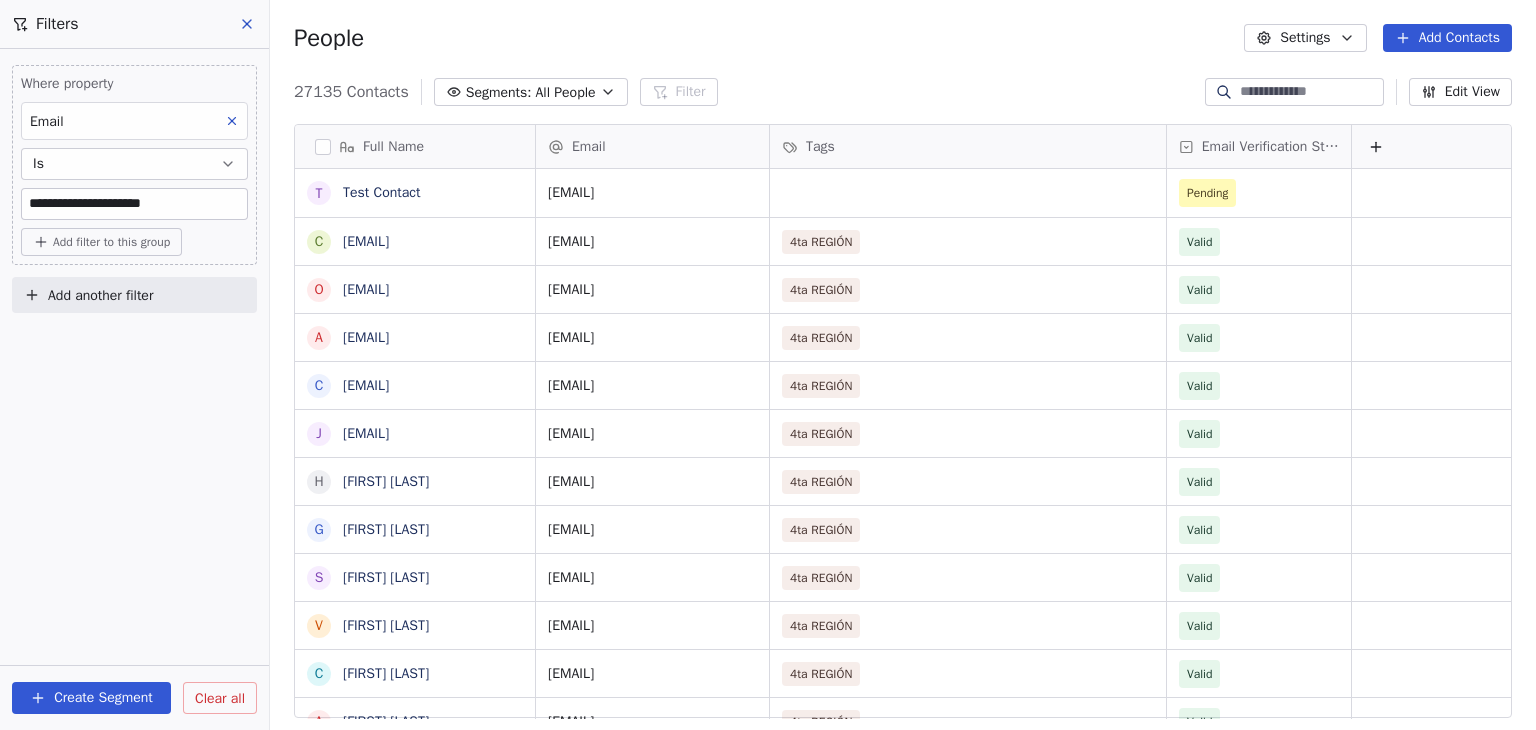 scroll, scrollTop: 16, scrollLeft: 16, axis: both 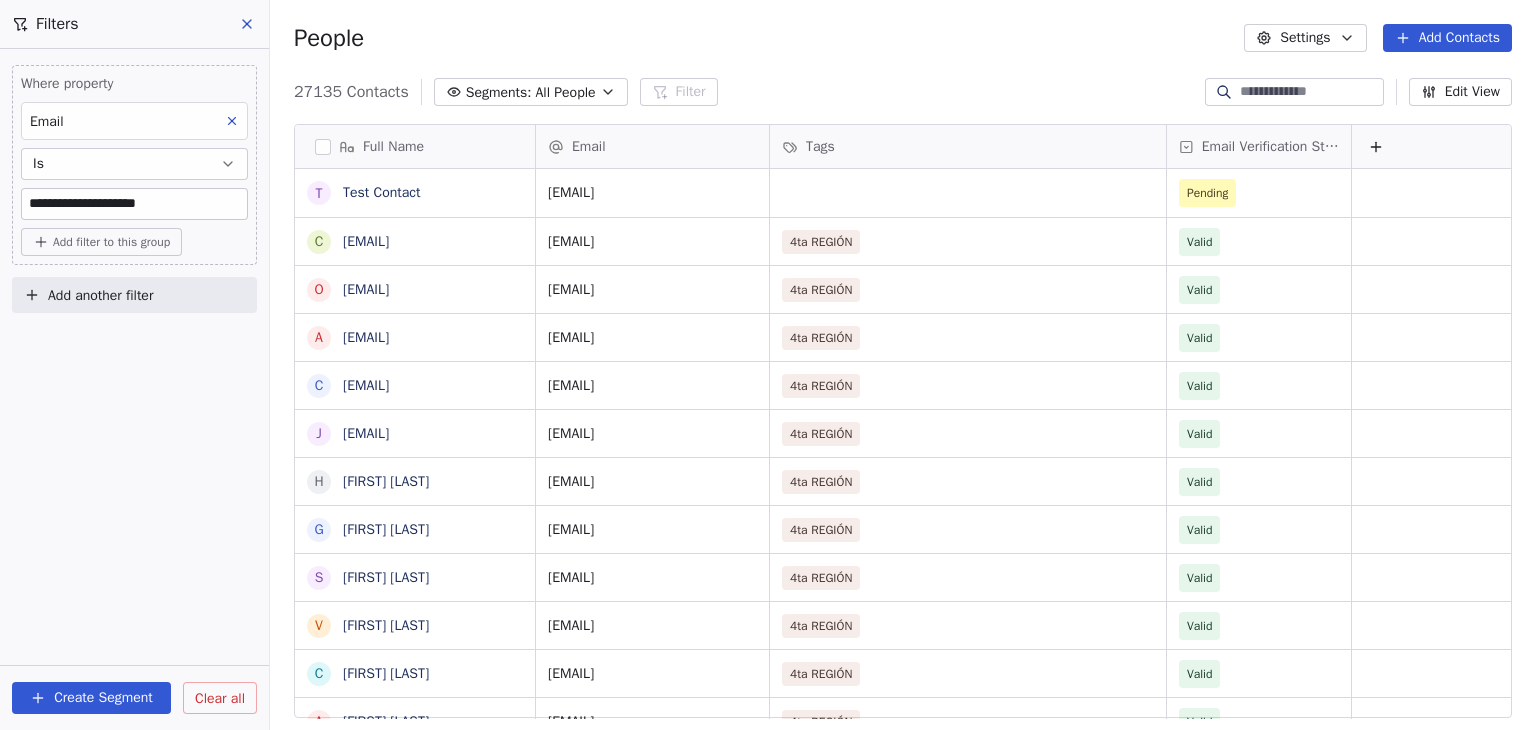 click on "**********" at bounding box center (134, 204) 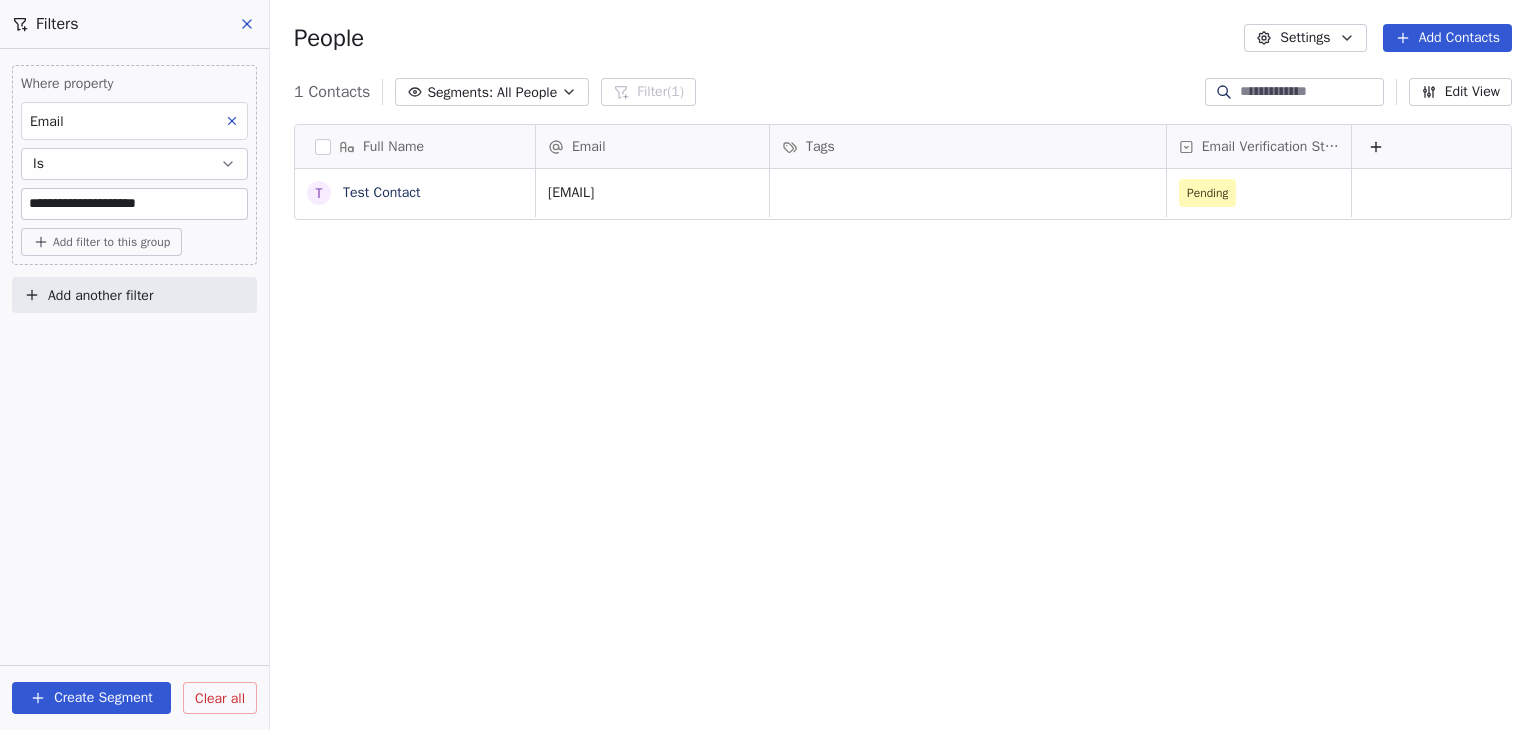 click on "Create Segment" at bounding box center [91, 698] 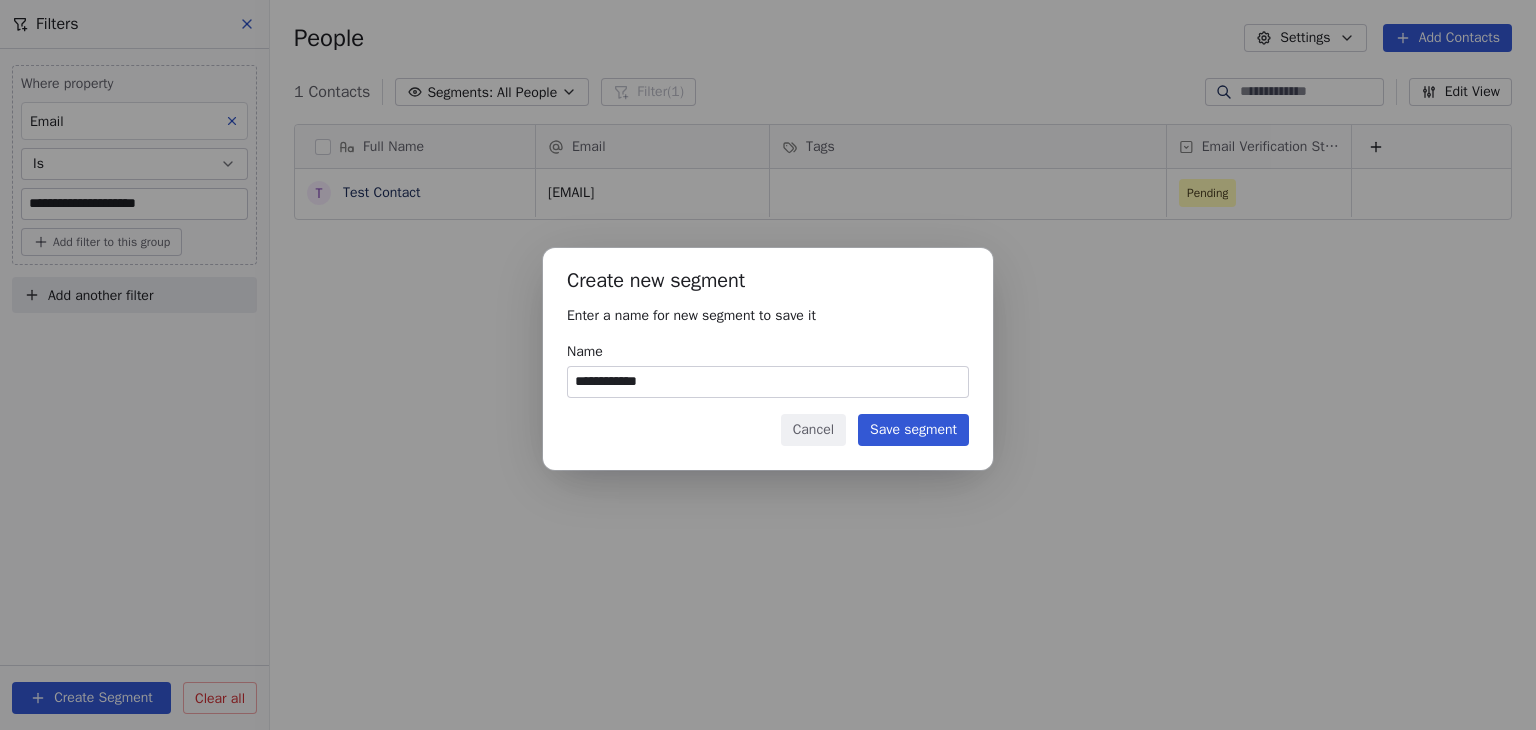 type on "**********" 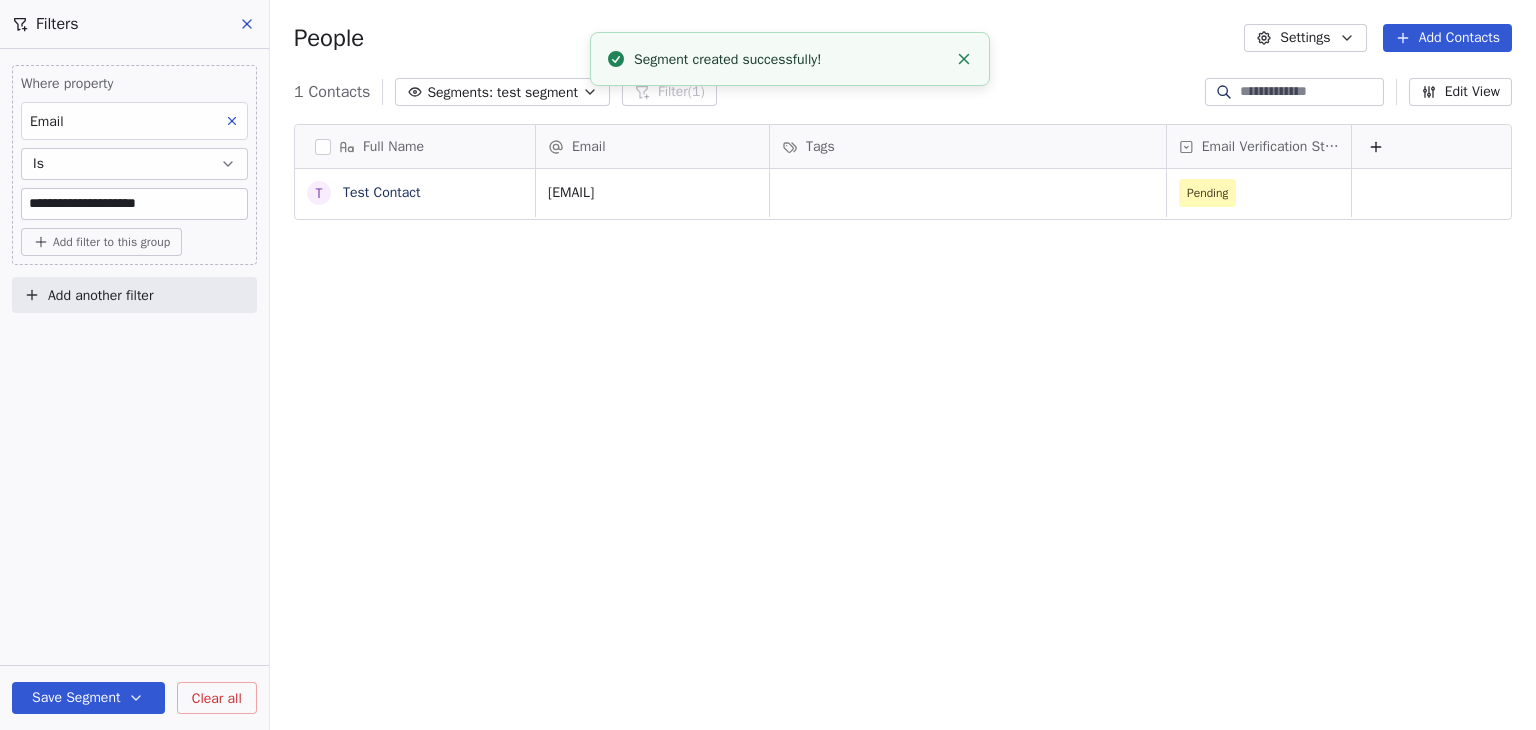 click 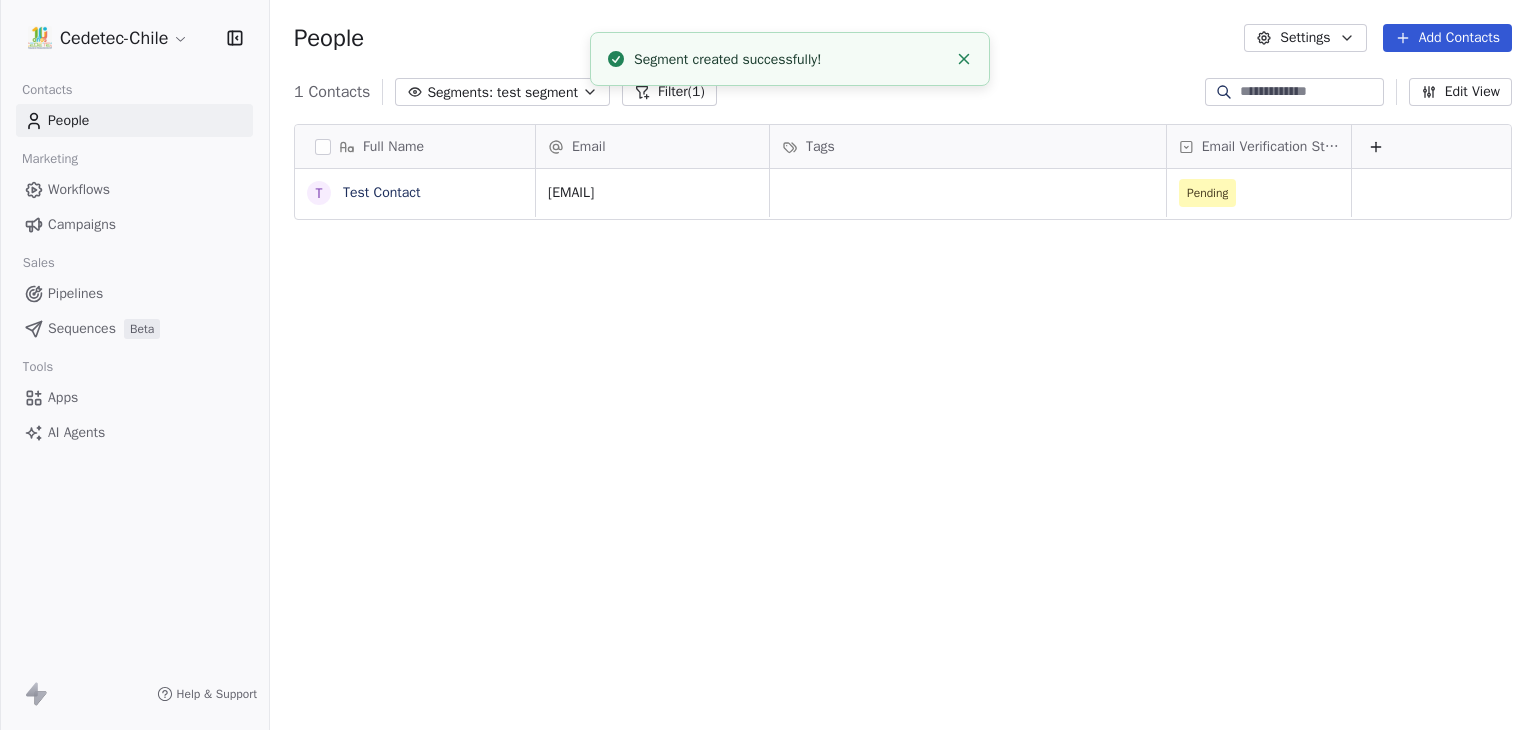 click 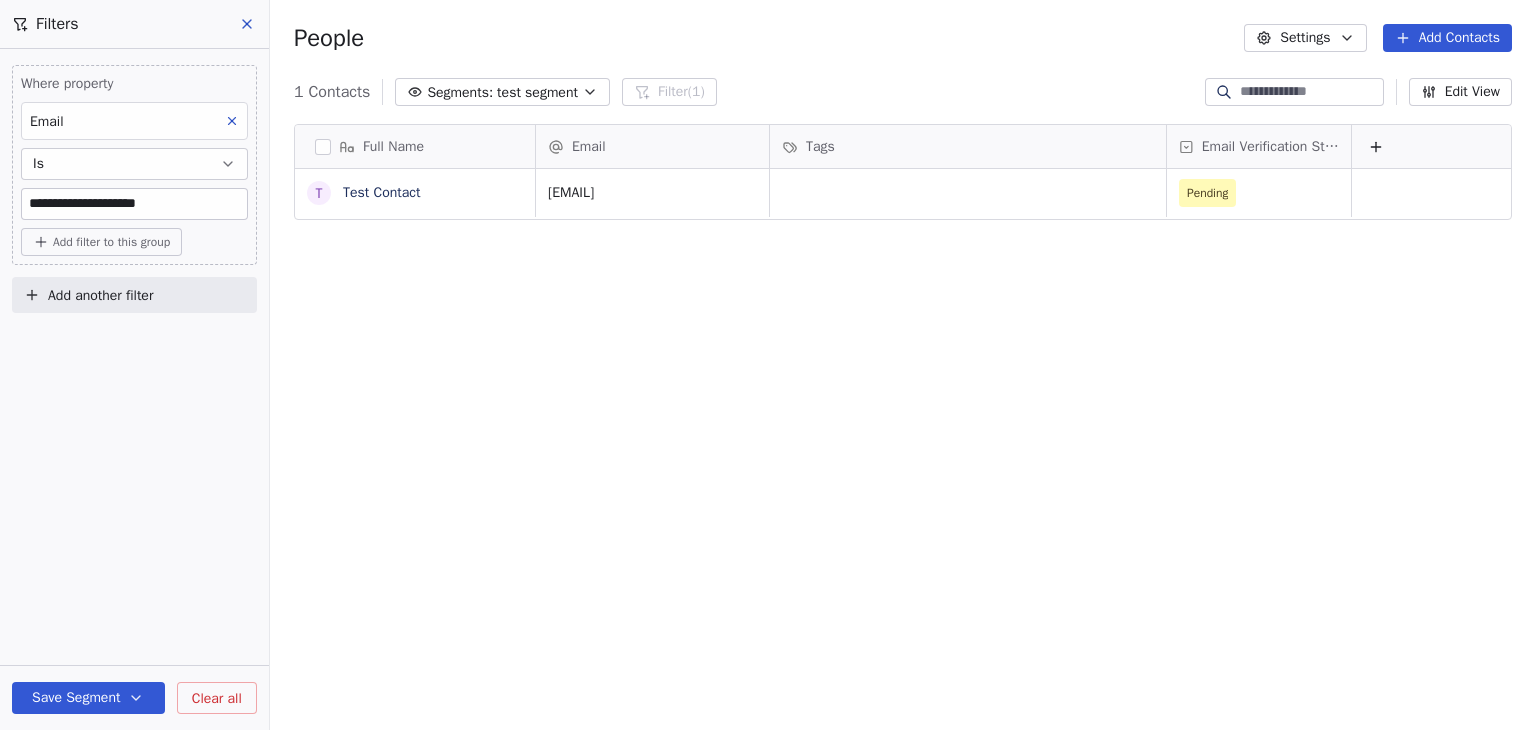 click 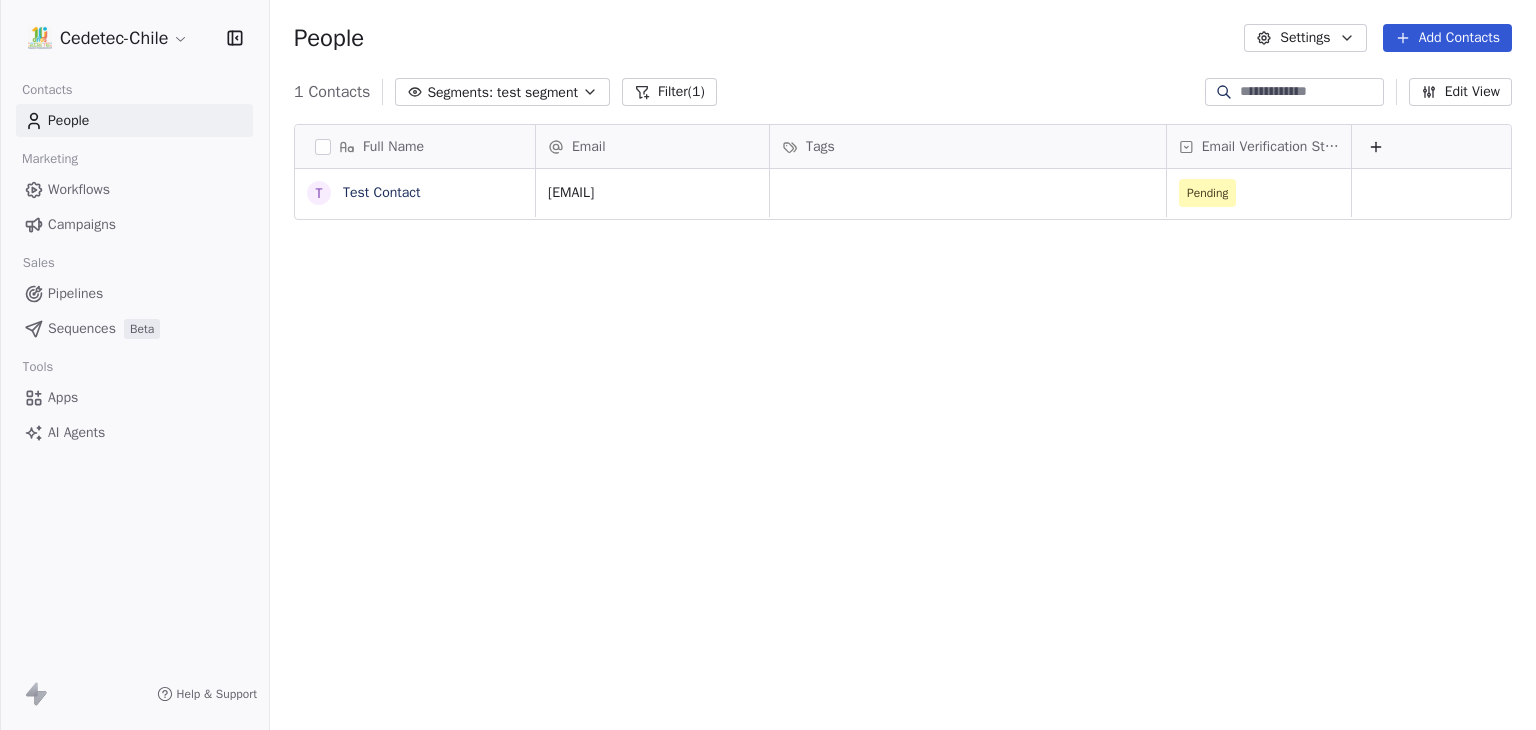 click on "Full Name T Test Contact Email Tags Email Verification Status mrinal@swipepages.com Pending
To pick up a draggable item, press the space bar.
While dragging, use the arrow keys to move the item.
Press space again to drop the item in its new position, or press escape to cancel." at bounding box center (903, 429) 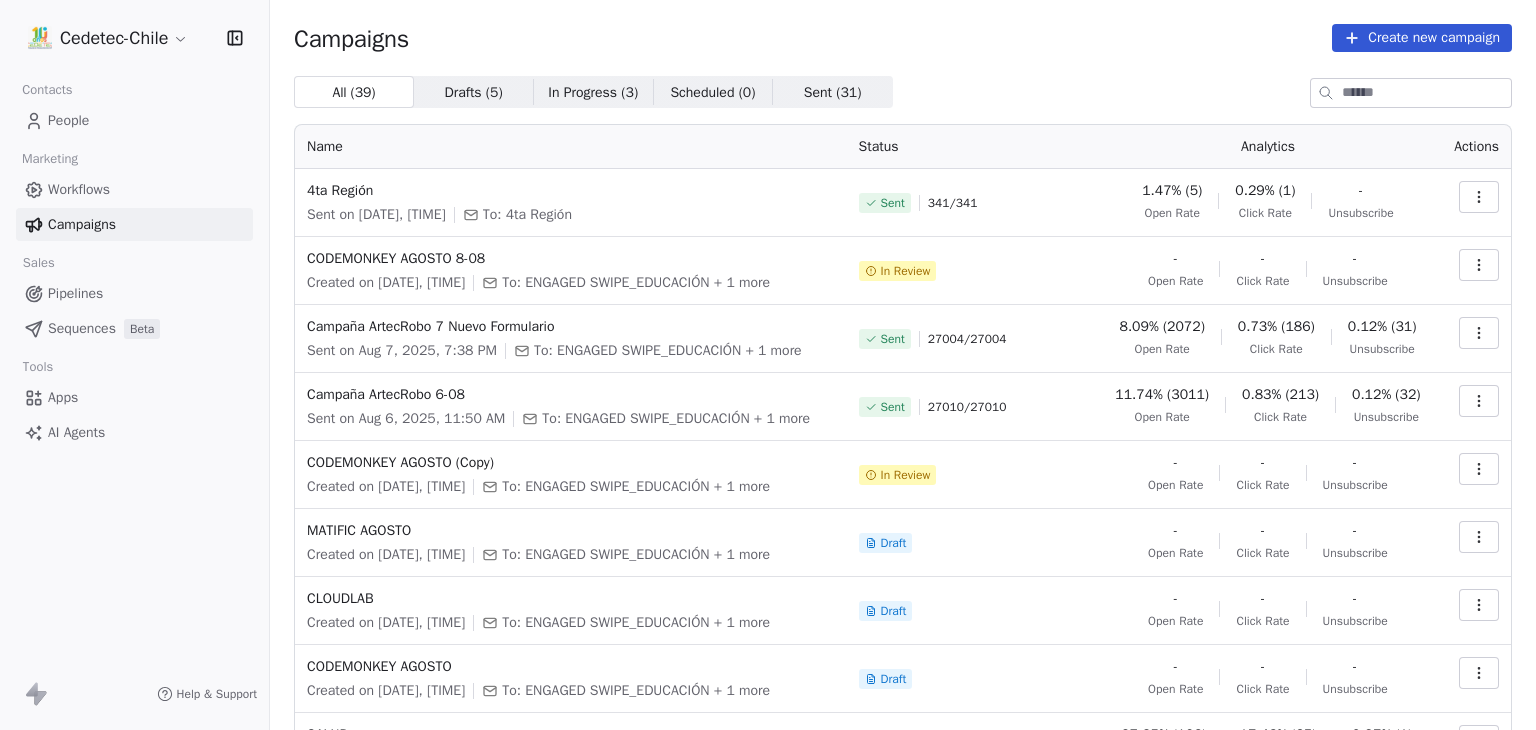 click at bounding box center (1479, 265) 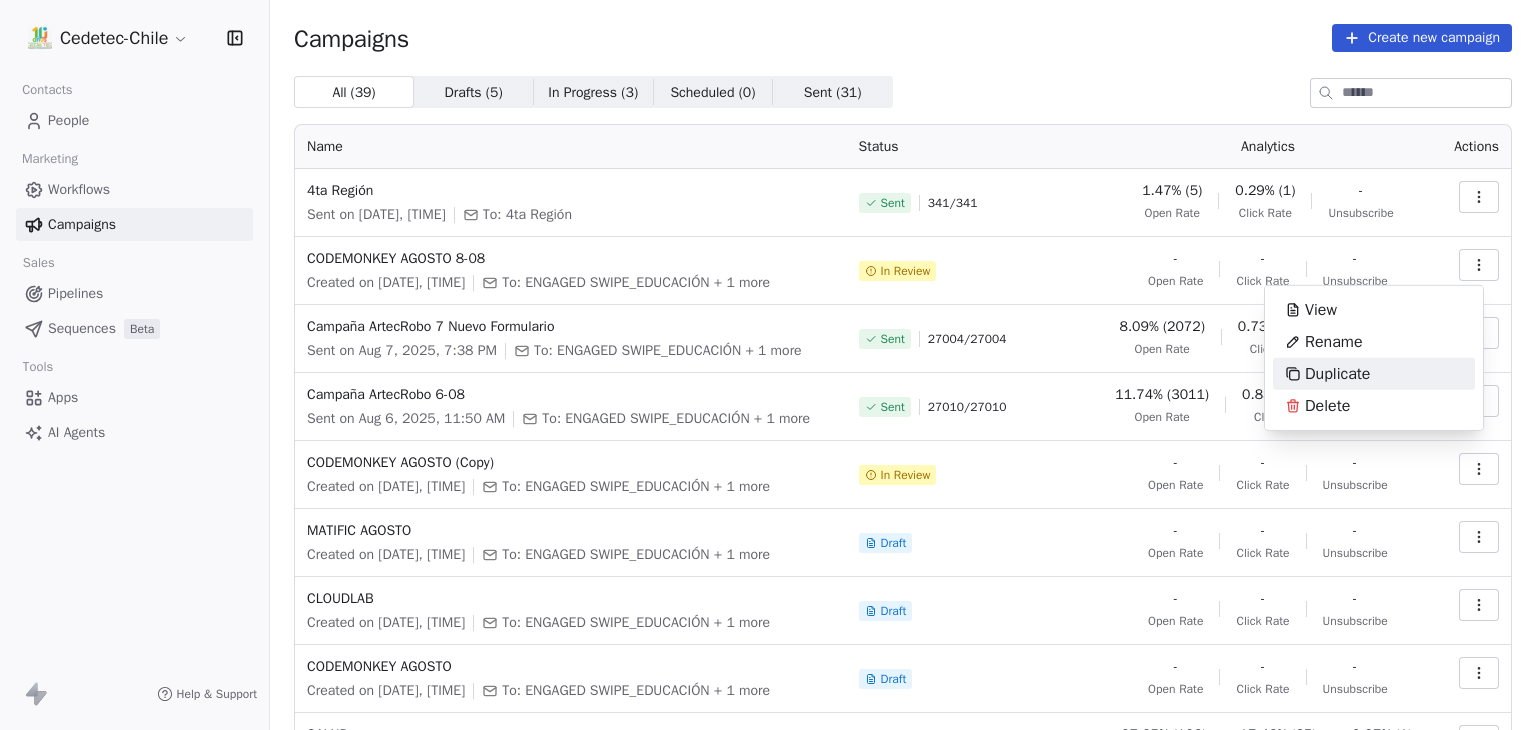 click on "Duplicate" at bounding box center (1337, 374) 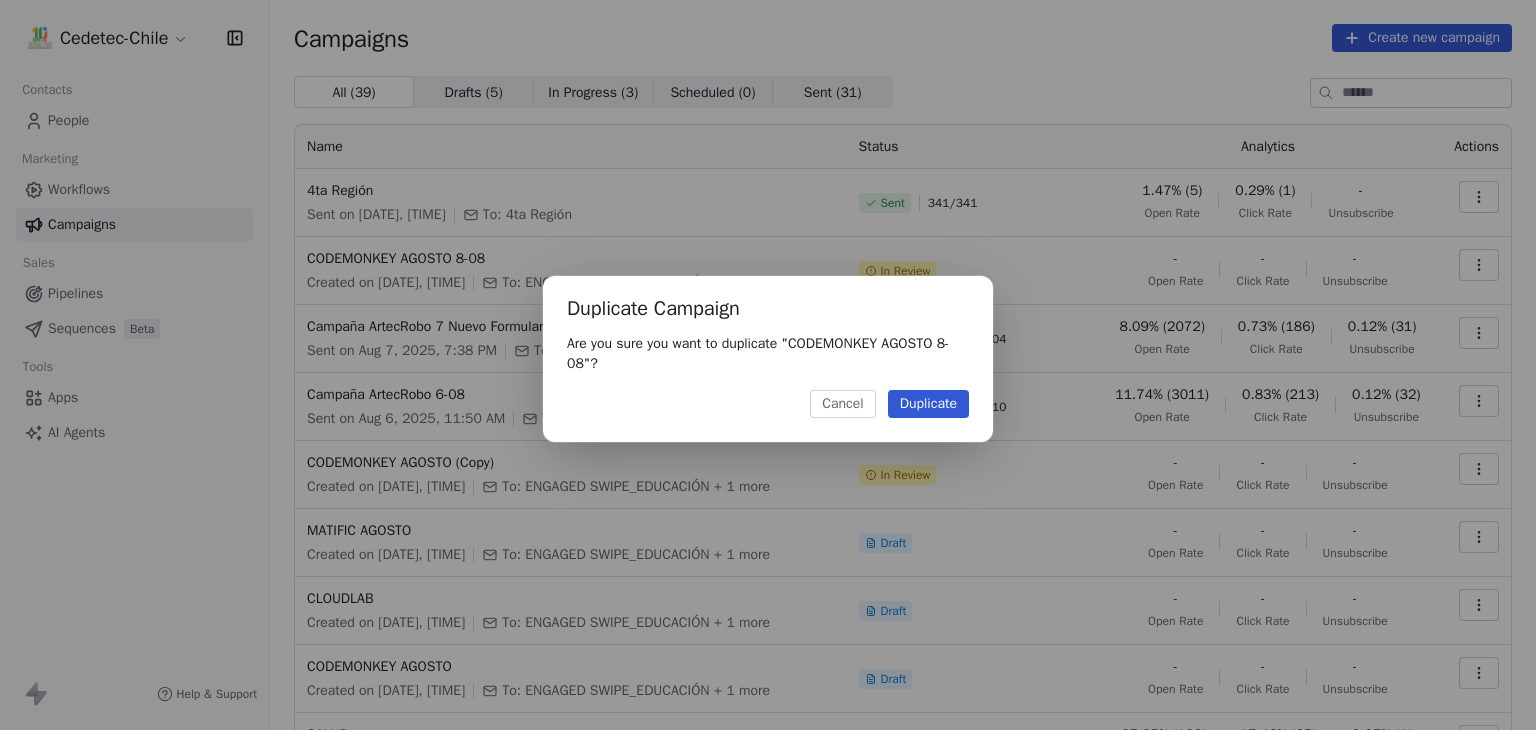 click on "Duplicate" at bounding box center (928, 404) 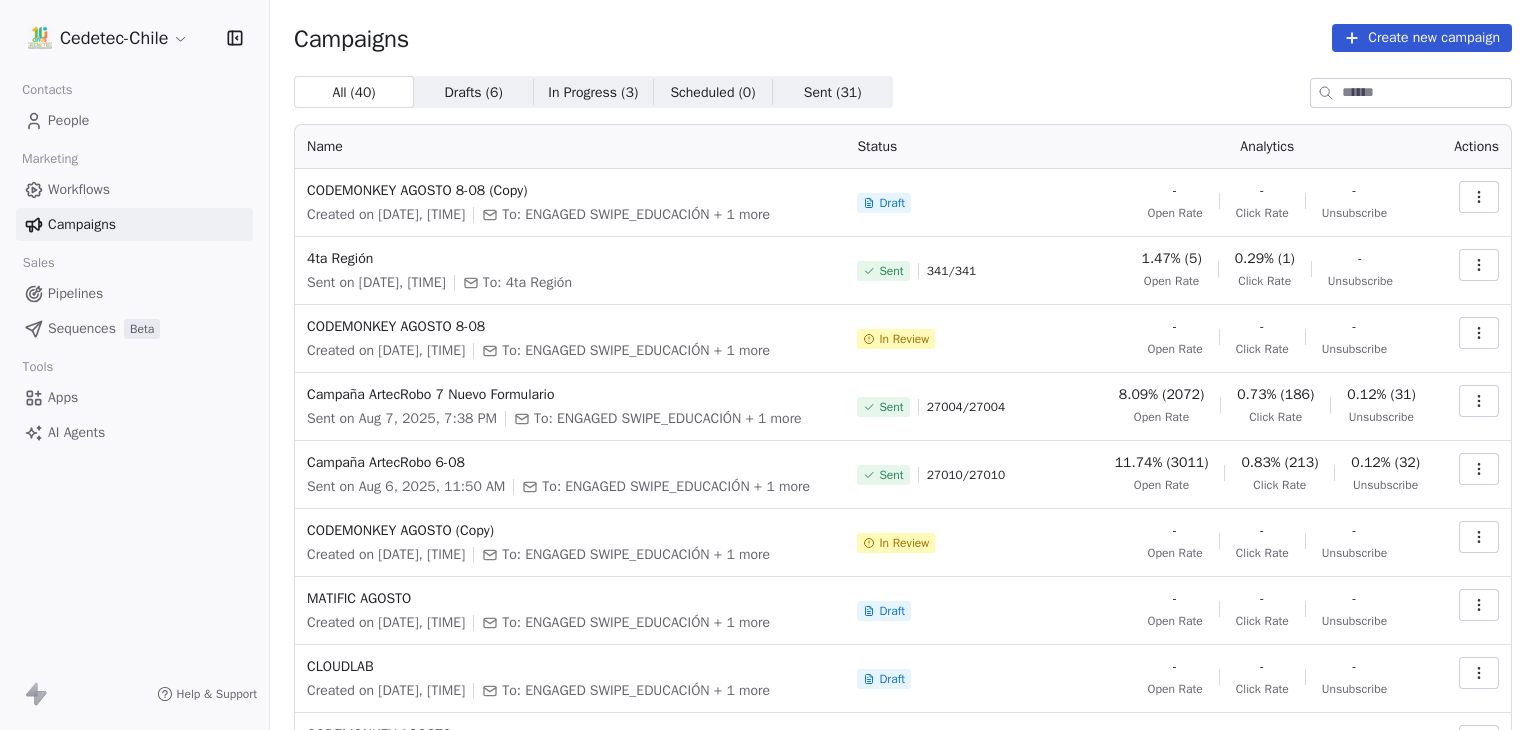 click 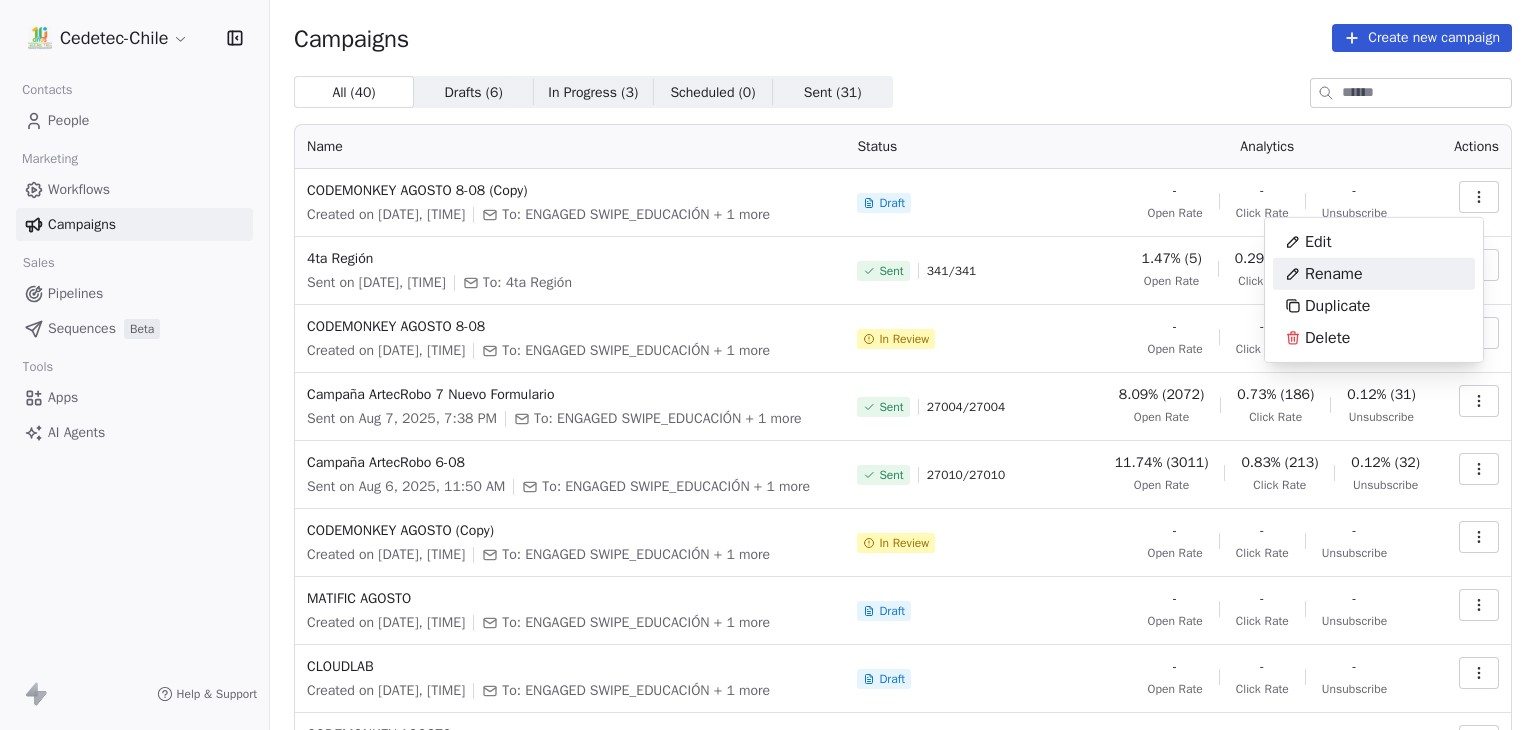 click on "Rename" at bounding box center (1334, 274) 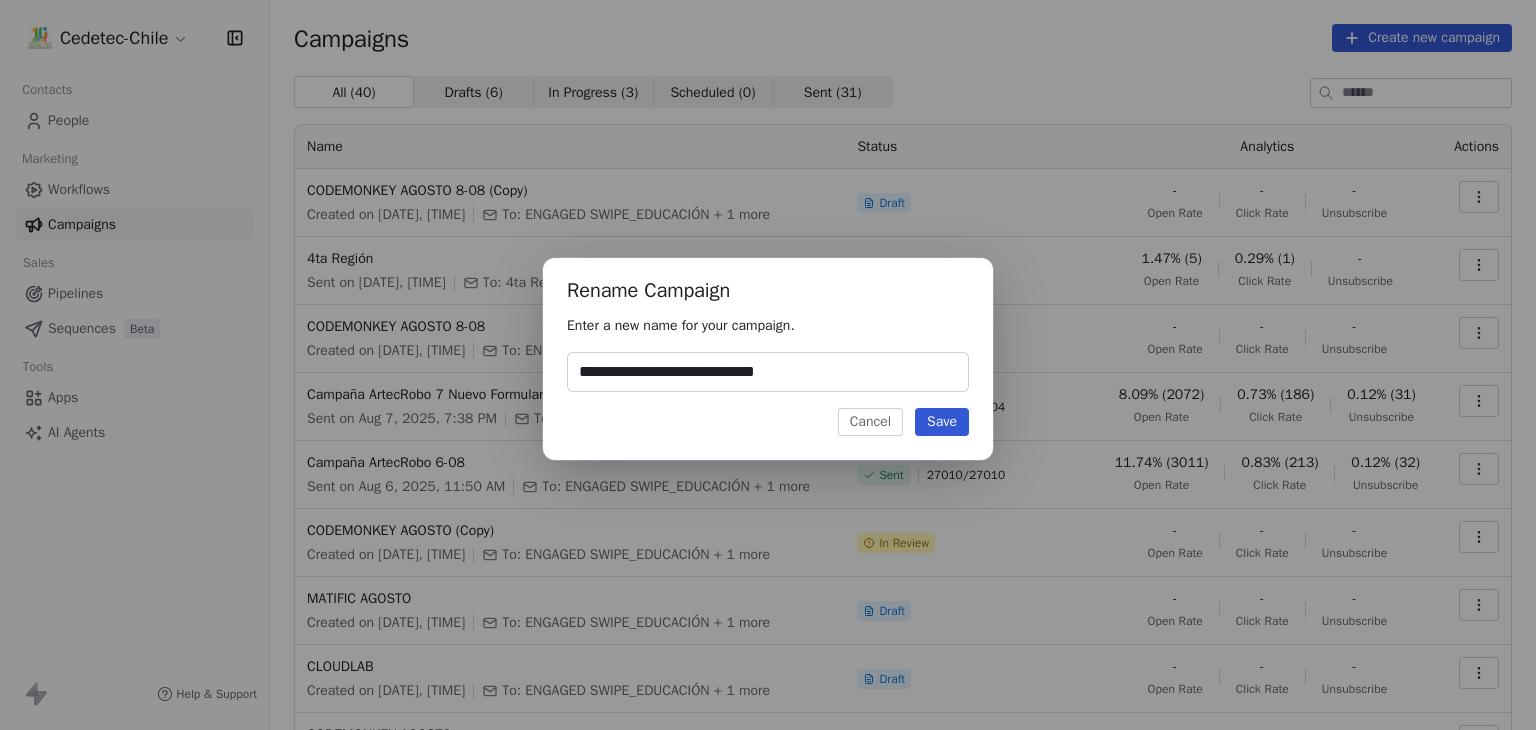 click on "**********" at bounding box center [768, 372] 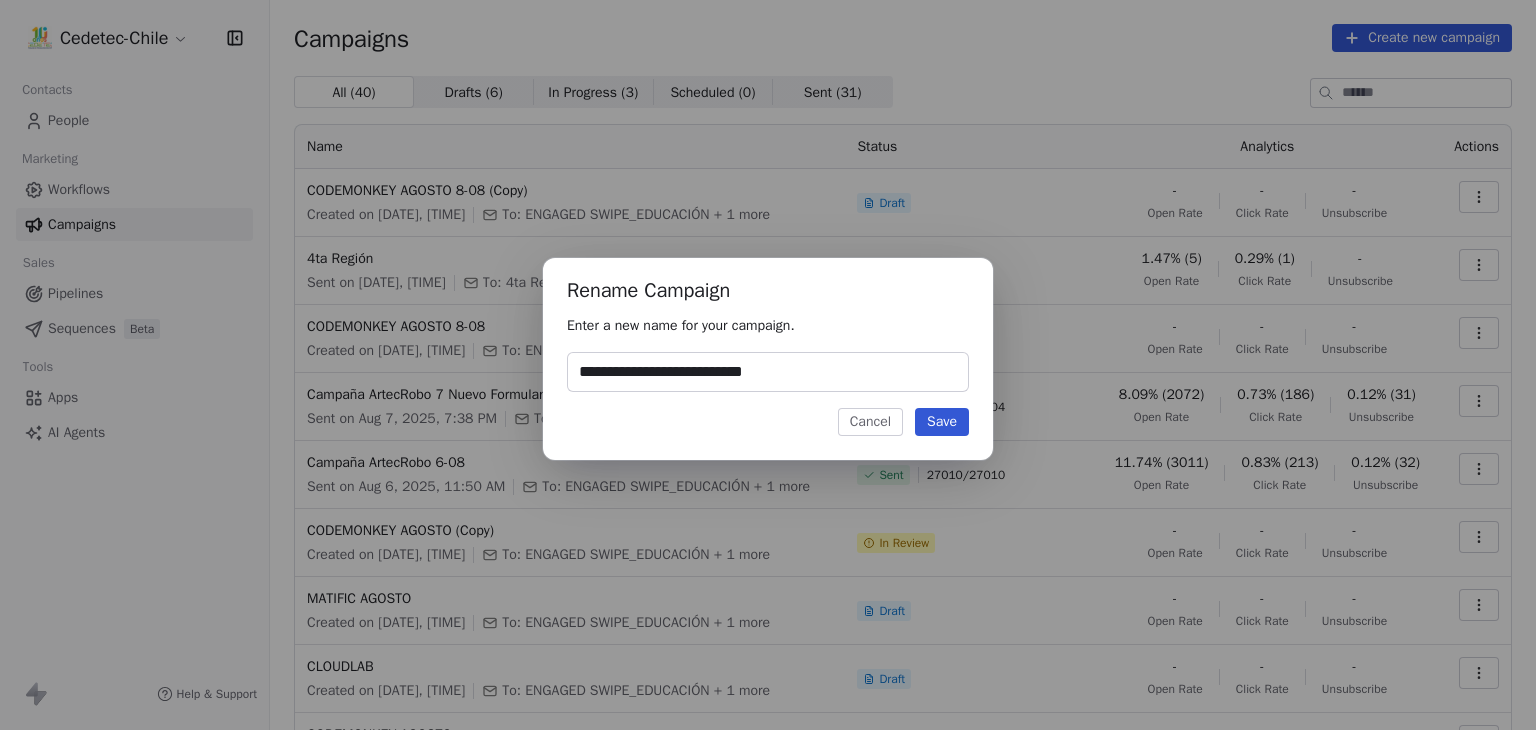 drag, startPoint x: 796, startPoint y: 366, endPoint x: 812, endPoint y: 419, distance: 55.362442 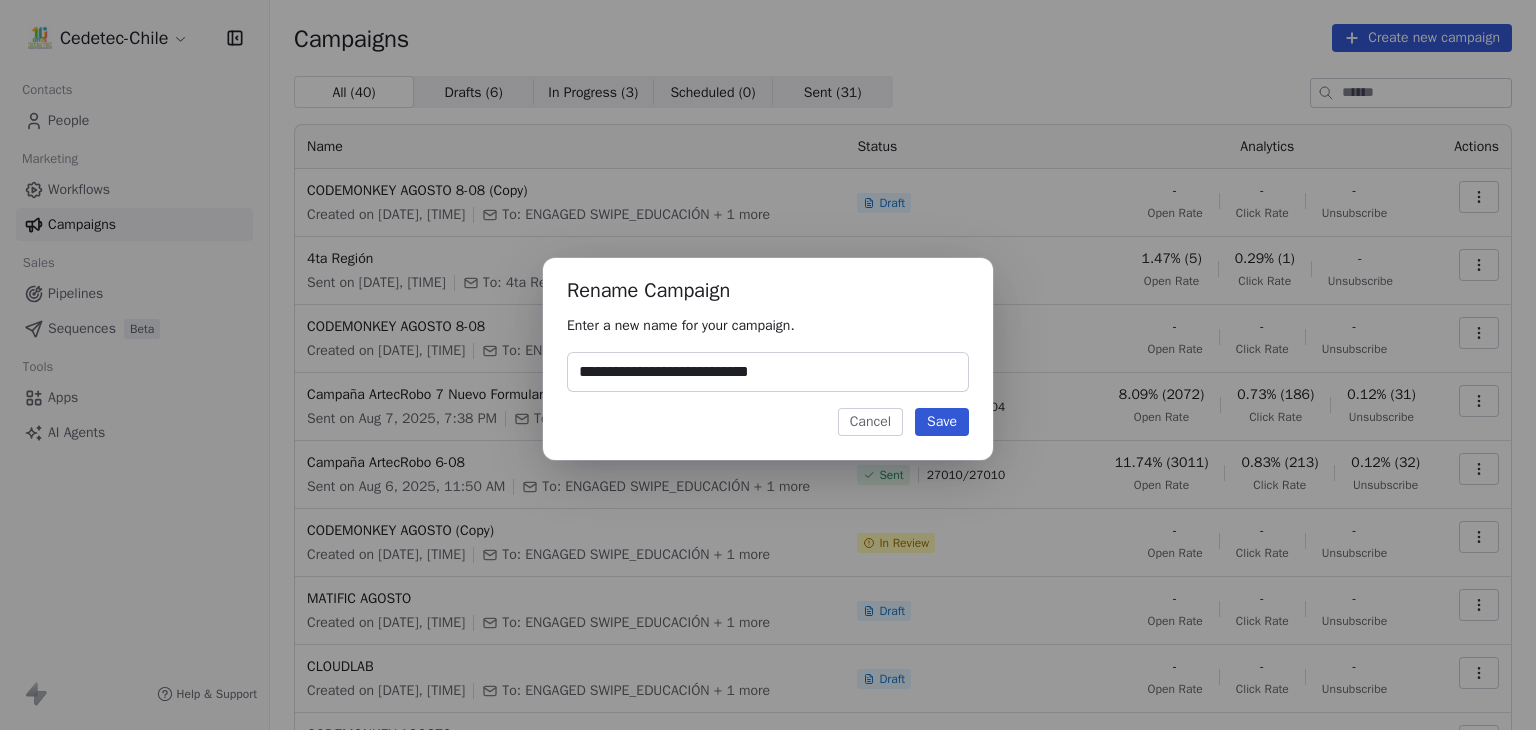 click on "**********" at bounding box center (768, 372) 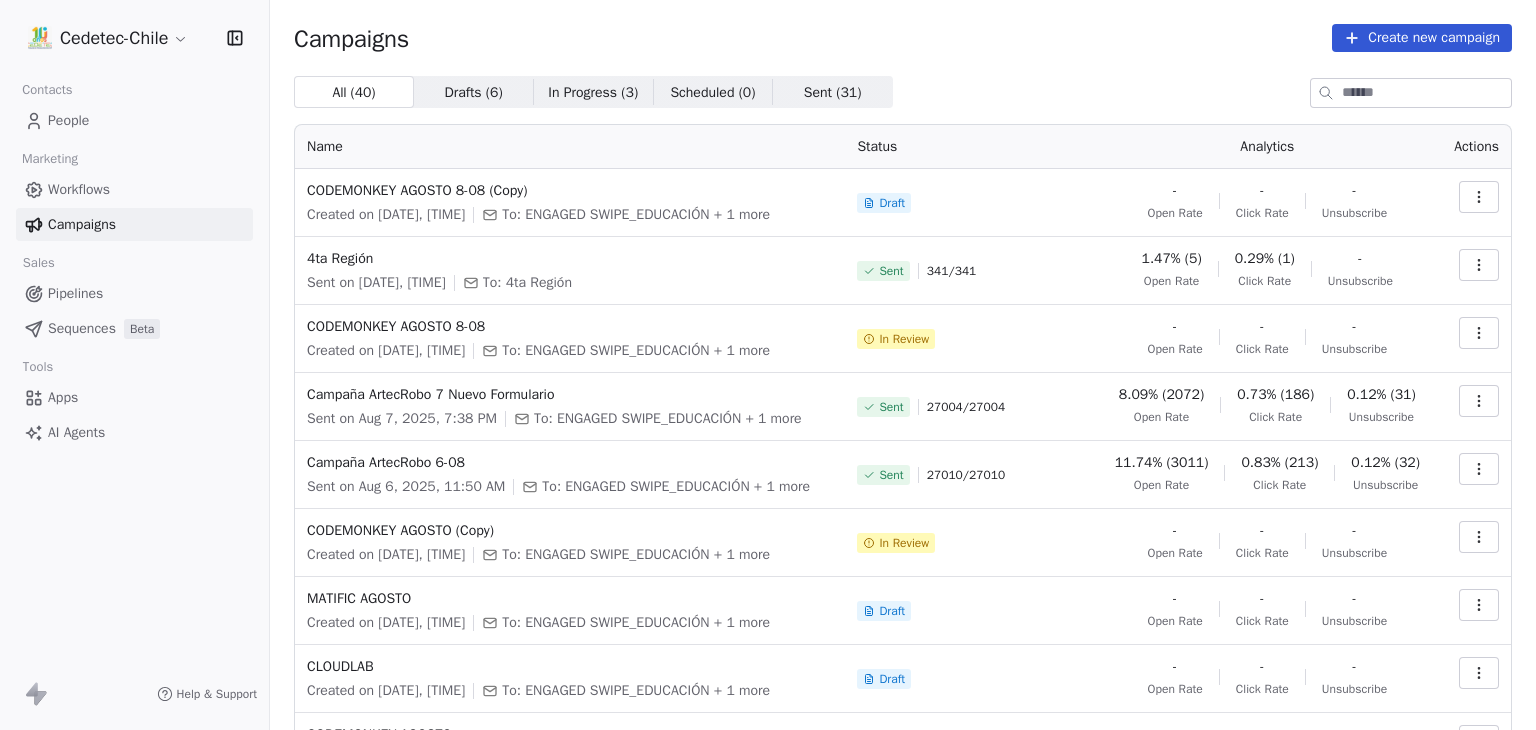 type 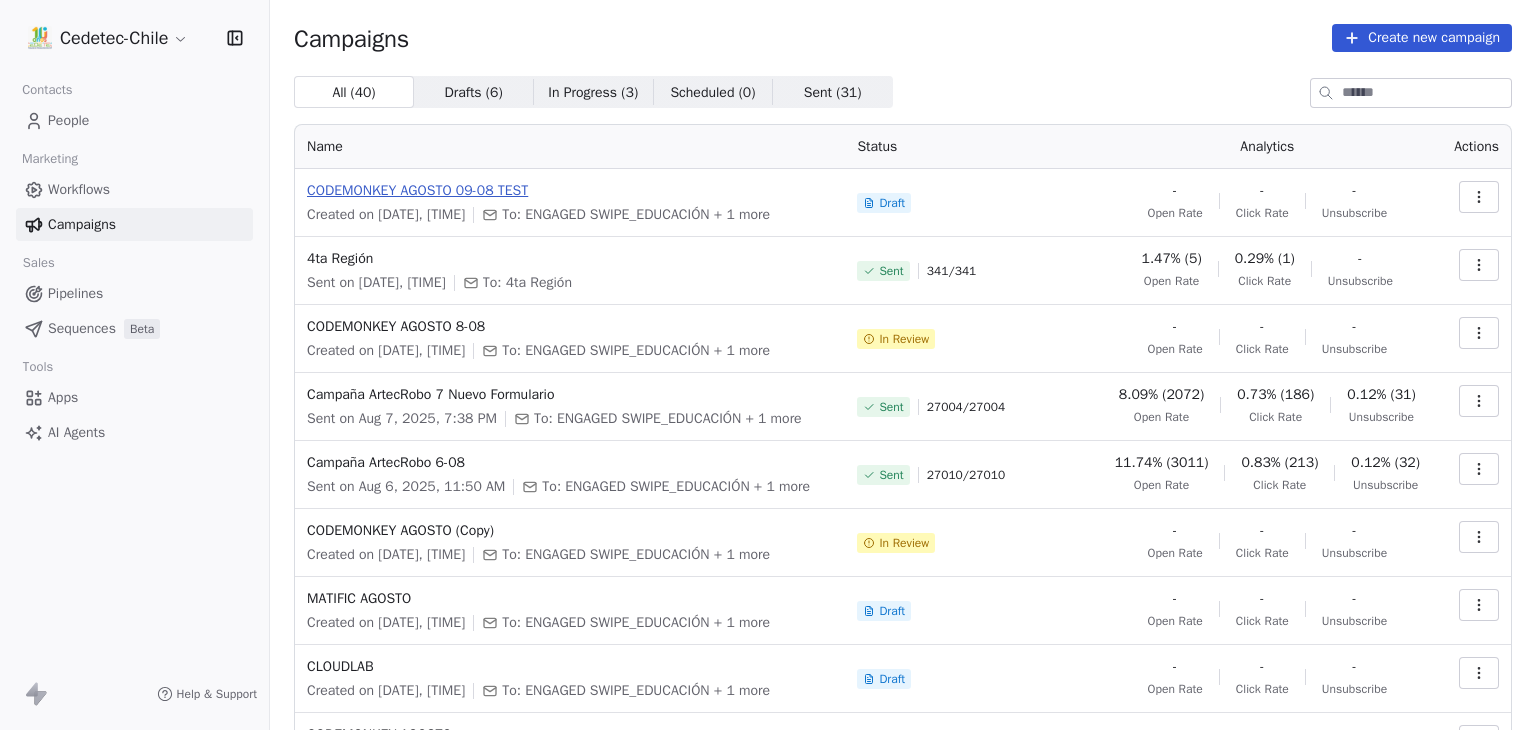 click on "CODEMONKEY AGOSTO 09-08 TEST" at bounding box center [570, 191] 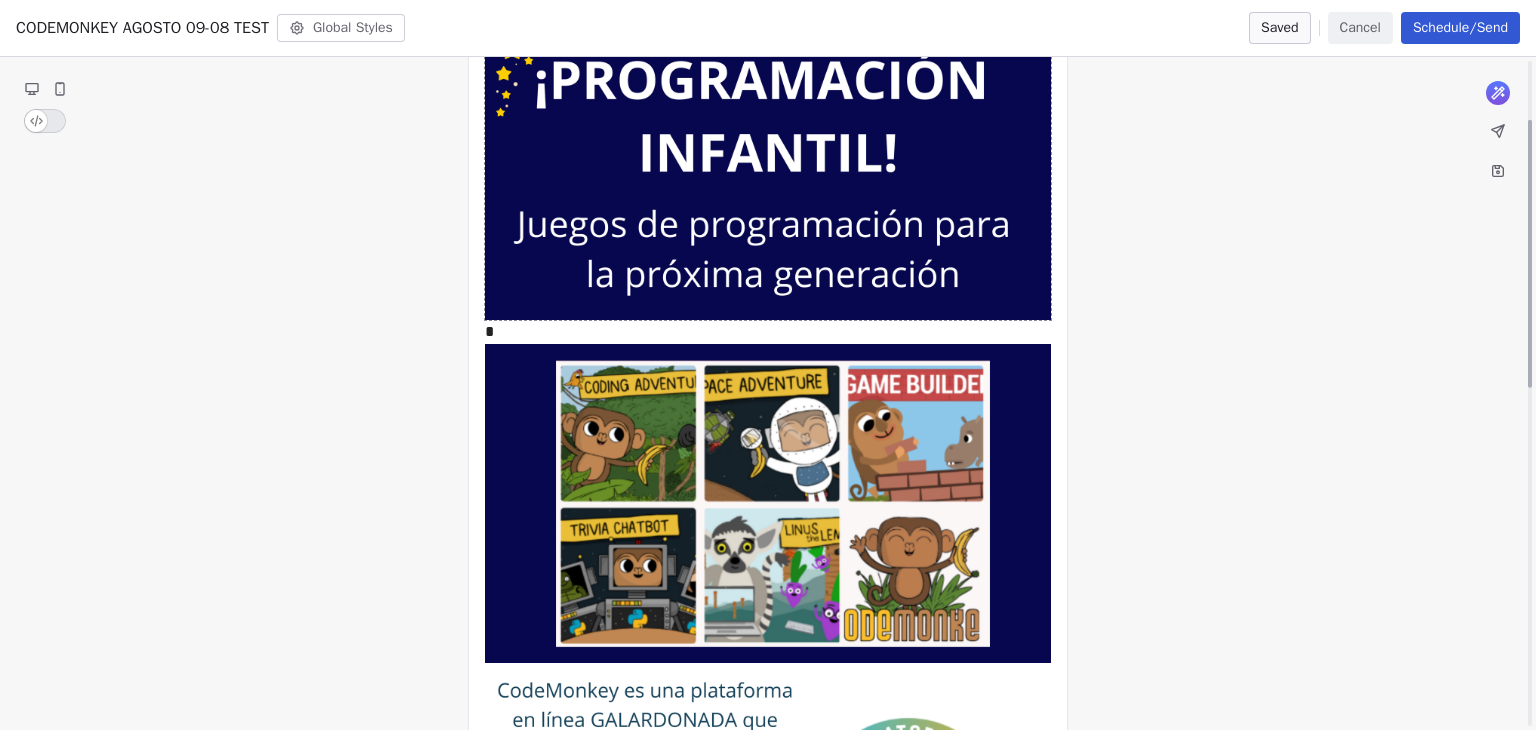 scroll, scrollTop: 400, scrollLeft: 0, axis: vertical 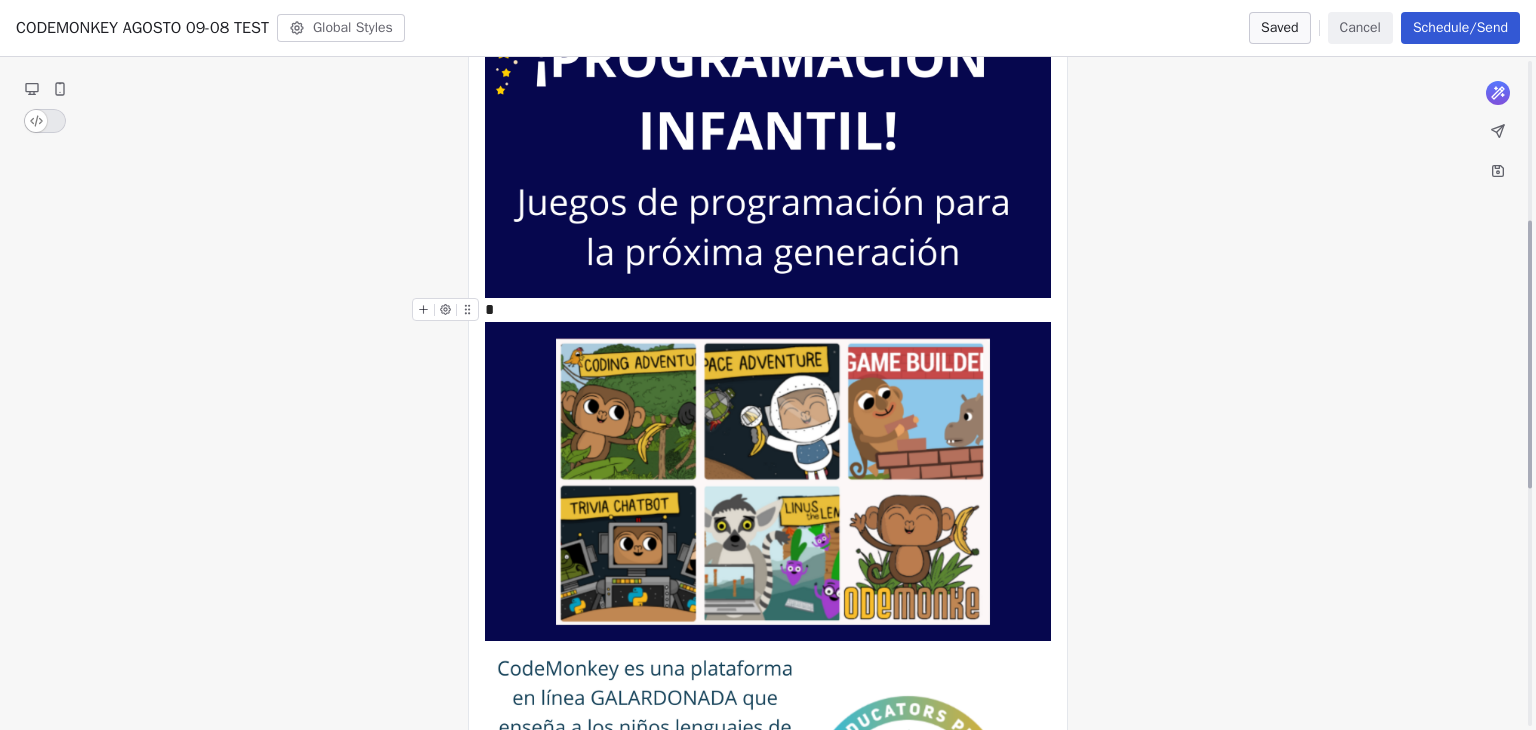 click on "Cedetec-Chile Contacts People Marketing Workflows Campaigns Sales Pipelines Sequences Beta Tools Apps AI Agents Help & Support Campaigns  Create new campaign All ( 40 ) All ( 40 ) Drafts ( 6 ) Drafts ( 6 ) In Progress ( 3 ) In Progress ( 3 ) Scheduled ( 0 ) Scheduled ( 0 ) Sent ( 31 ) Sent ( 31 ) Name Status Analytics Actions CODEMONKEY AGOSTO 09-08 TEST Created on Aug 9, 2025, 11:14 AM To: ENGAGED SWIPE_EDUCACIÓN + 1 more Draft - Open Rate - Click Rate - Unsubscribe 4ta Región Sent on Aug 8, 2025, 3:59 PM To: 4ta Región  Sent 341 / 341 1.47% (5) Open Rate 0.29% (1) Click Rate - Unsubscribe CODEMONKEY AGOSTO 8-08 Created on Aug 8, 2025, 10:14 PM To: ENGAGED SWIPE_EDUCACIÓN + 1 more In Review - Open Rate - Click Rate - Unsubscribe Campaña ArtecRobo 7 Nuevo Formulario Sent on Aug 7, 2025, 7:38 PM To: ENGAGED SWIPE_EDUCACIÓN + 1 more Sent 27004 / 27004 8.09% (2072) Open Rate 0.73% (186) Click Rate 0.12% (31) Unsubscribe Campaña ArtecRobo 6-08 Sent on Aug 6, 2025, 11:50 AM Sent 27010 / 27010 Open Rate -" at bounding box center (768, 365) 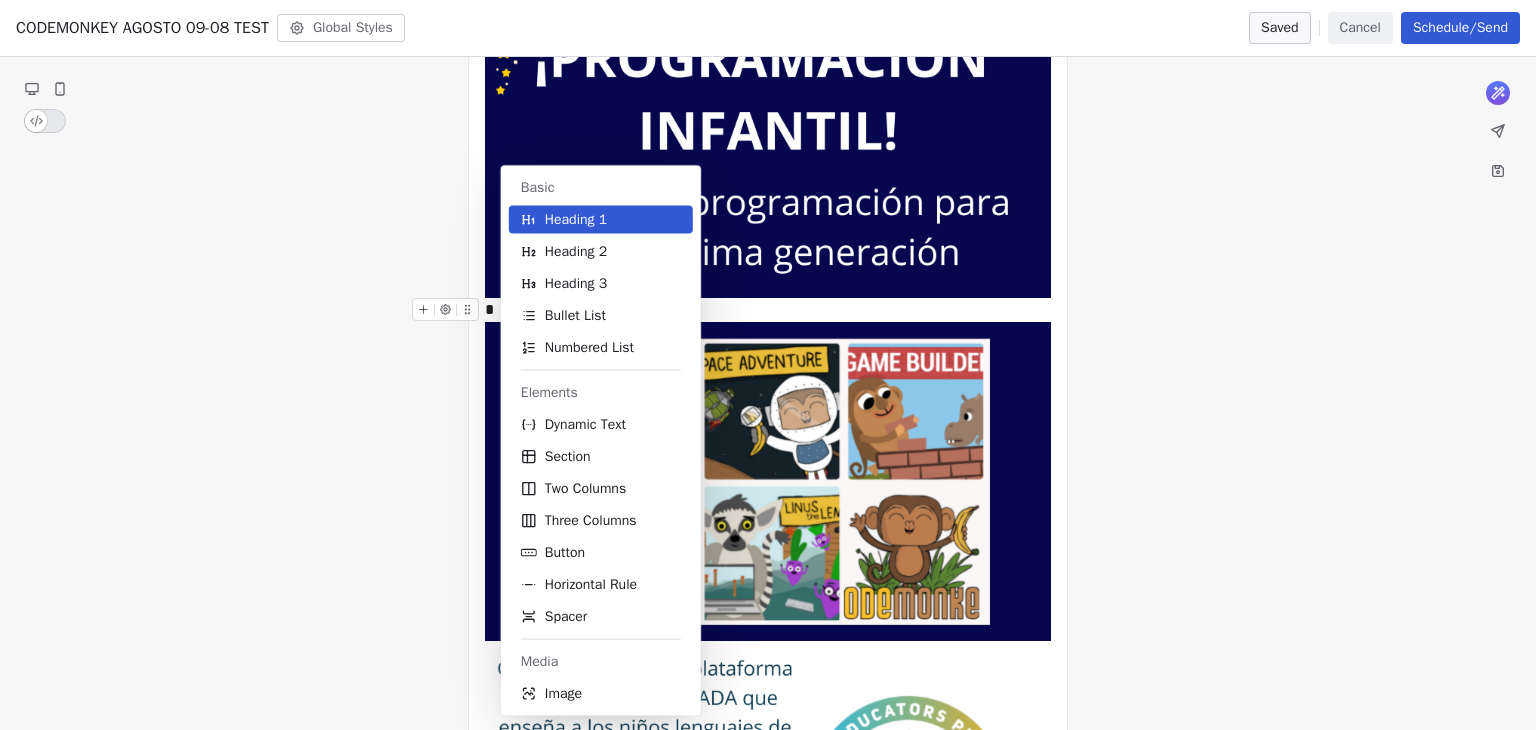 click on "*" at bounding box center [768, 310] 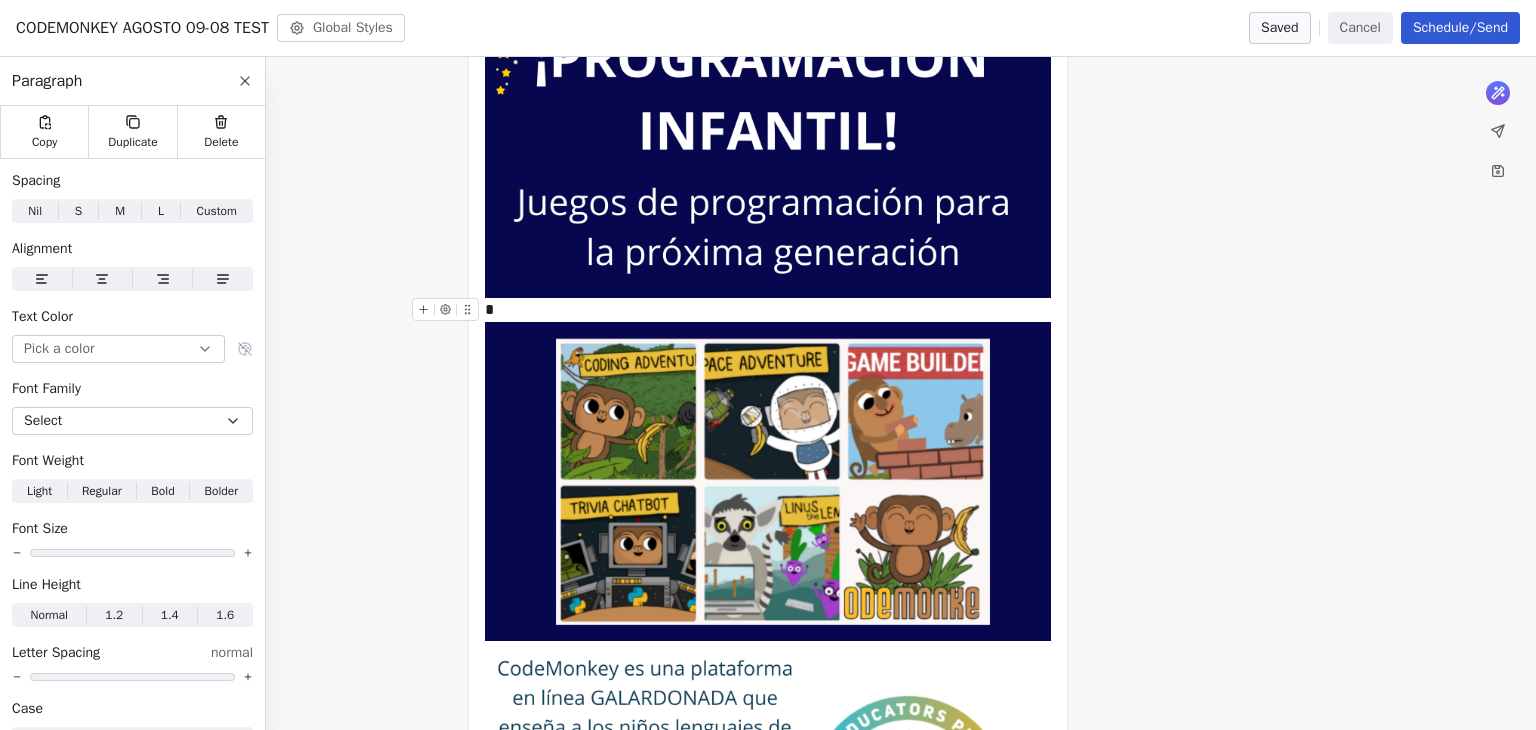 type 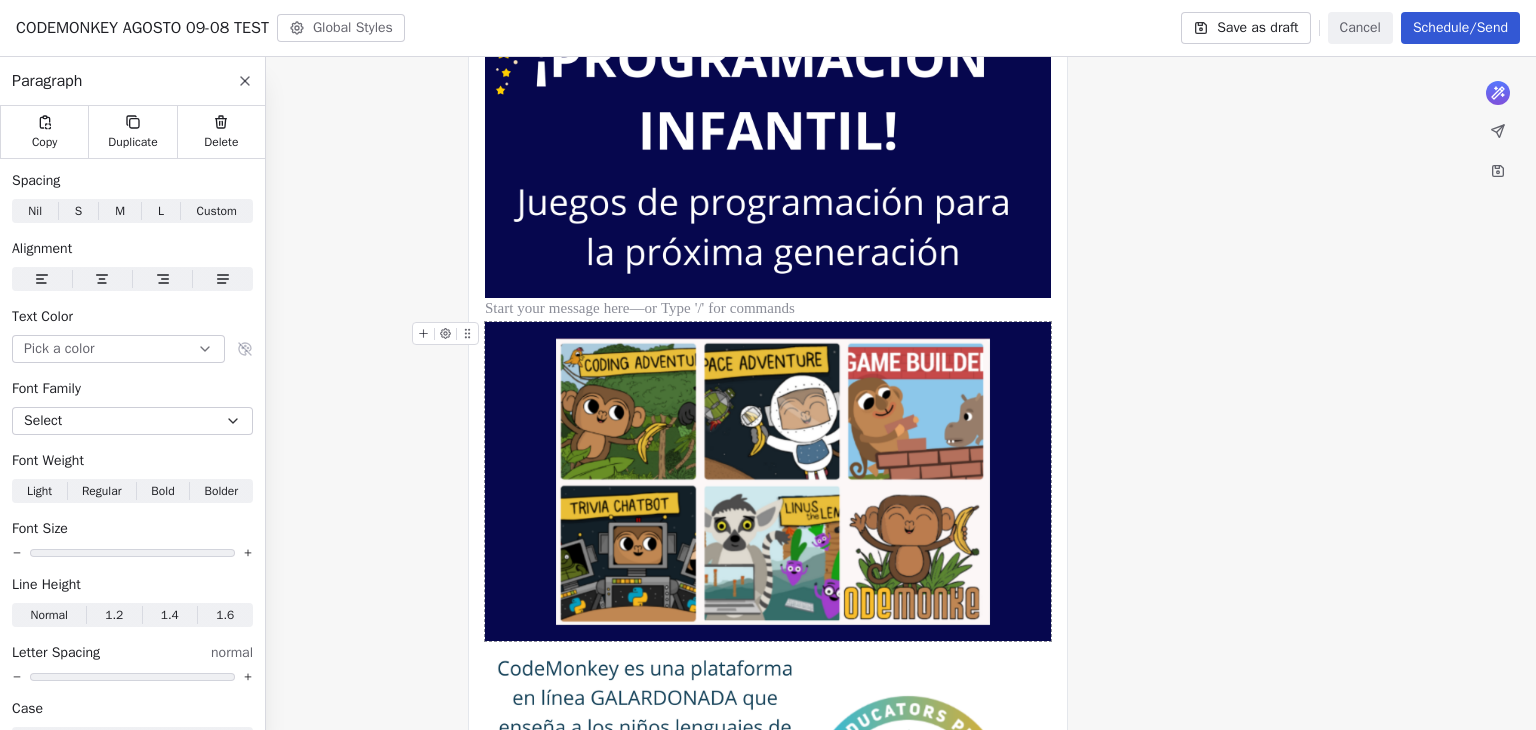 click on "Cancel" at bounding box center [1360, 28] 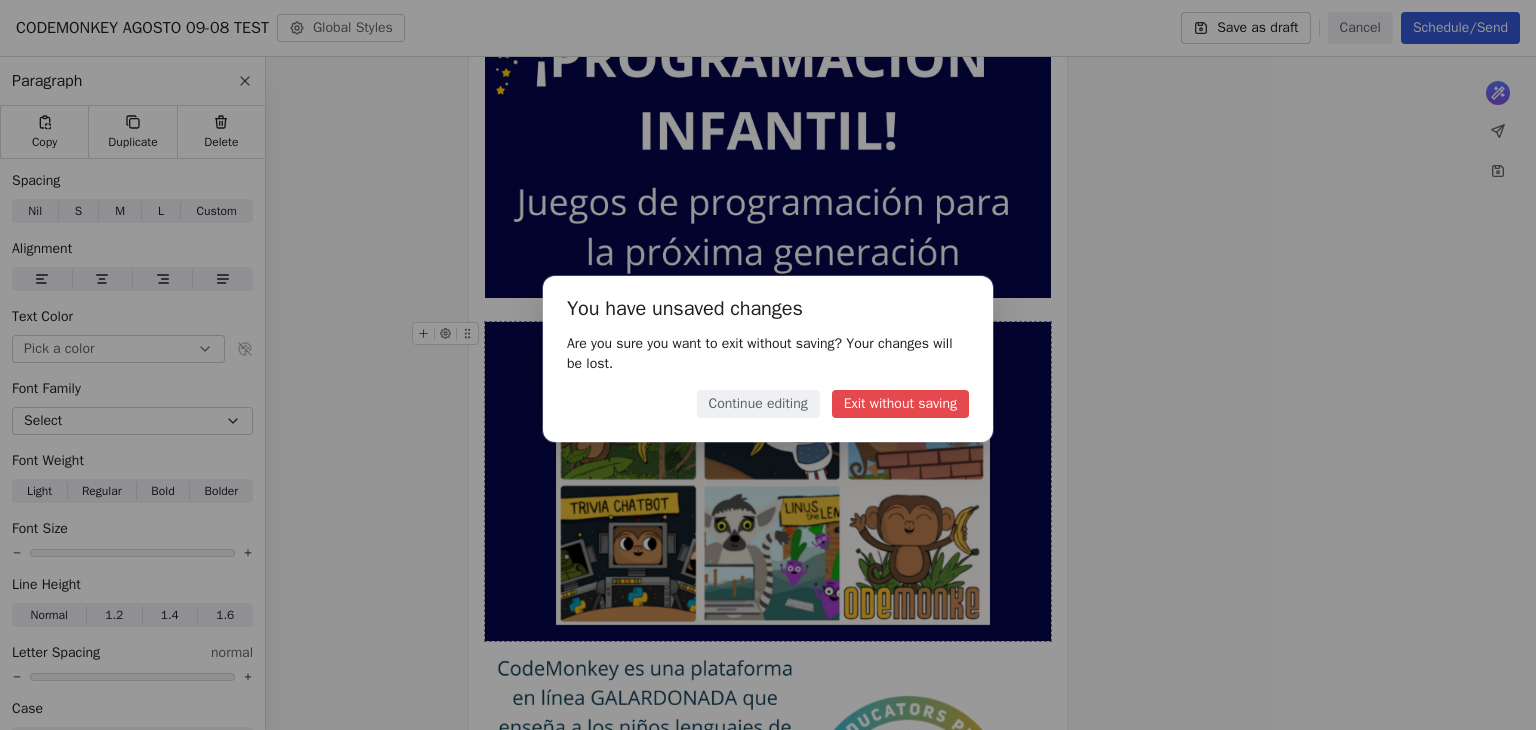 click on "Exit without saving" at bounding box center [900, 404] 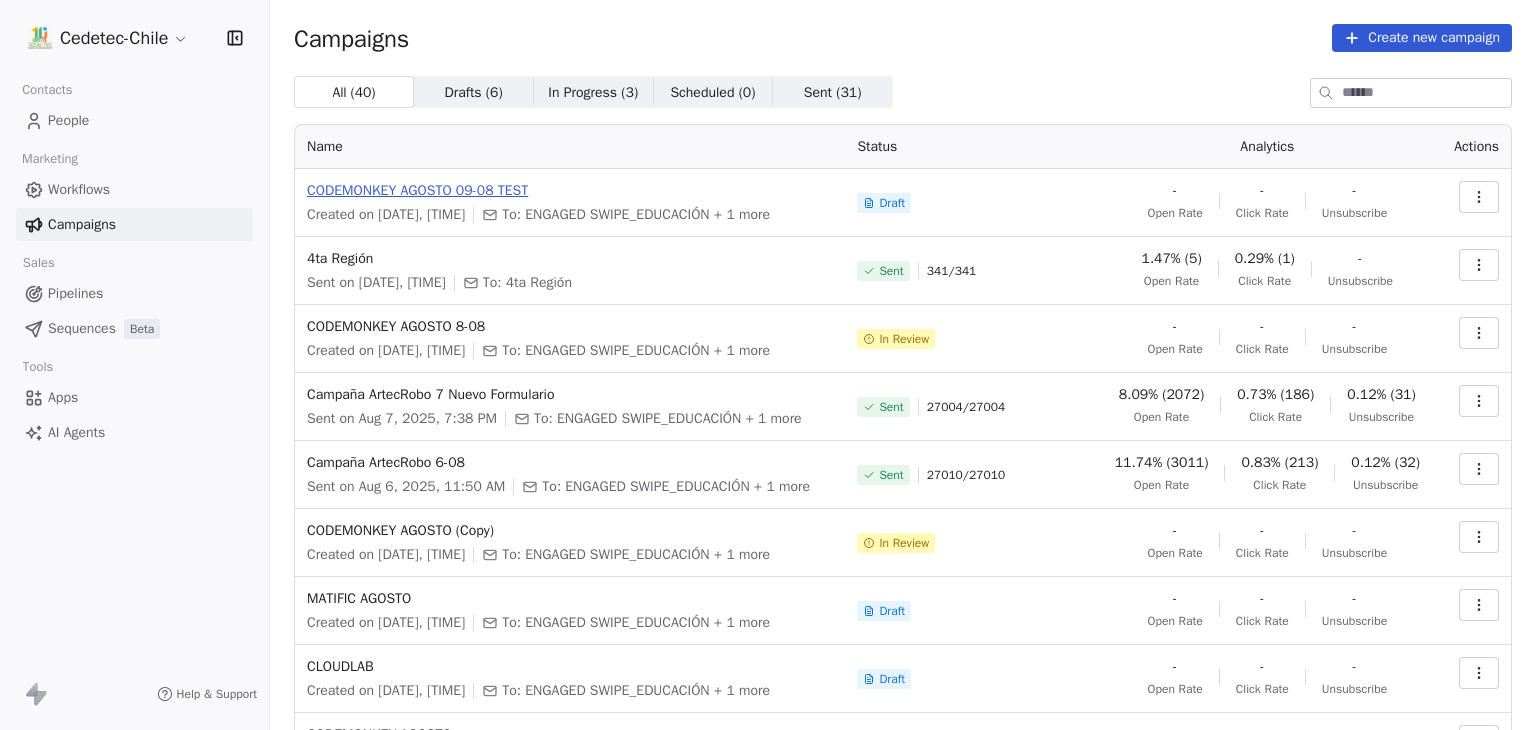 click on "CODEMONKEY AGOSTO 09-08 TEST" at bounding box center [570, 191] 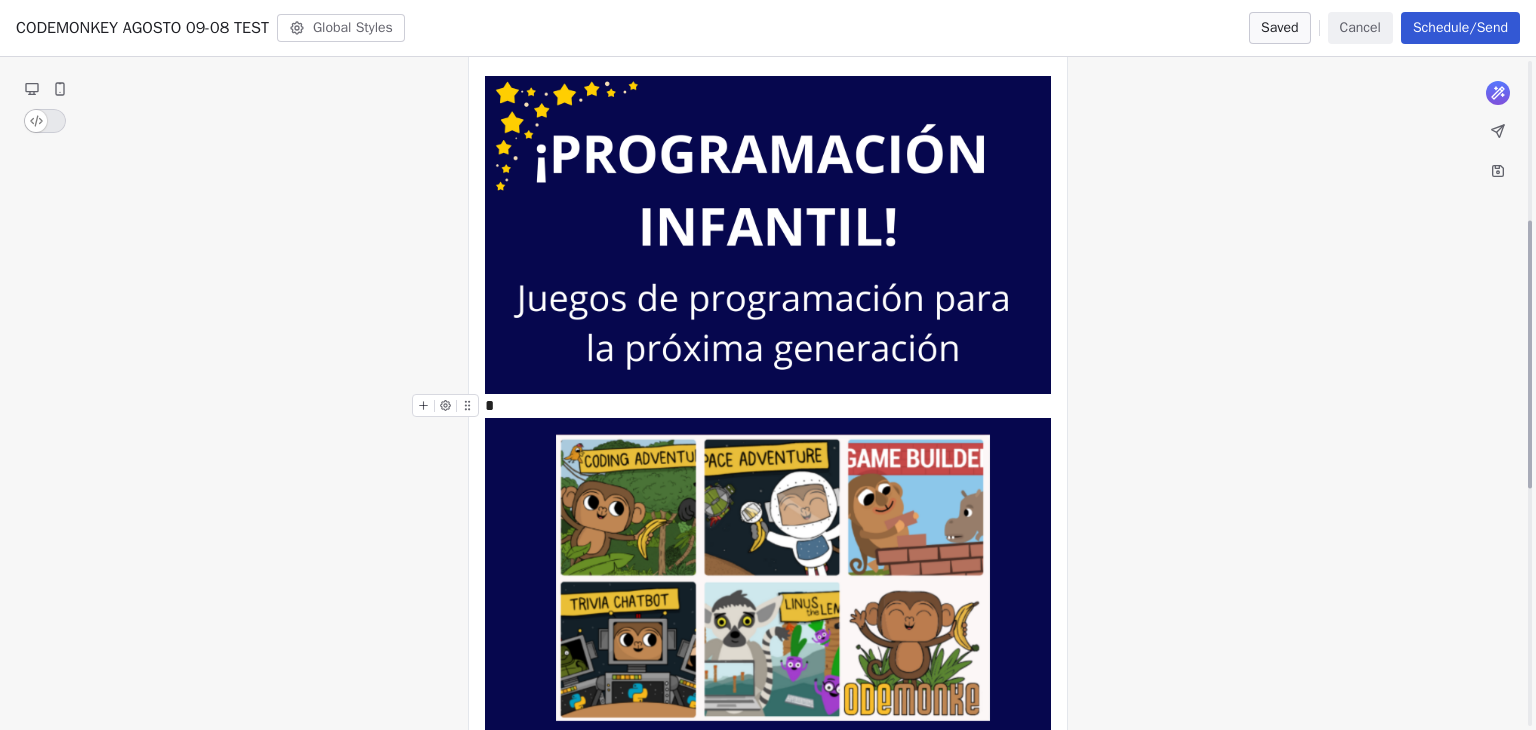 scroll, scrollTop: 300, scrollLeft: 0, axis: vertical 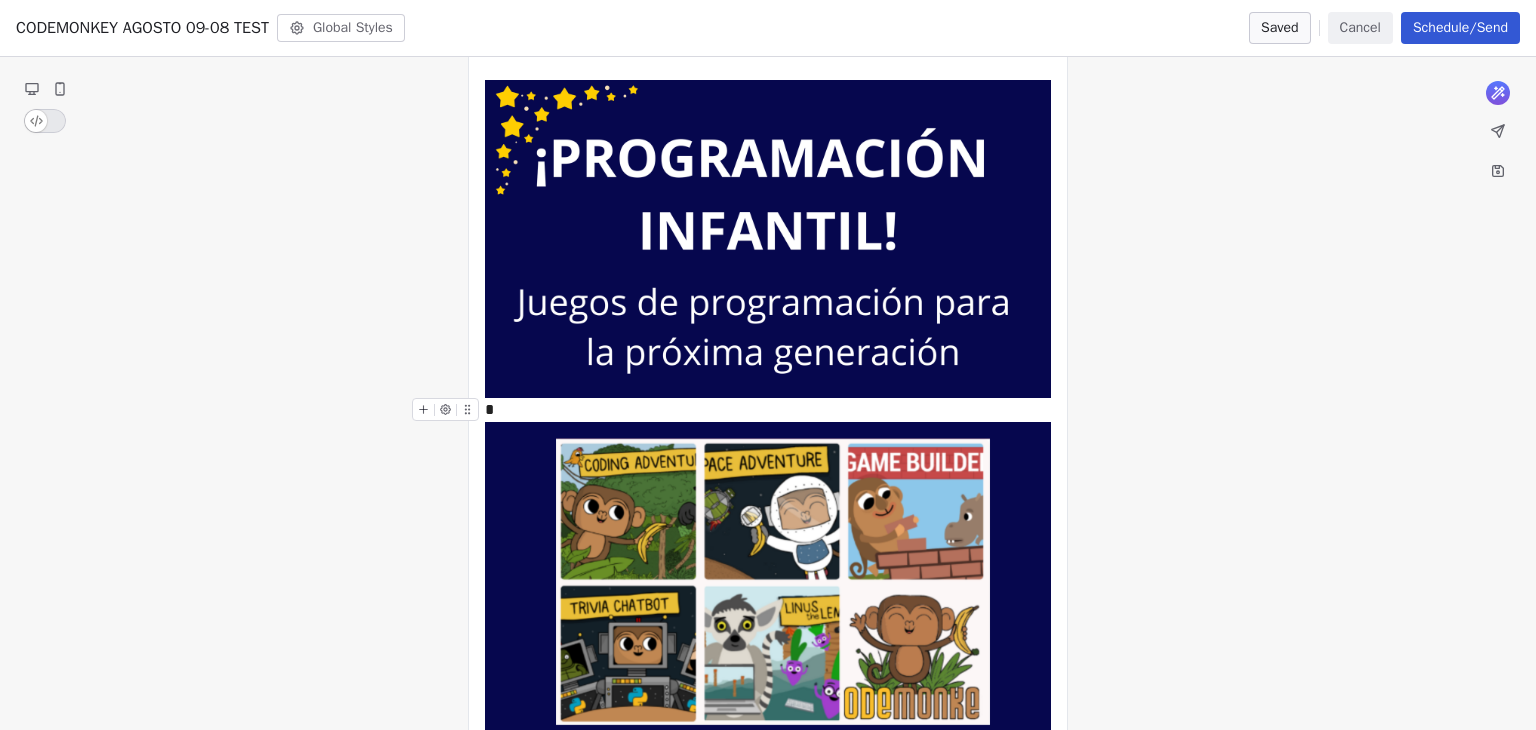 click on "Cedetec-Chile Contacts People Marketing Workflows Campaigns Sales Pipelines Sequences Beta Tools Apps AI Agents Help & Support Campaigns  Create new campaign All ( 40 ) All ( 40 ) Drafts ( 6 ) Drafts ( 6 ) In Progress ( 3 ) In Progress ( 3 ) Scheduled ( 0 ) Scheduled ( 0 ) Sent ( 31 ) Sent ( 31 ) Name Status Analytics Actions CODEMONKEY AGOSTO 09-08 TEST Created on Aug 9, 2025, 11:14 AM To: ENGAGED SWIPE_EDUCACIÓN + 1 more Draft - Open Rate - Click Rate - Unsubscribe 4ta Región Sent on Aug 8, 2025, 3:59 PM To: 4ta Región  Sent 341 / 341 1.47% (5) Open Rate 0.29% (1) Click Rate - Unsubscribe CODEMONKEY AGOSTO 8-08 Created on Aug 8, 2025, 10:14 PM To: ENGAGED SWIPE_EDUCACIÓN + 1 more In Review - Open Rate - Click Rate - Unsubscribe Campaña ArtecRobo 7 Nuevo Formulario Sent on Aug 7, 2025, 7:38 PM To: ENGAGED SWIPE_EDUCACIÓN + 1 more Sent 27004 / 27004 8.09% (2072) Open Rate 0.73% (186) Click Rate 0.12% (31) Unsubscribe Campaña ArtecRobo 6-08 Sent on Aug 6, 2025, 11:50 AM Sent 27010 / 27010 Open Rate -" at bounding box center [768, 365] 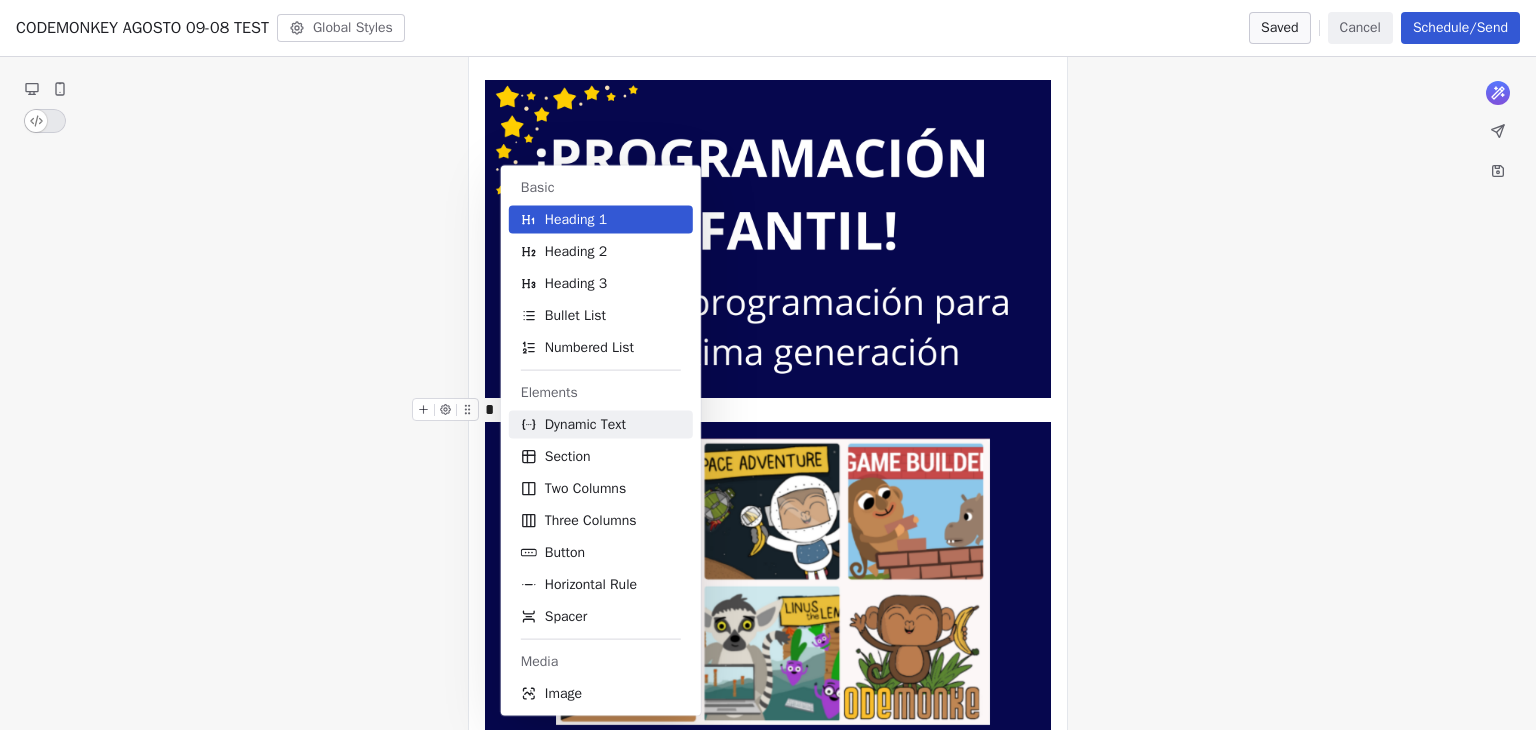 type 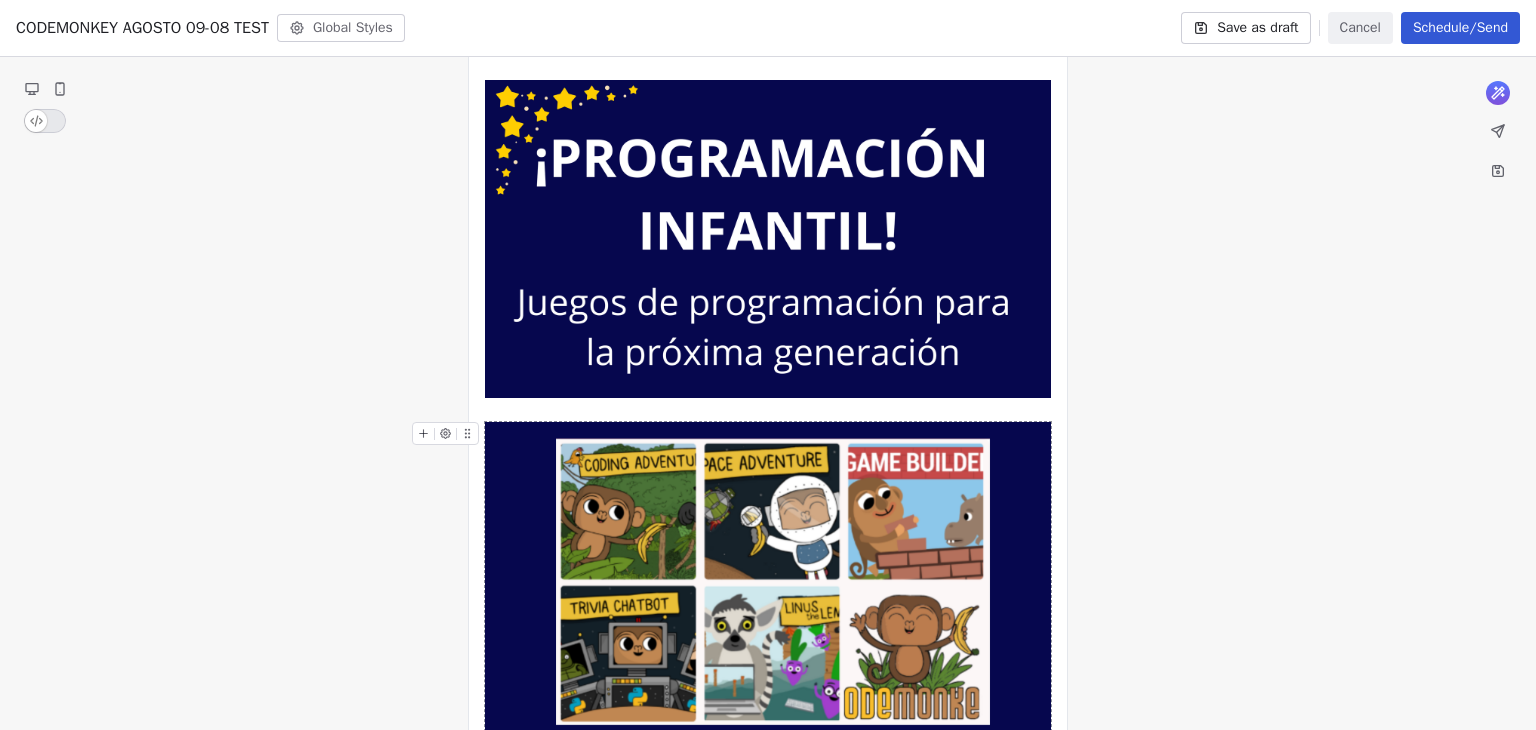 click on "**********" at bounding box center [768, 652] 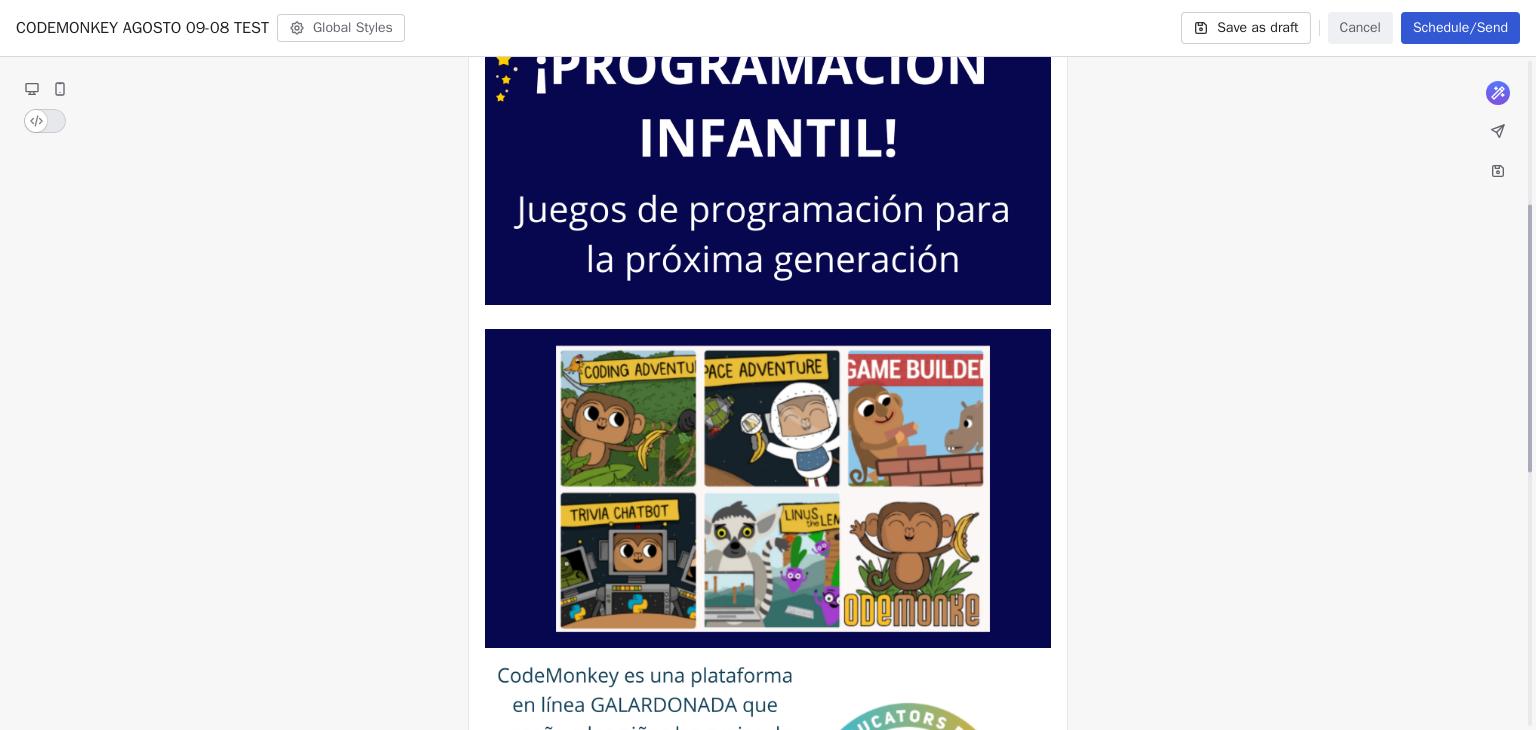 scroll, scrollTop: 0, scrollLeft: 0, axis: both 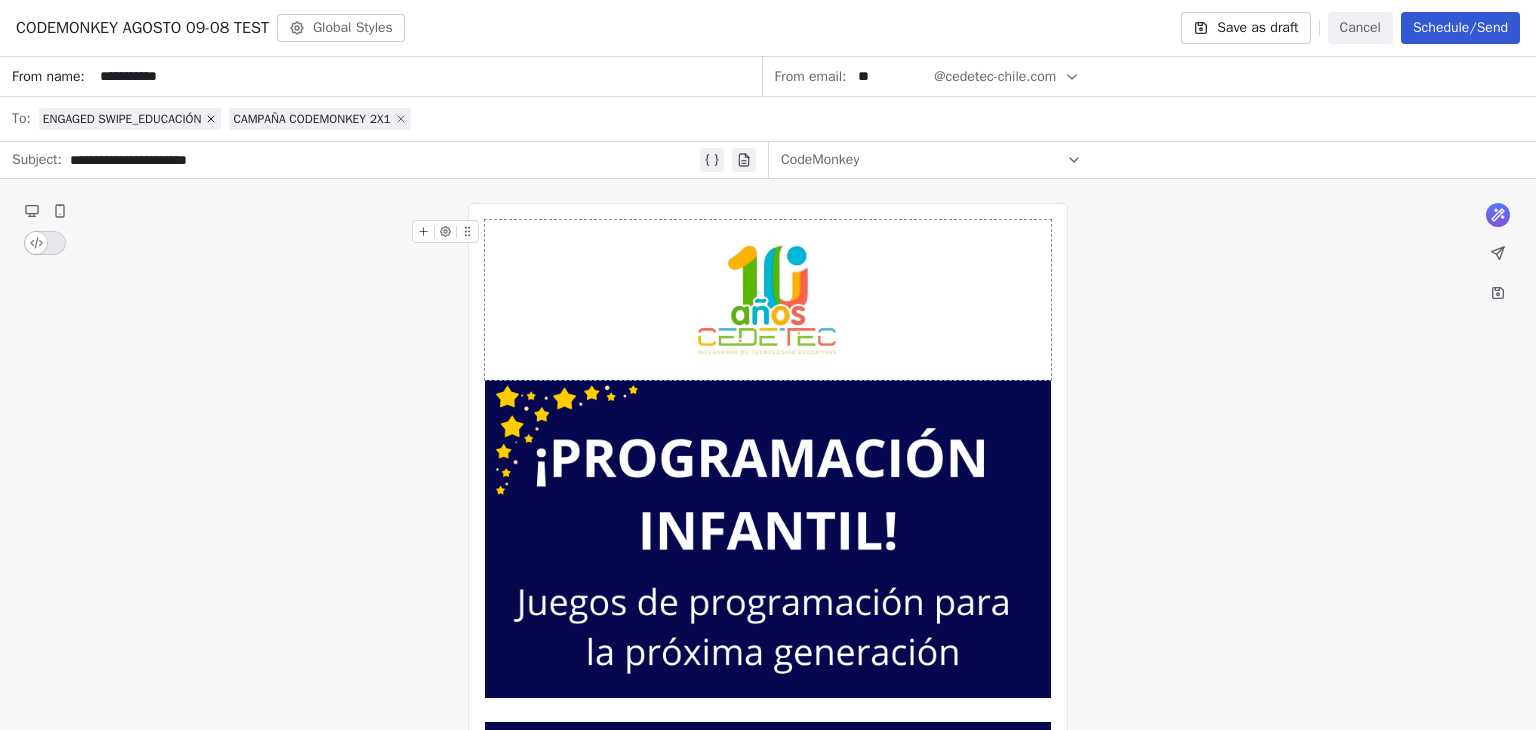 click 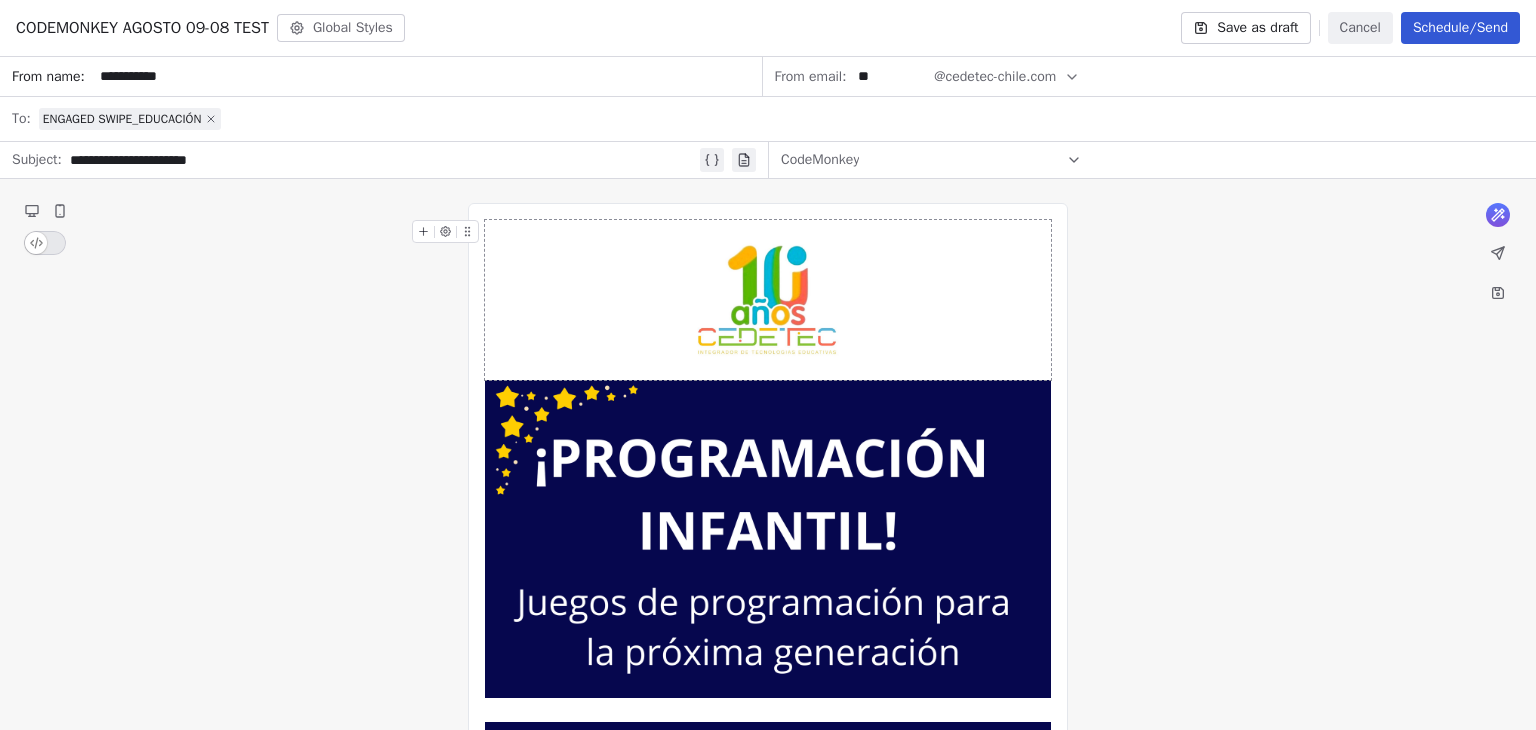 click 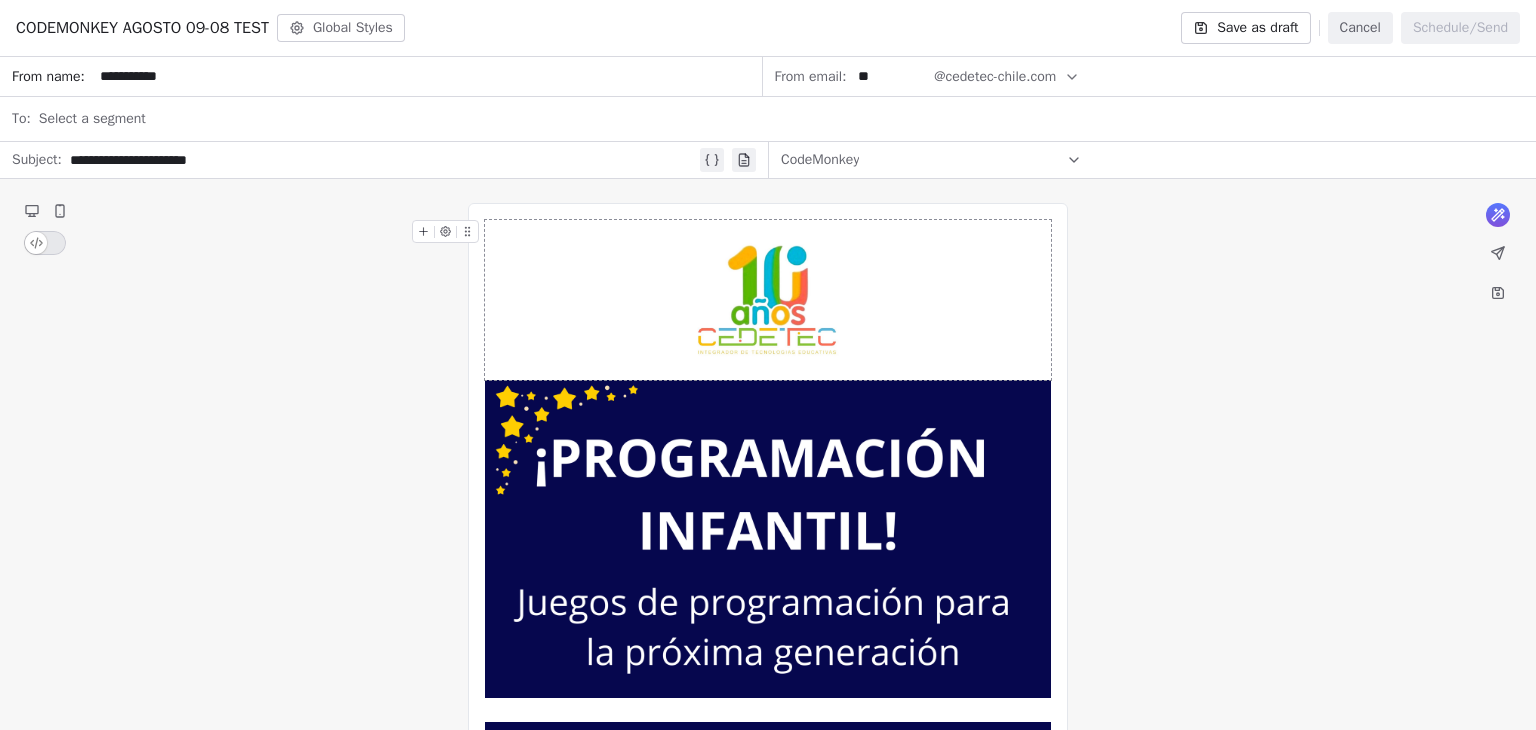 click on "Select a segment" at bounding box center (92, 119) 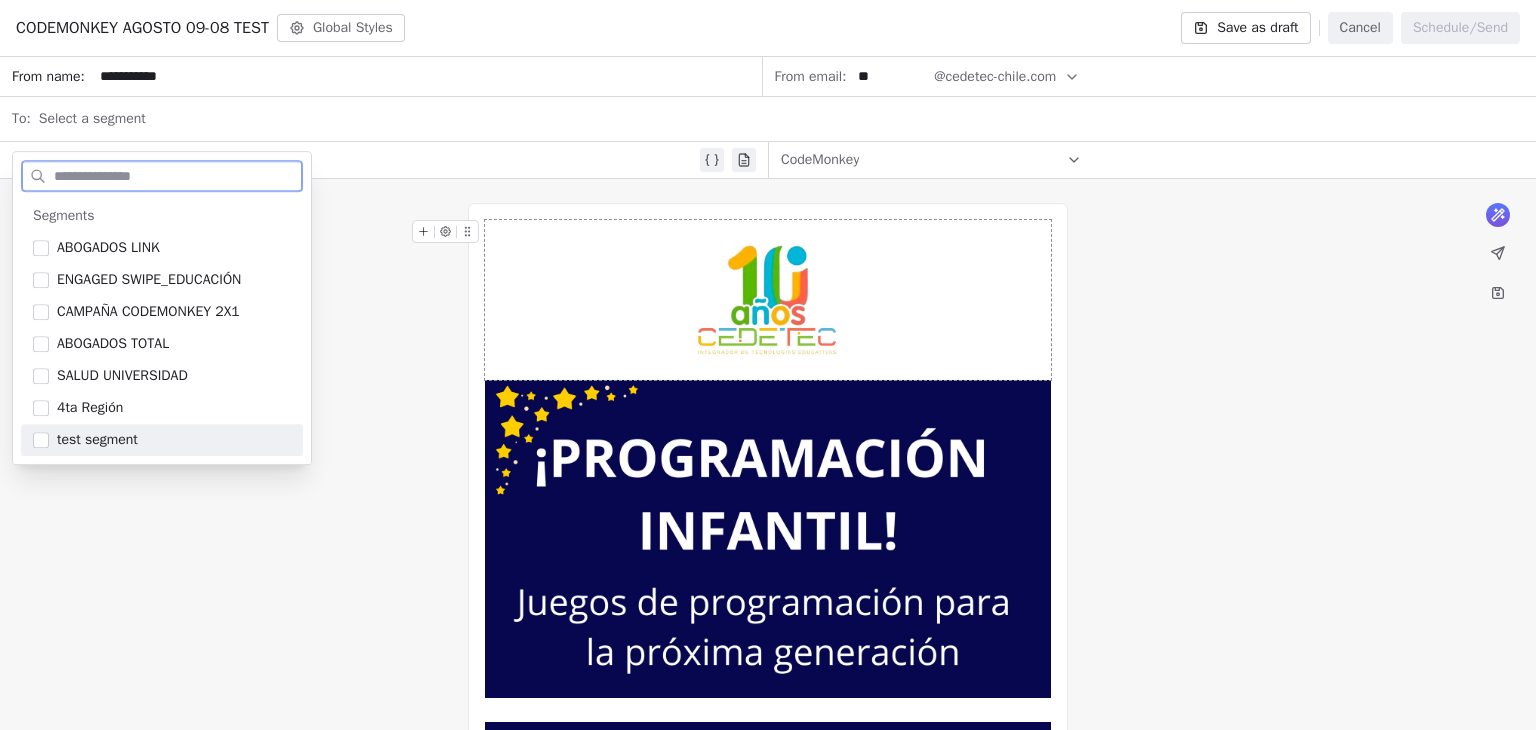 click at bounding box center (41, 440) 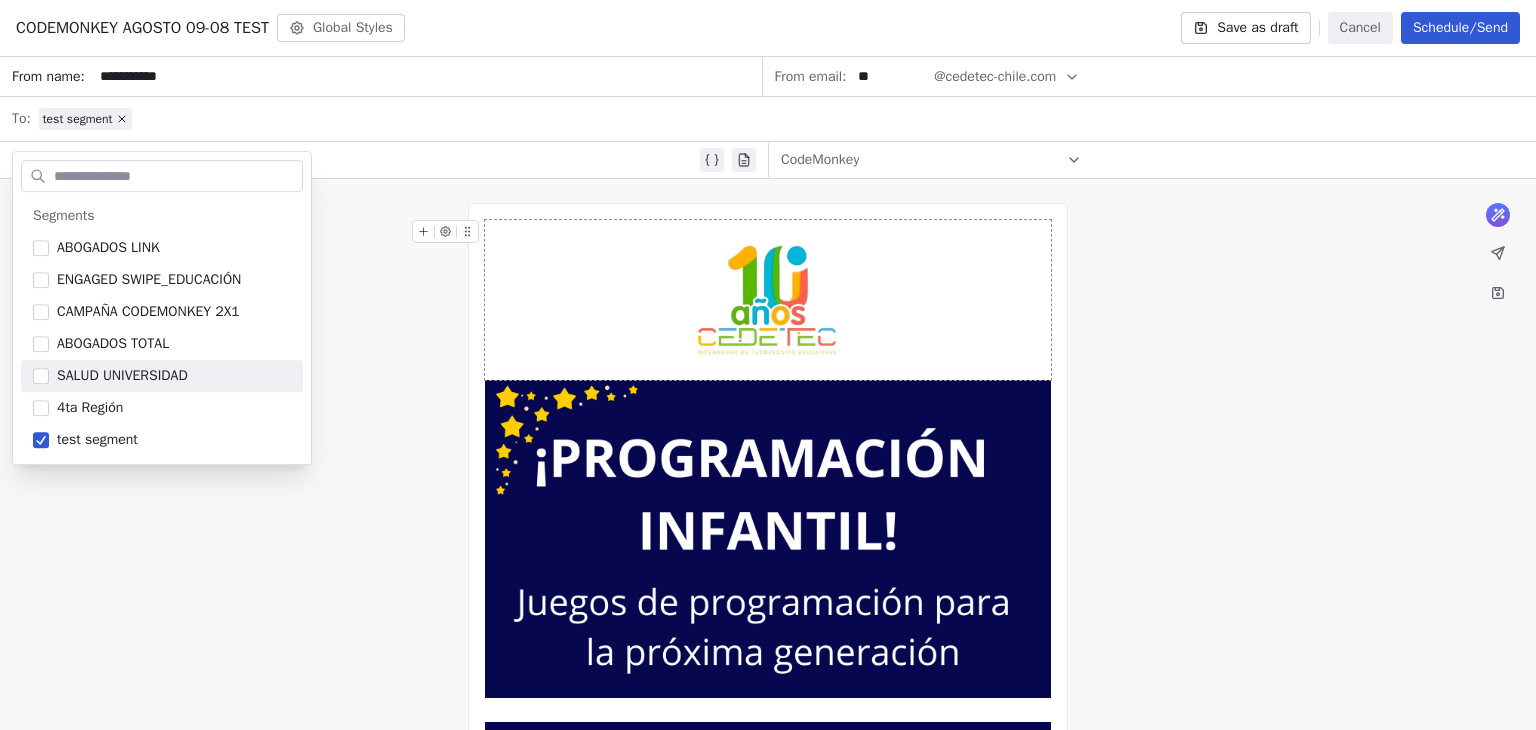 click on "**********" at bounding box center [768, 952] 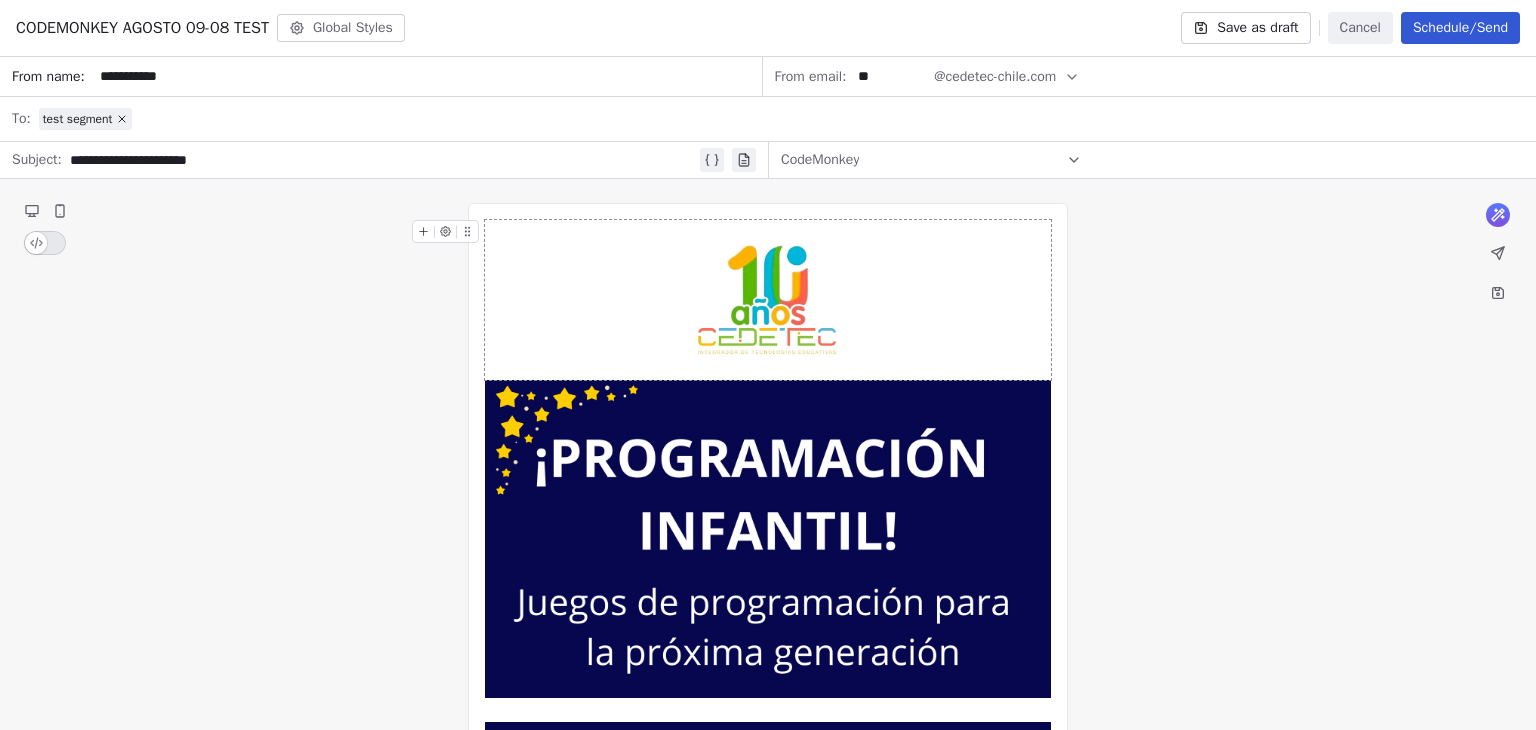 click on "**********" at bounding box center (383, 160) 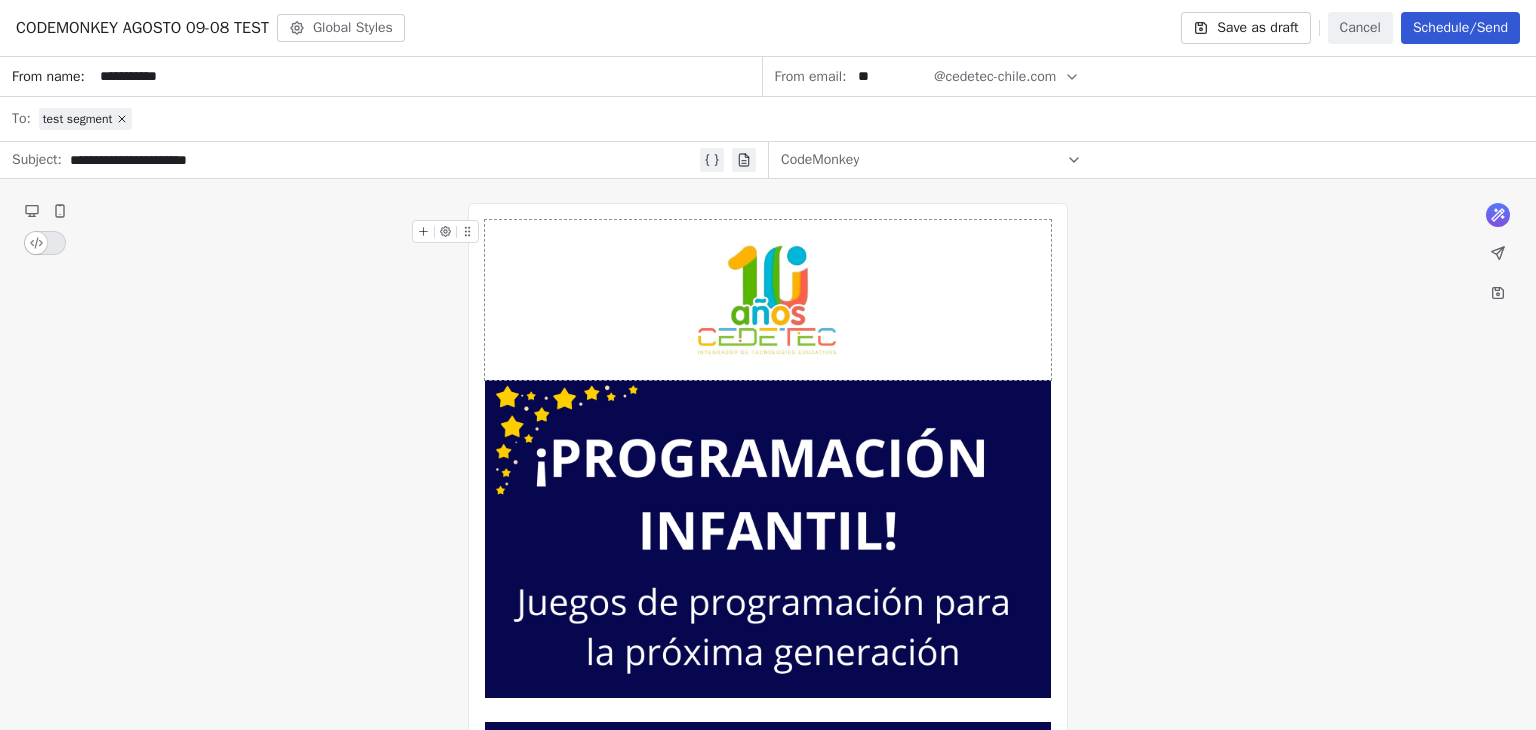 click on "**********" at bounding box center [768, 952] 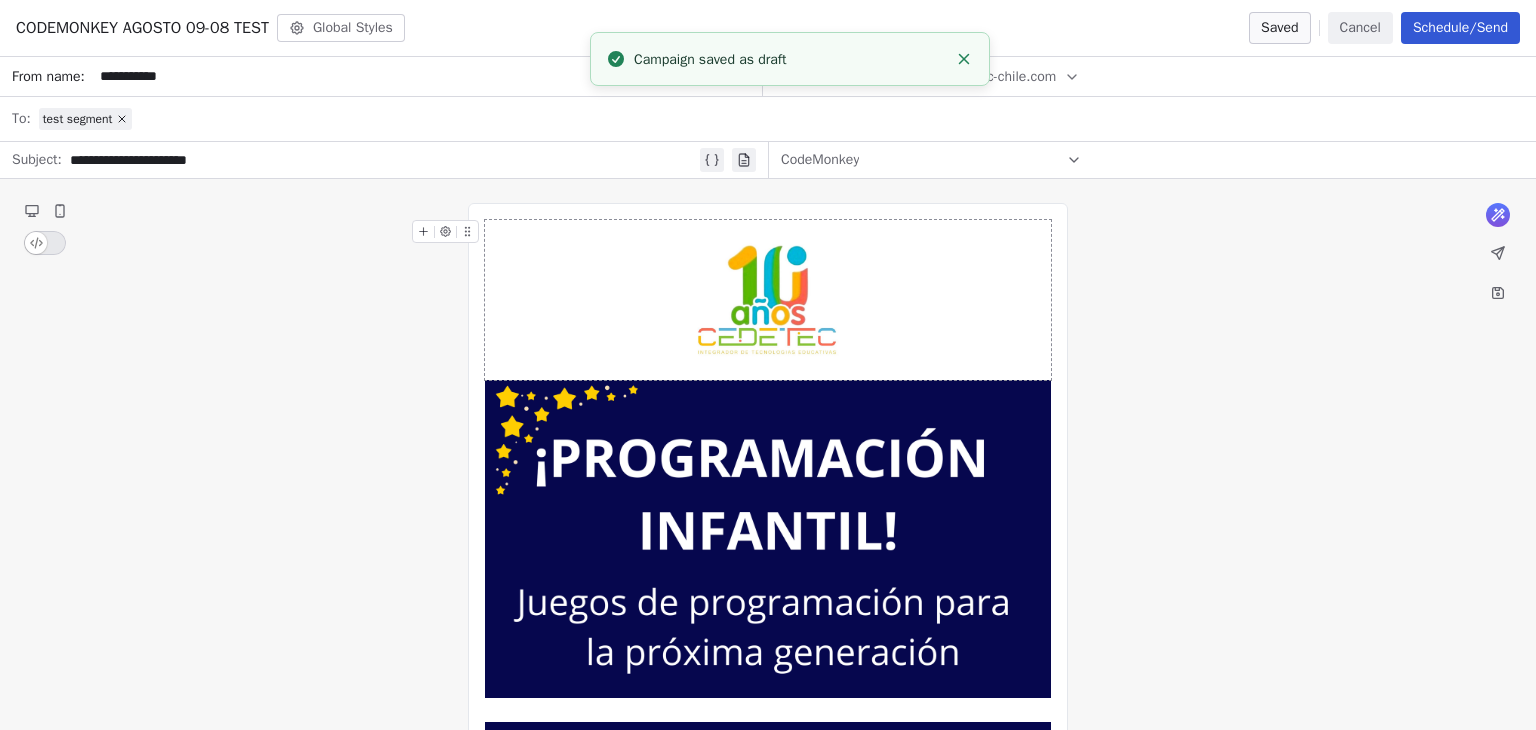 click on "Schedule/Send" at bounding box center [1460, 28] 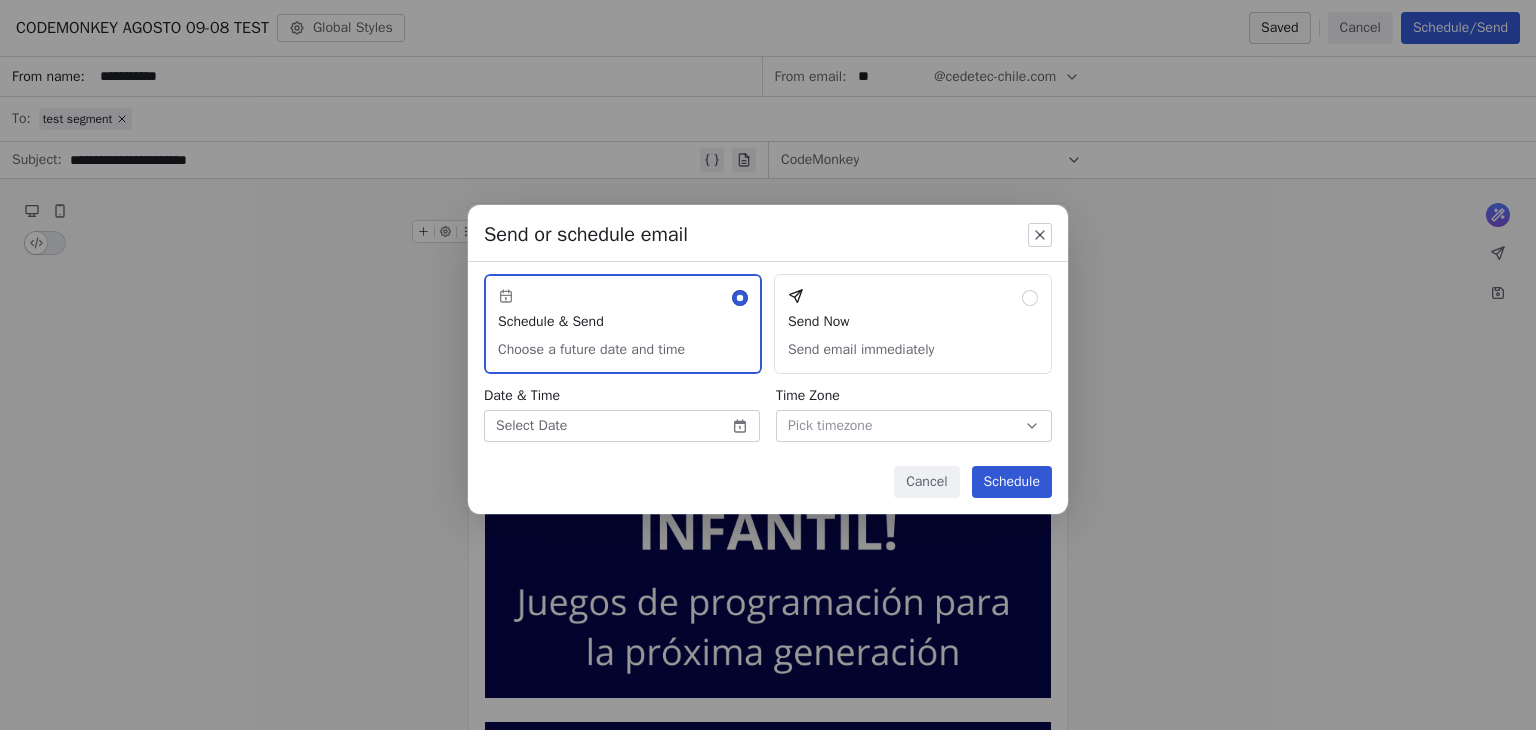 click on "Send Now Send email immediately" at bounding box center (913, 324) 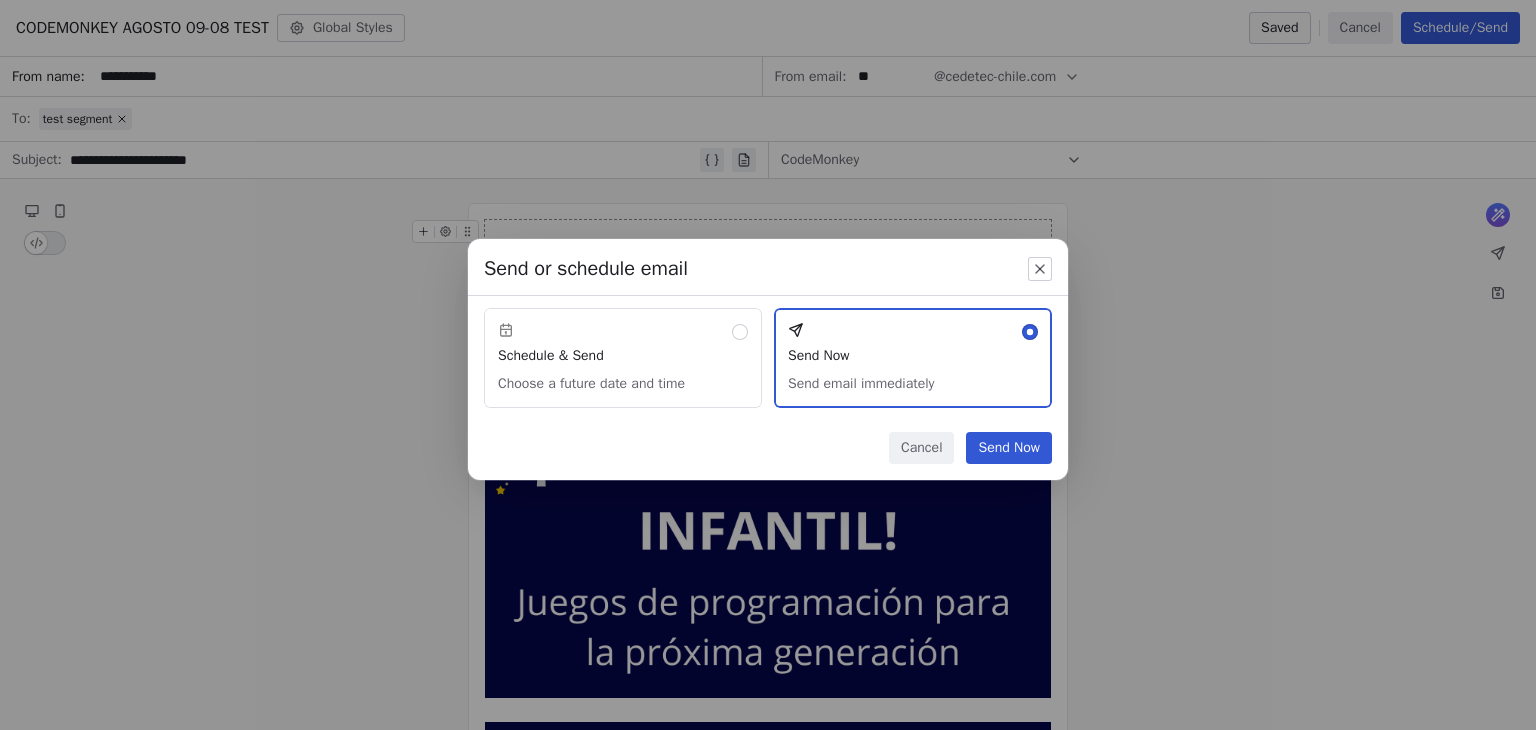click on "Send Now" at bounding box center [1009, 448] 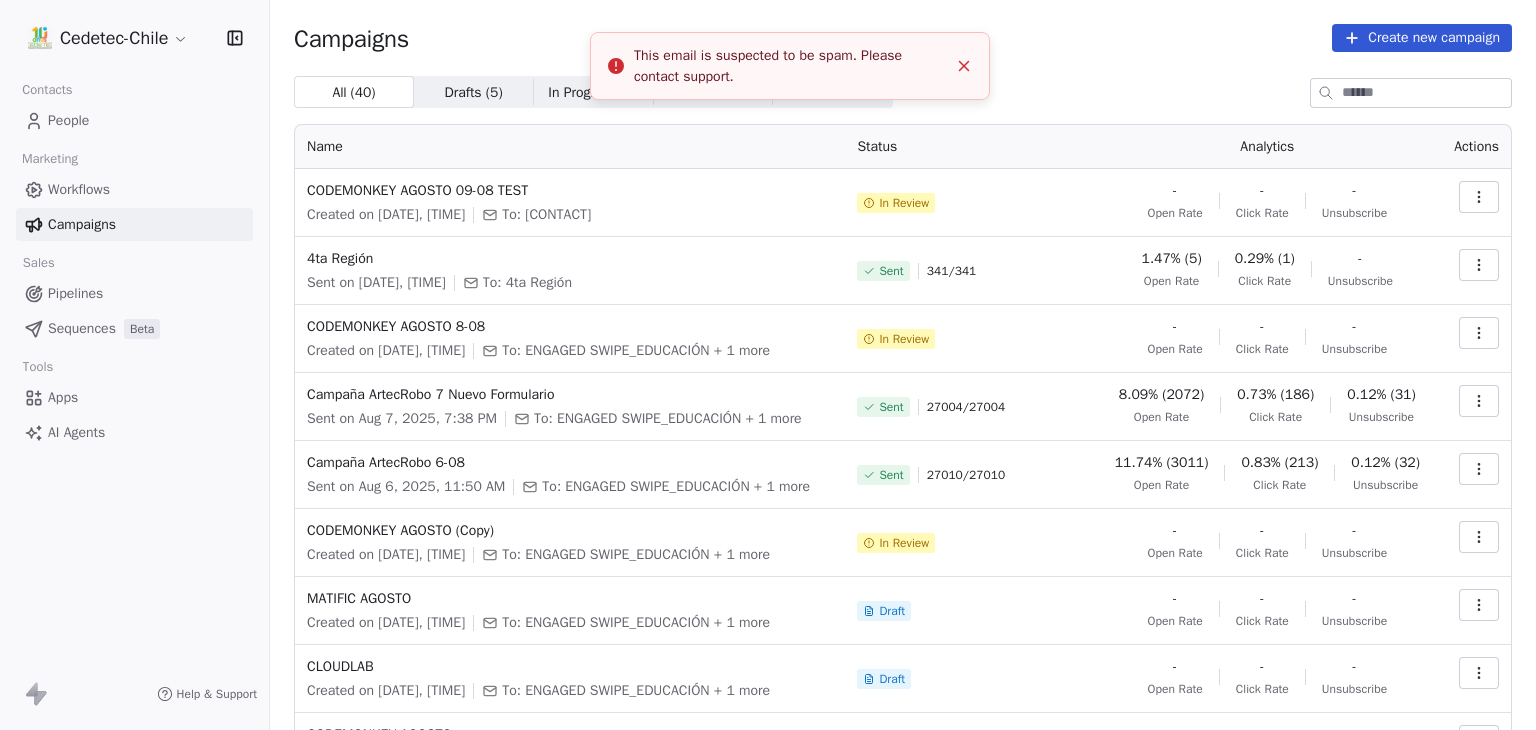 click on "Drafts ( 5 ) Drafts ( 5 )" at bounding box center (474, 92) 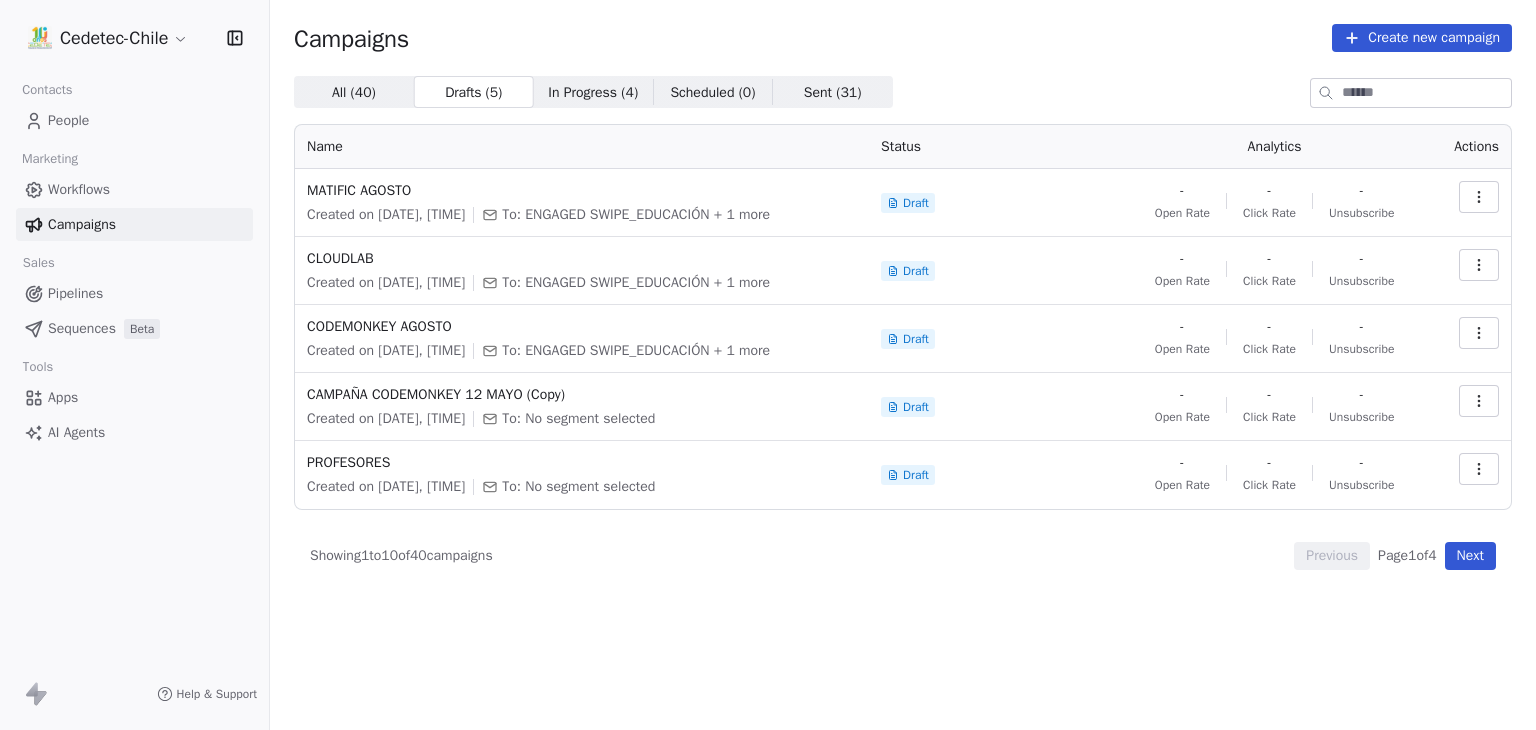 click on "All ( 40 ) All ( 40 )" at bounding box center (354, 92) 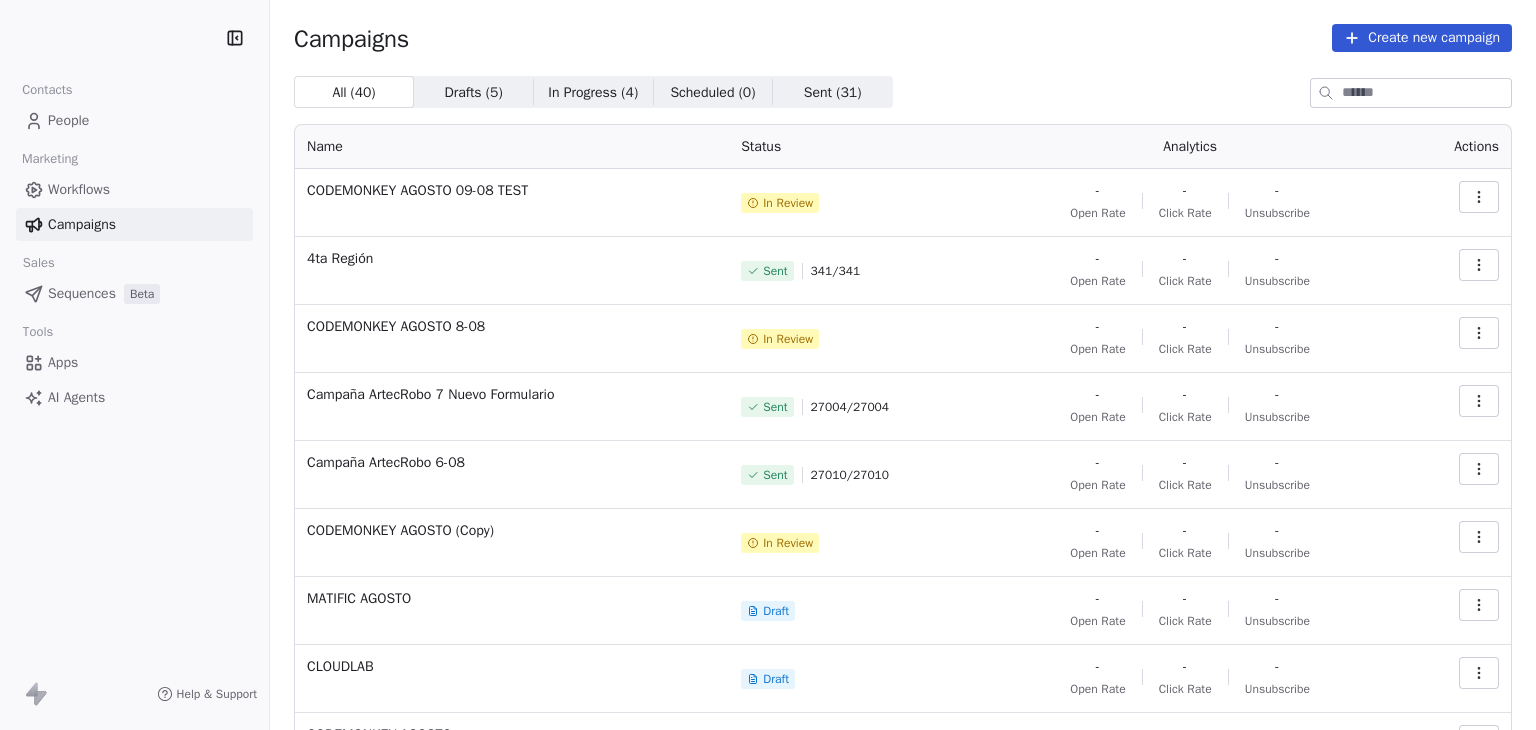 scroll, scrollTop: 0, scrollLeft: 0, axis: both 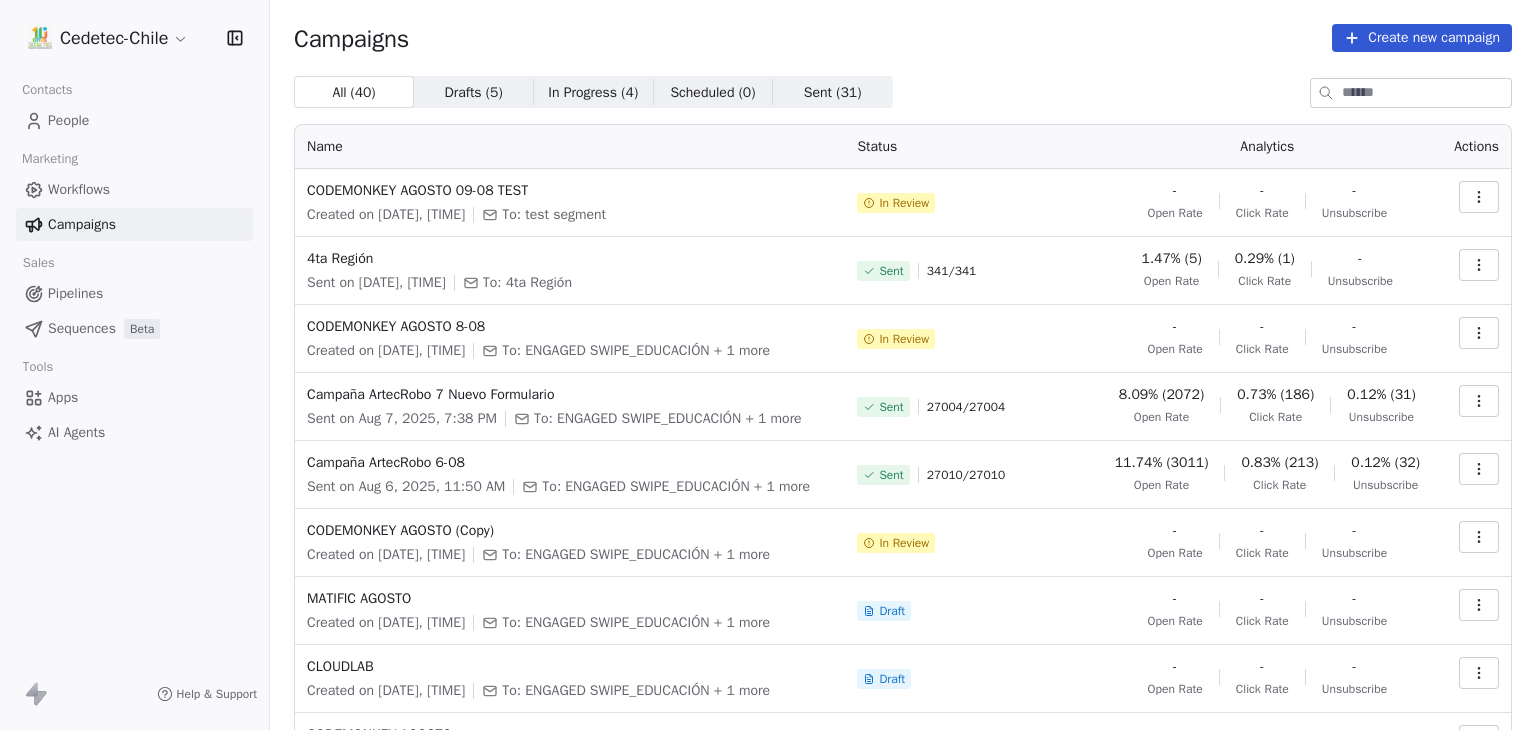 click at bounding box center [1479, 197] 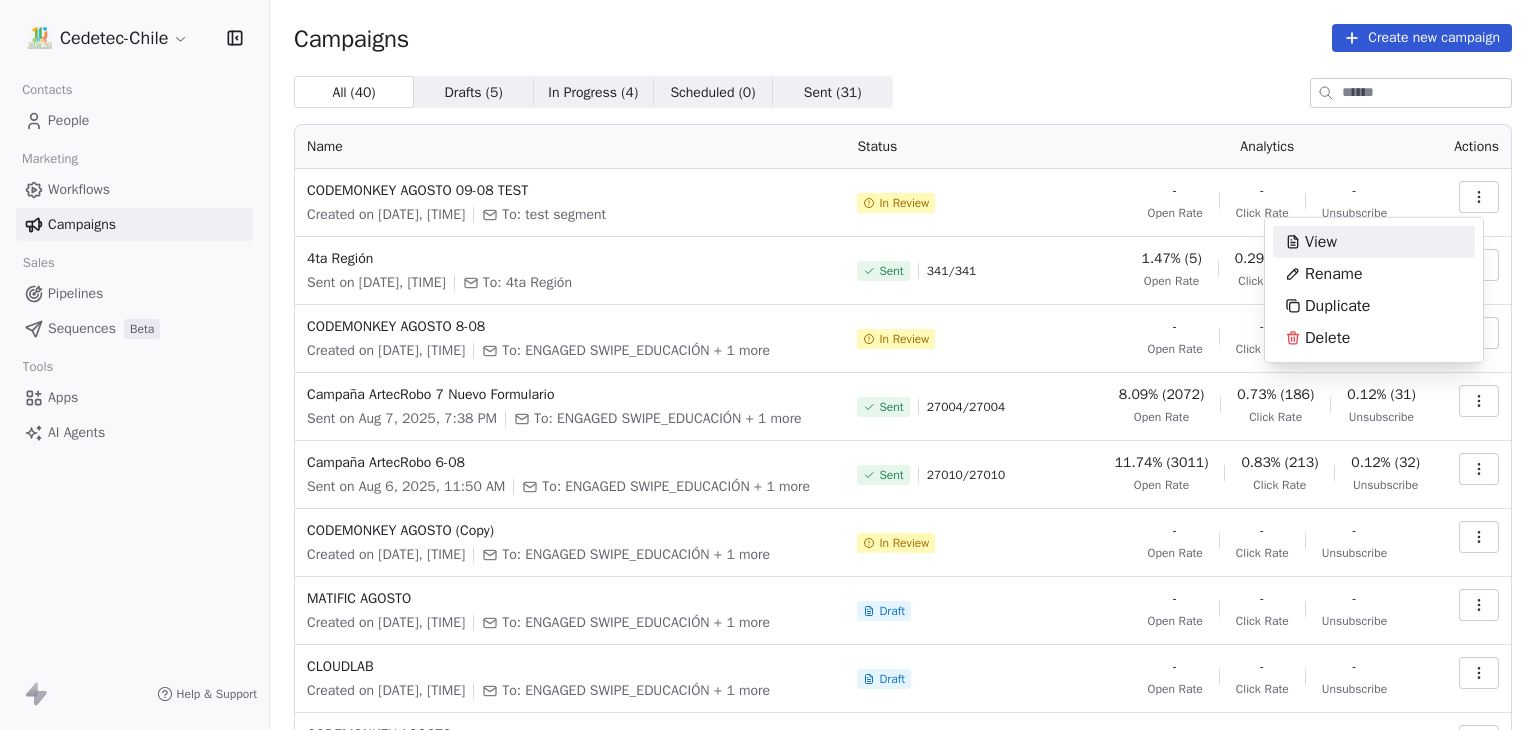 click on "Created on [DATE], [TIME] To: ENGAGED SWIPE_EDUCACIÓN + 1 more Sent 27004 / 27004 8.09% (2072) Open Rate 0.73% (186) Click Rate 0.12% (31) Unsubscribe Campaña ArtecRobo 6-08 Sent on [DATE], [TIME] To: ENGAGED SWIPE_EDUCACIÓN + 1 more Sent / -" at bounding box center (768, 365) 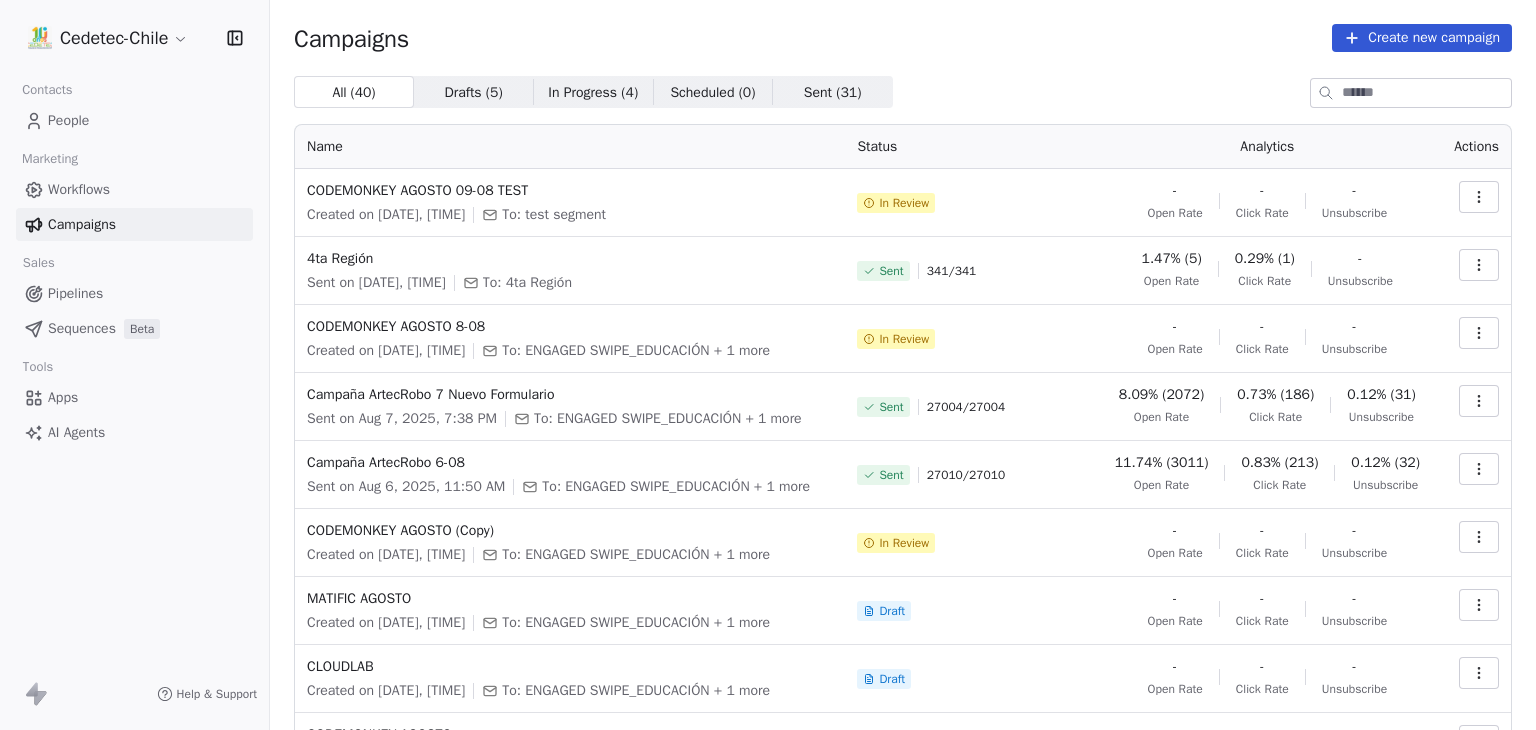 click at bounding box center [1475, 203] 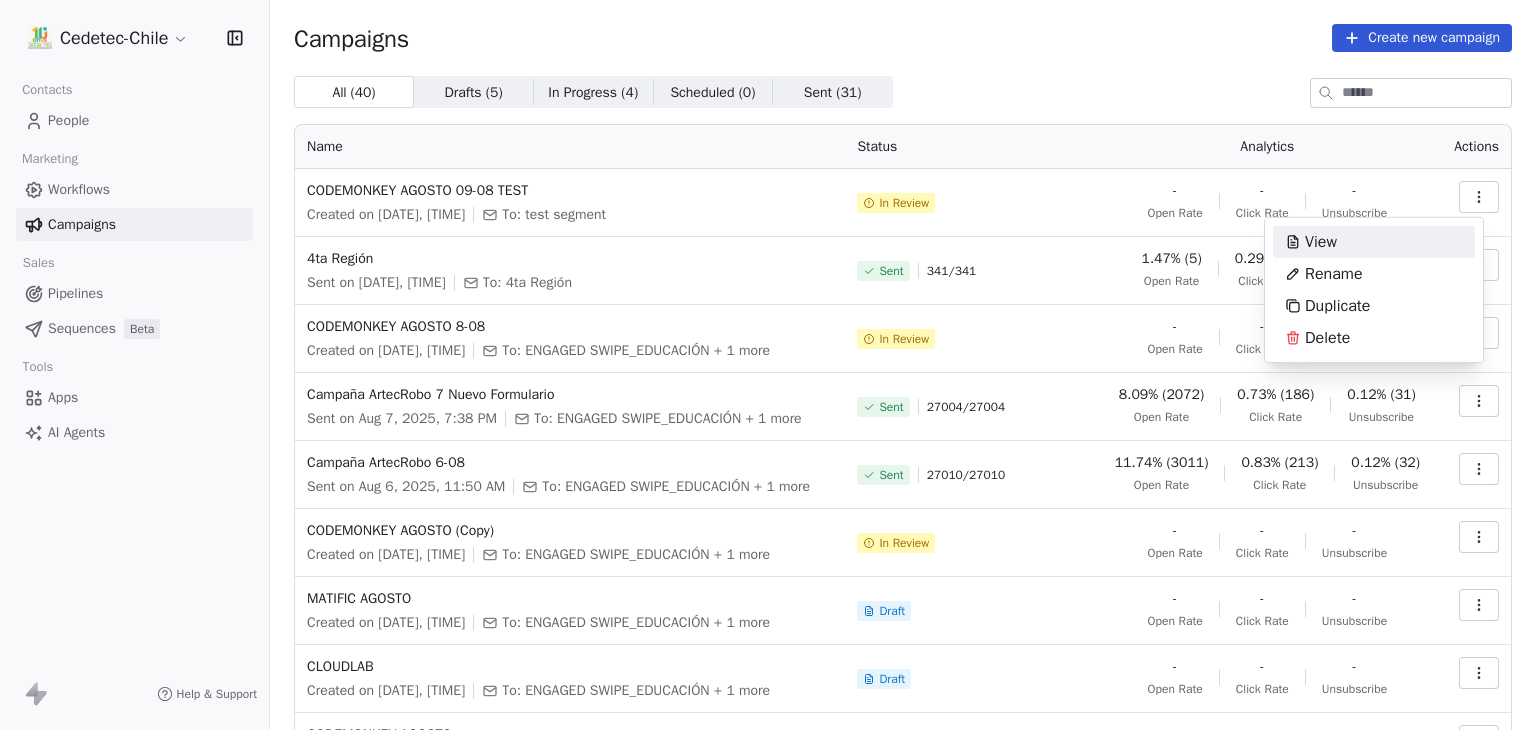 click on "Created on [DATE], [TIME] To: ENGAGED SWIPE_EDUCACIÓN + 1 more Sent 27004 / 27004 8.09% (2072) Open Rate 0.73% (186) Click Rate 0.12% (31) Unsubscribe Campaña ArtecRobo 6-08 Sent on [DATE], [TIME] To: ENGAGED SWIPE_EDUCACIÓN + 1 more Sent / -" at bounding box center (768, 365) 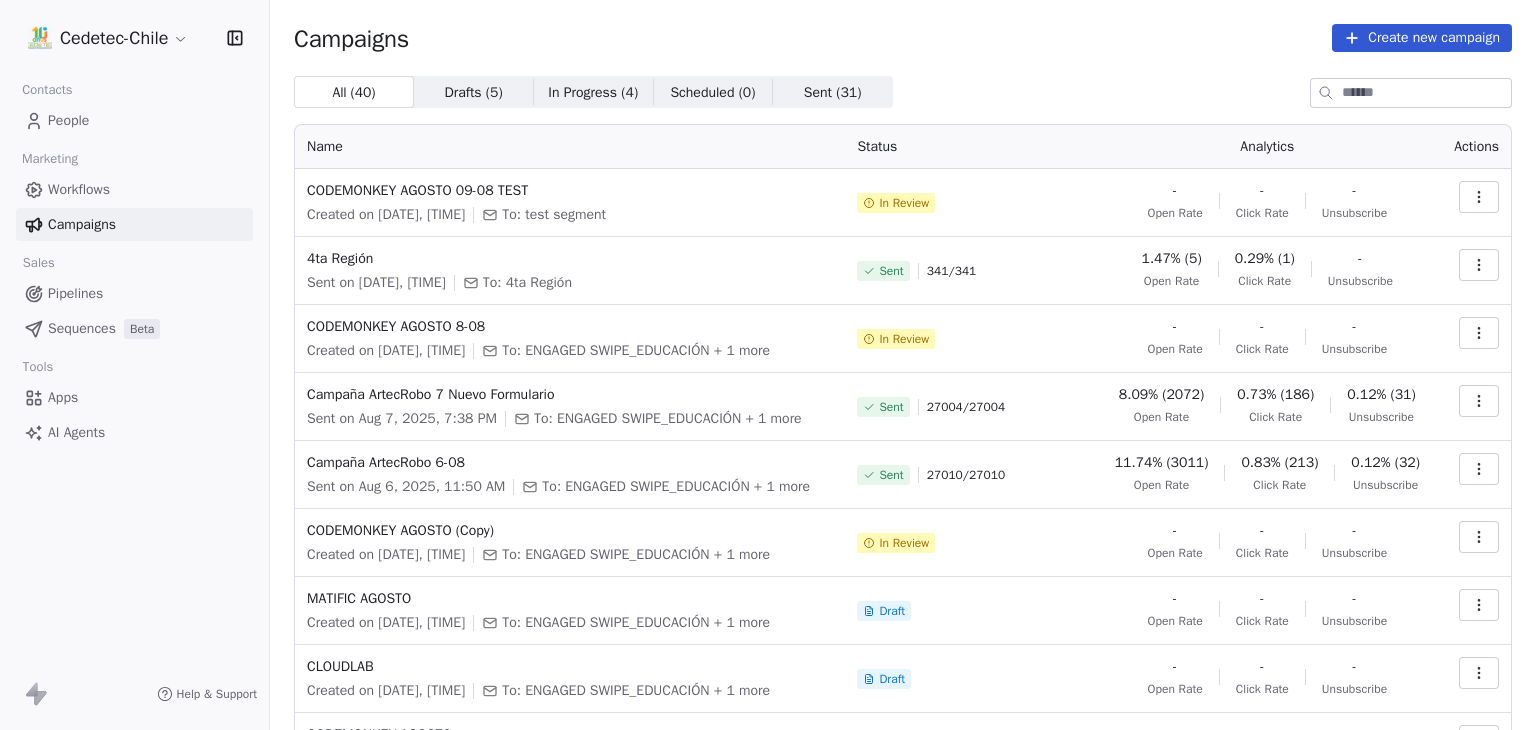 click on "Created on [DATE], [TIME] To: ENGAGED SWIPE_EDUCACIÓN + 1 more Sent 27004 / 27004 8.09% (2072) Open Rate 0.73% (186) Click Rate 0.12% (31) Unsubscribe Campaña ArtecRobo 6-08 Sent on [DATE], [TIME] To: ENGAGED SWIPE_EDUCACIÓN + 1 more Sent / -" at bounding box center (768, 365) 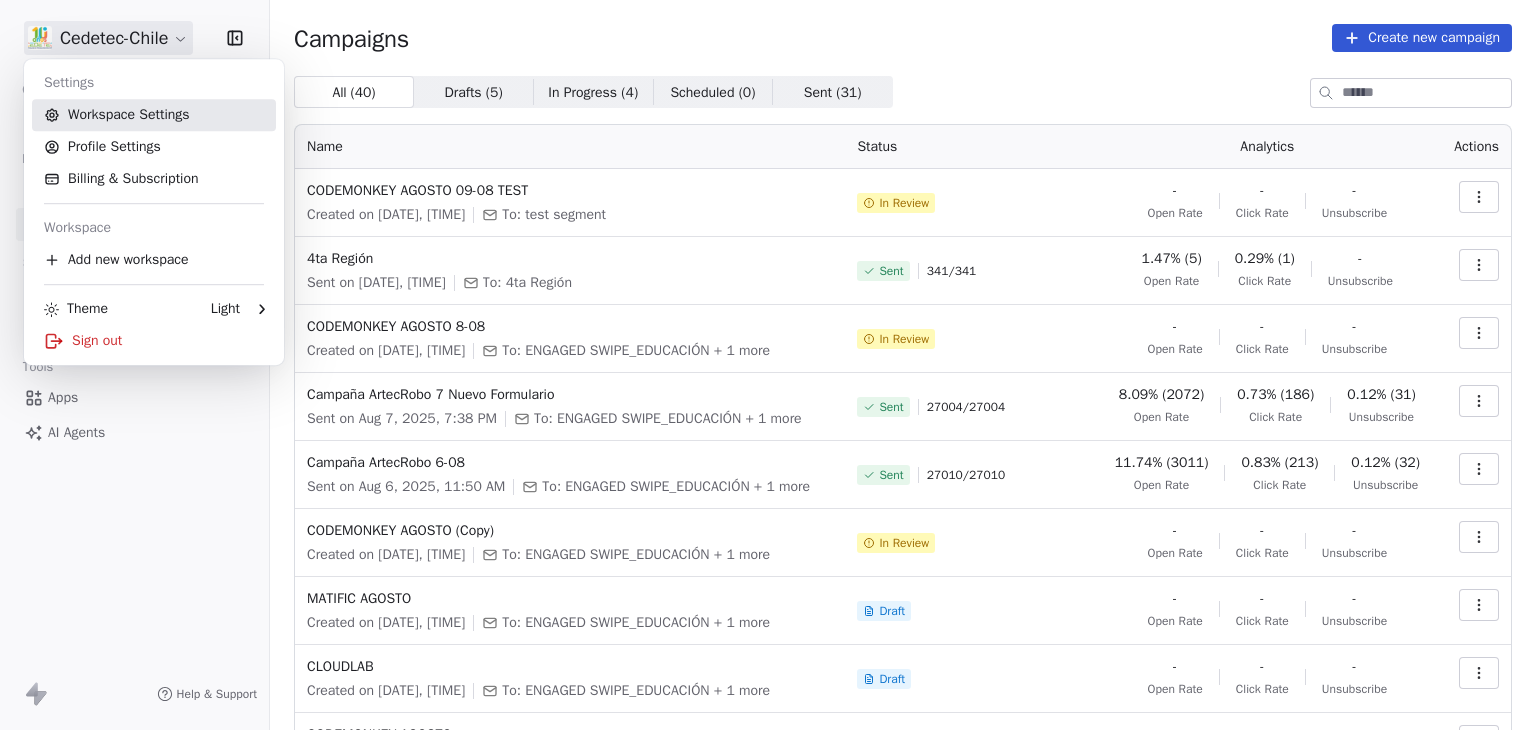 click on "Workspace Settings" at bounding box center [154, 115] 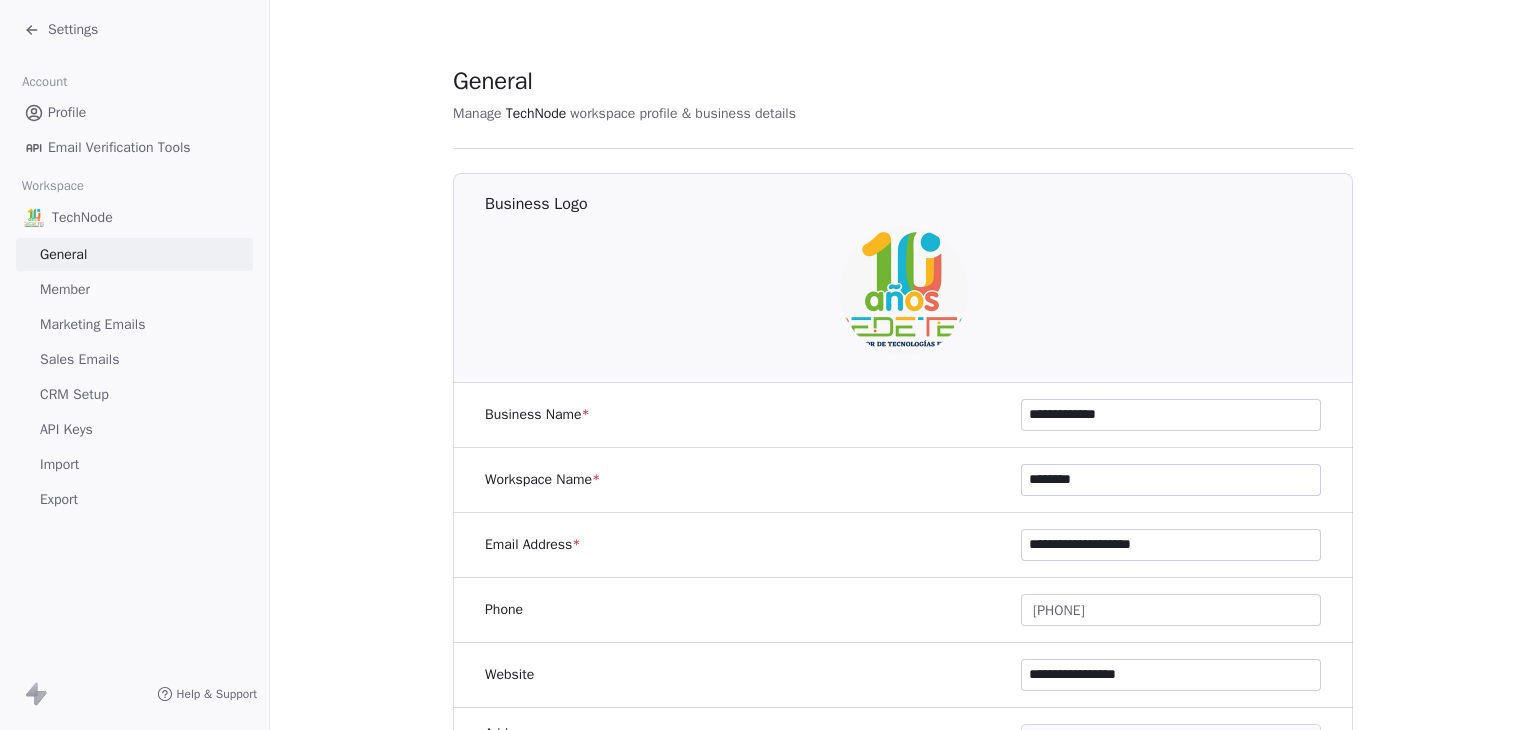 click on "Sales Emails" at bounding box center [79, 359] 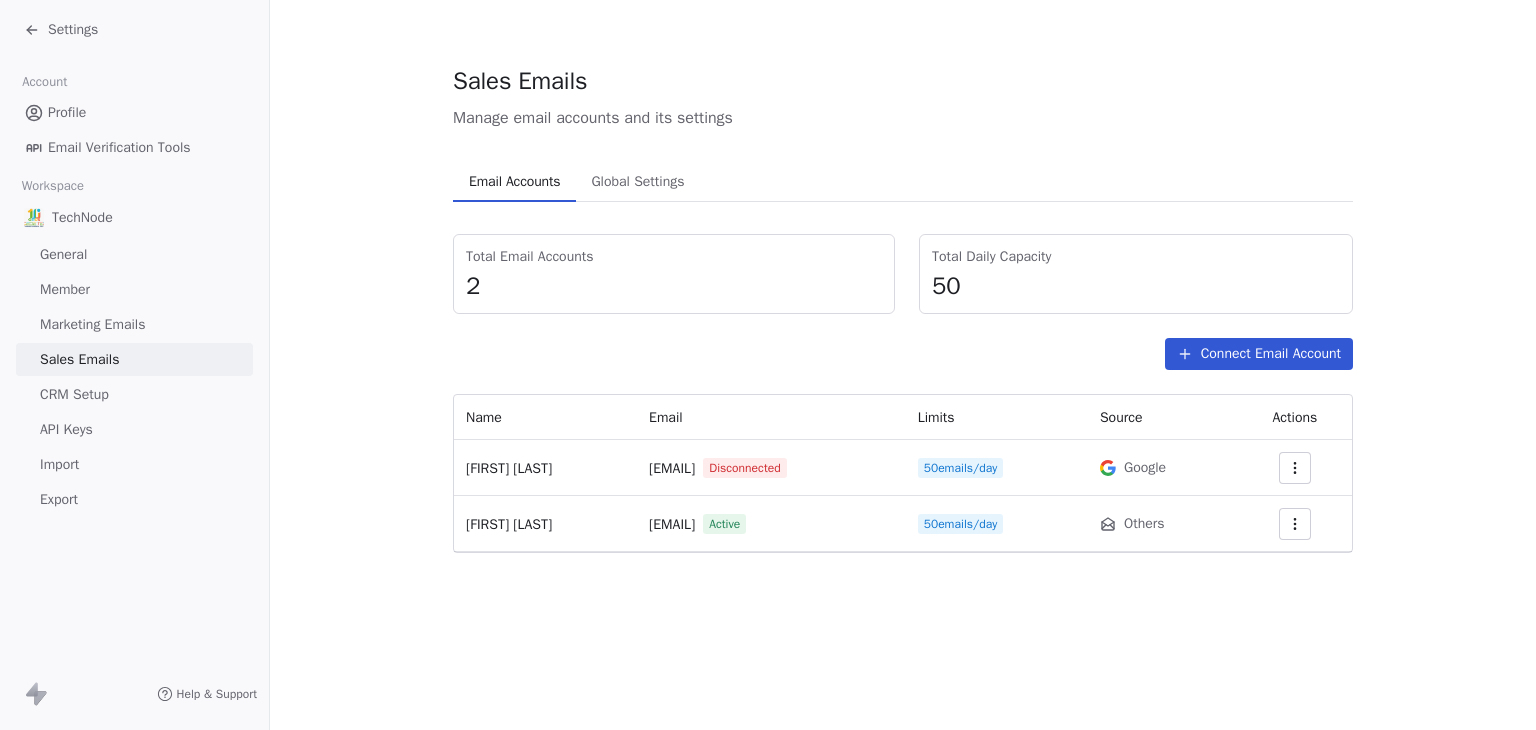 click on "Marketing Emails" at bounding box center (92, 324) 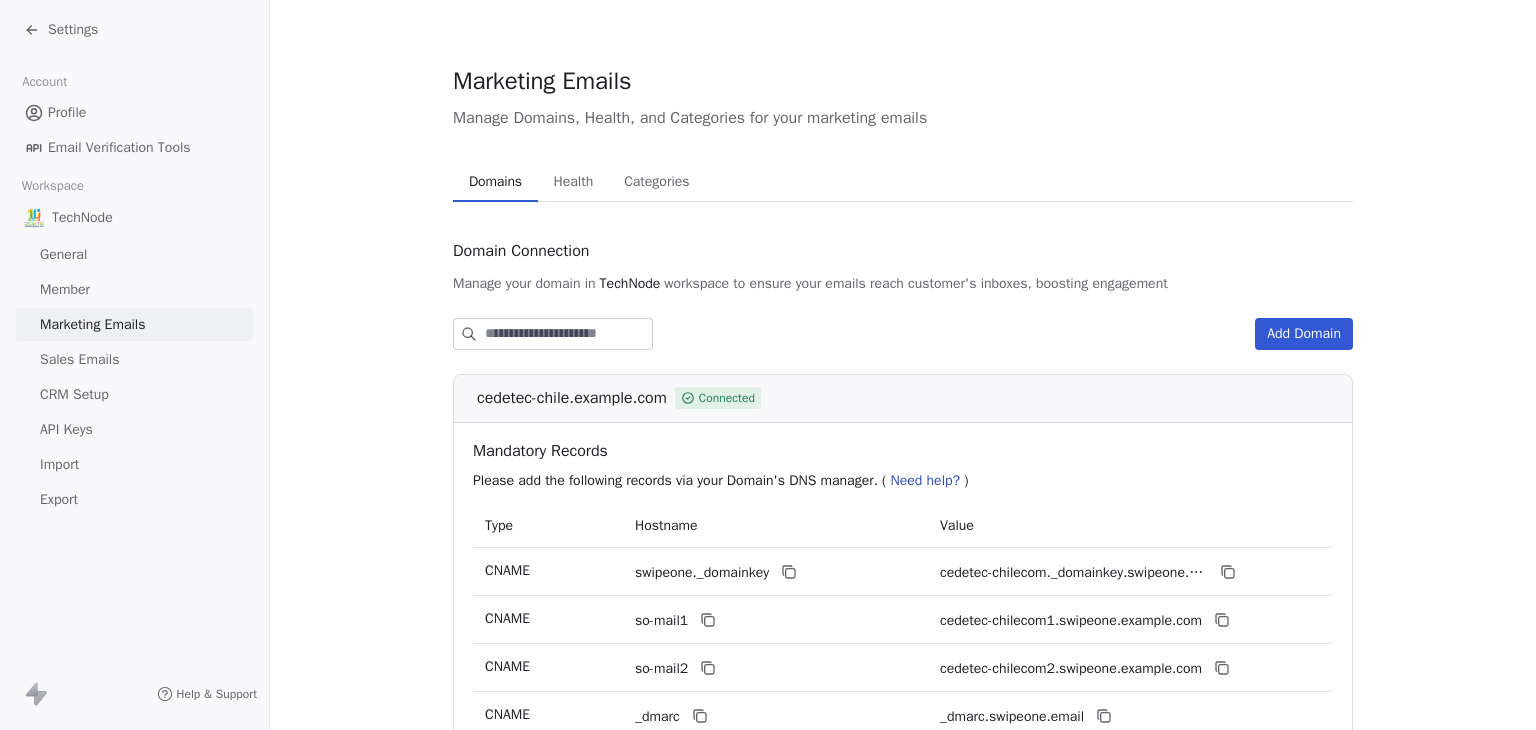 click on "Health" at bounding box center [574, 182] 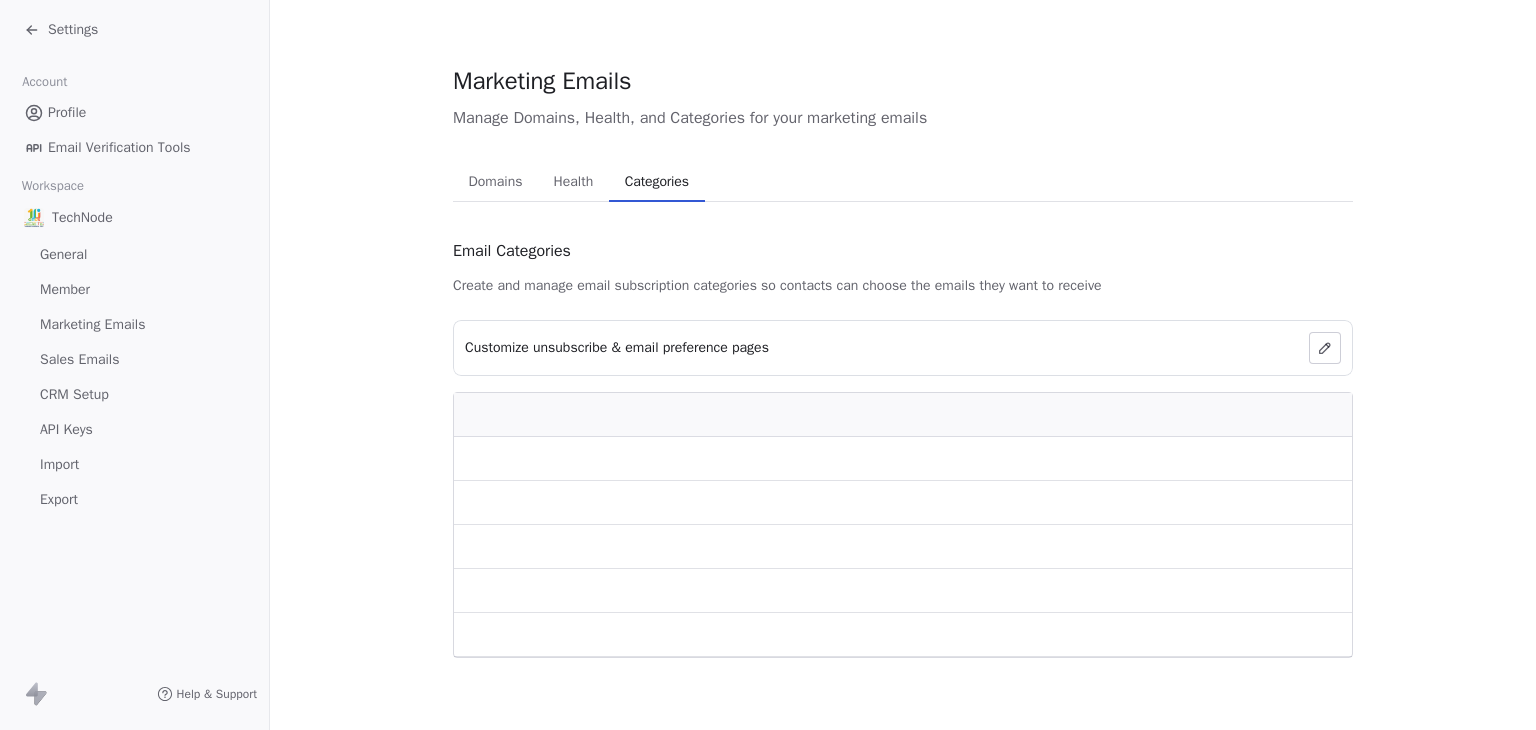 click on "Categories" at bounding box center (657, 182) 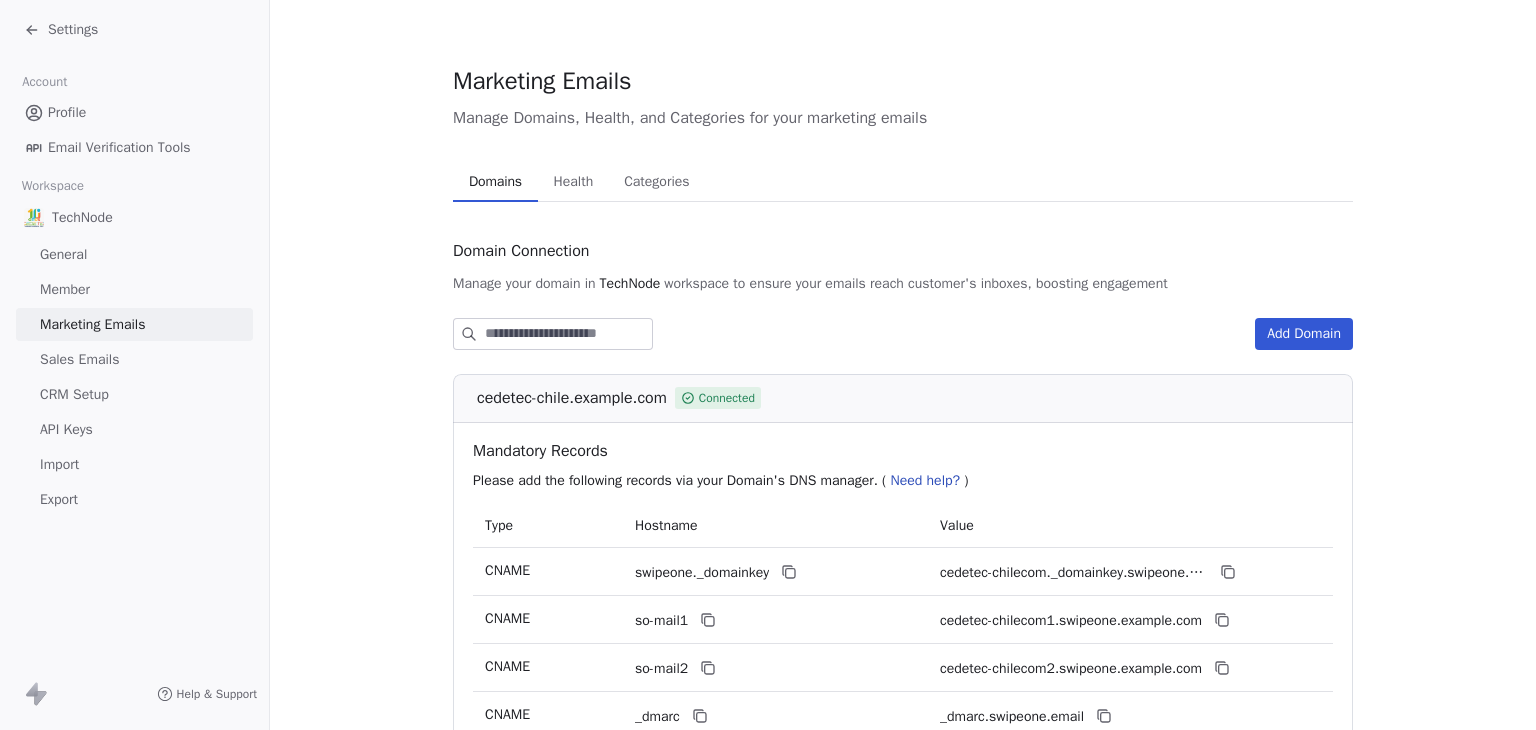 click on "Domains" at bounding box center [495, 182] 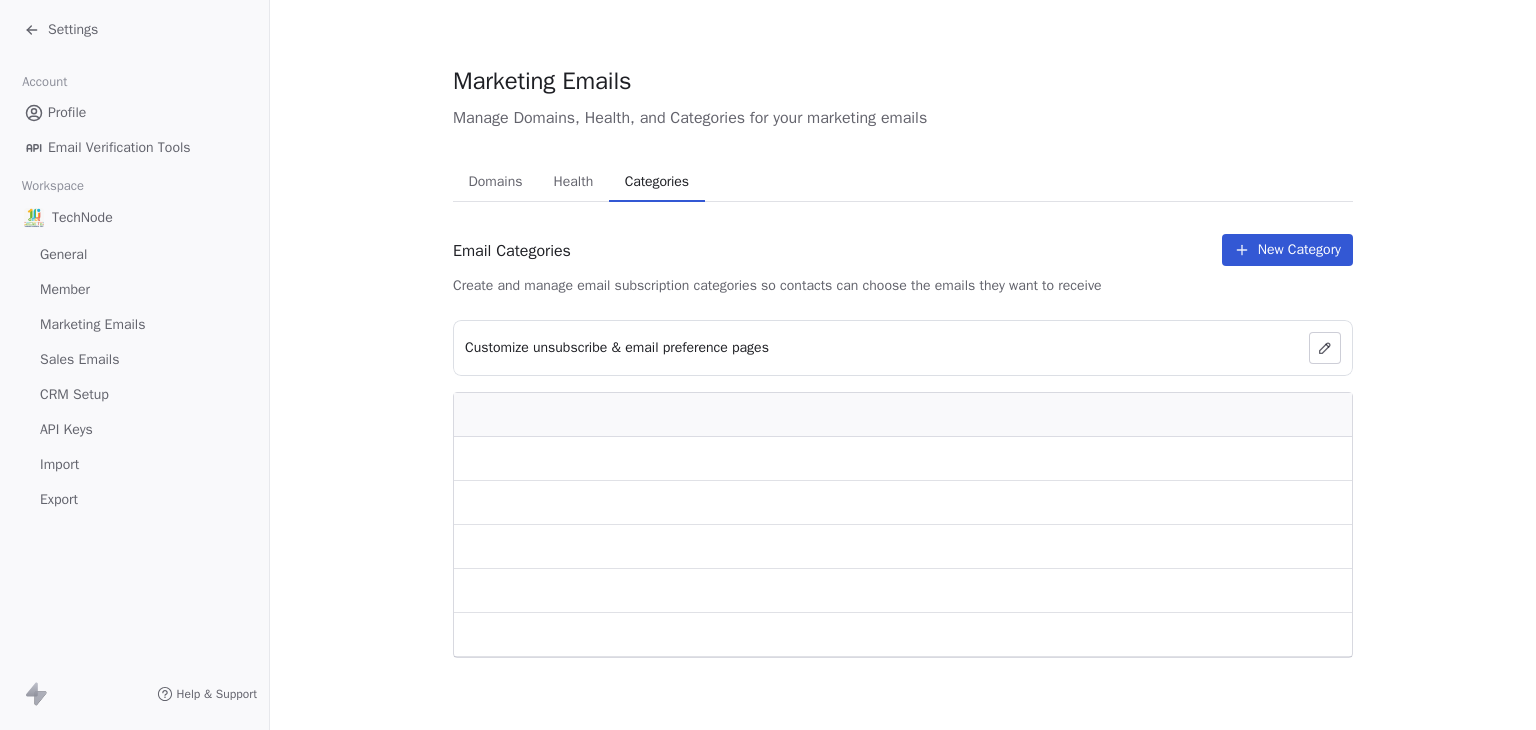 click on "Categories" at bounding box center (657, 182) 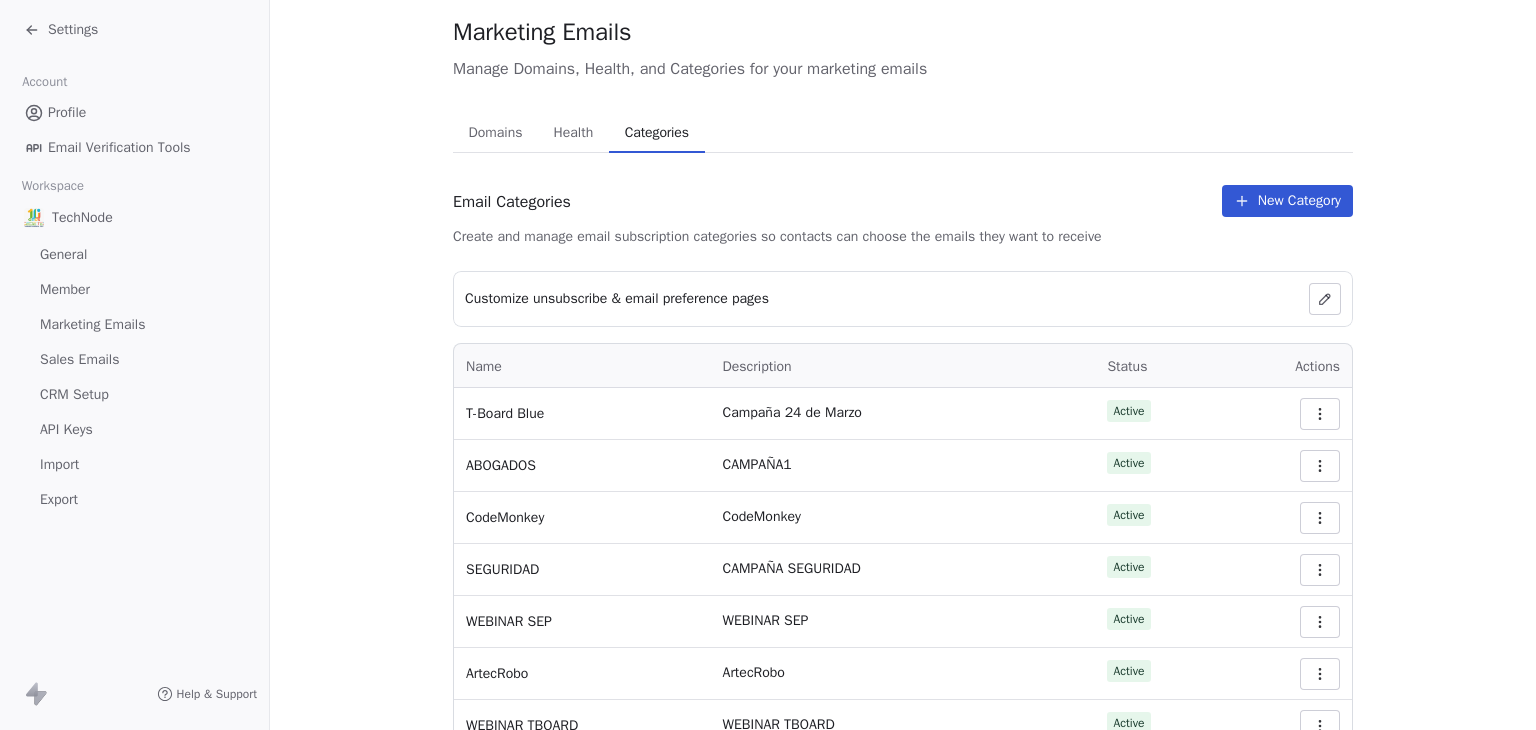 scroll, scrollTop: 0, scrollLeft: 0, axis: both 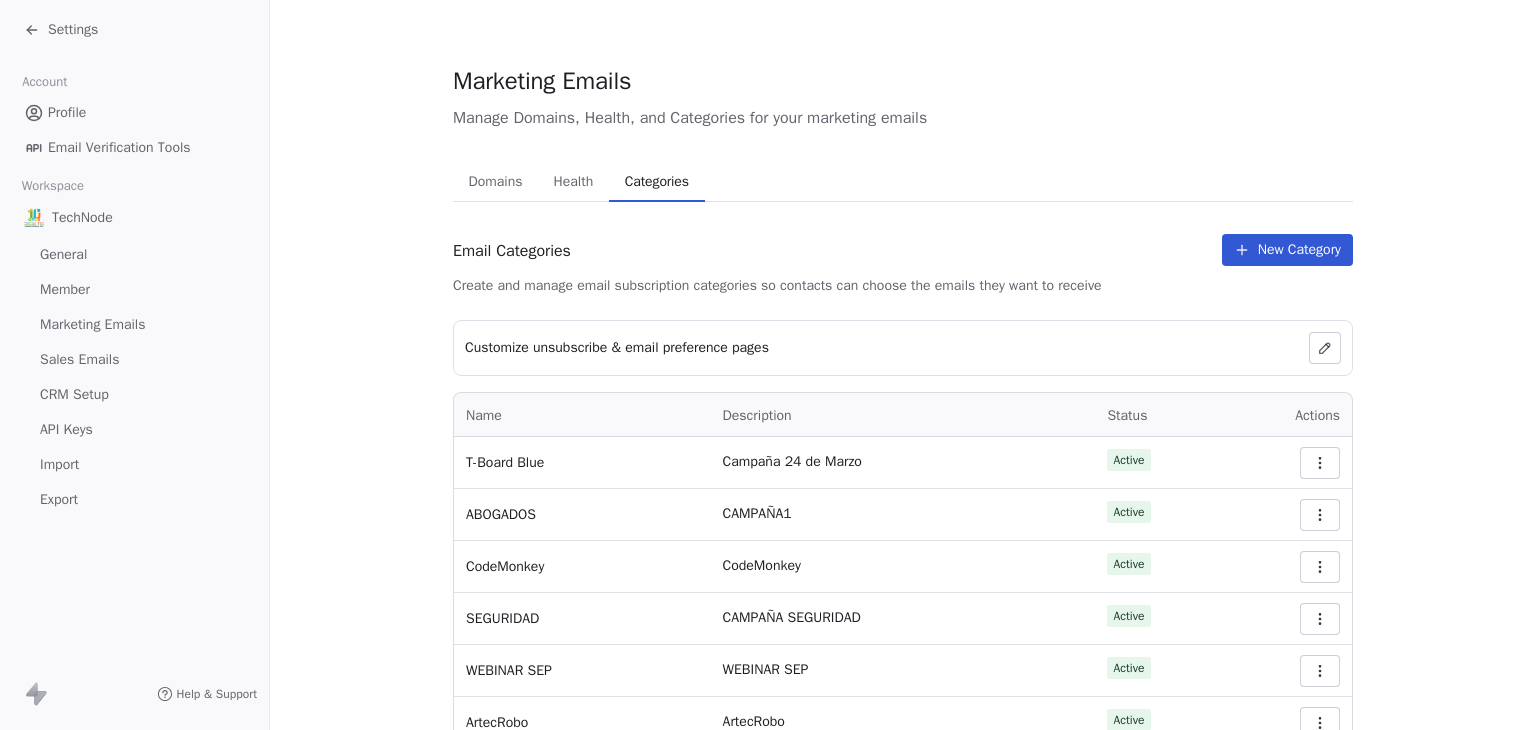 click on "Domains" at bounding box center (496, 182) 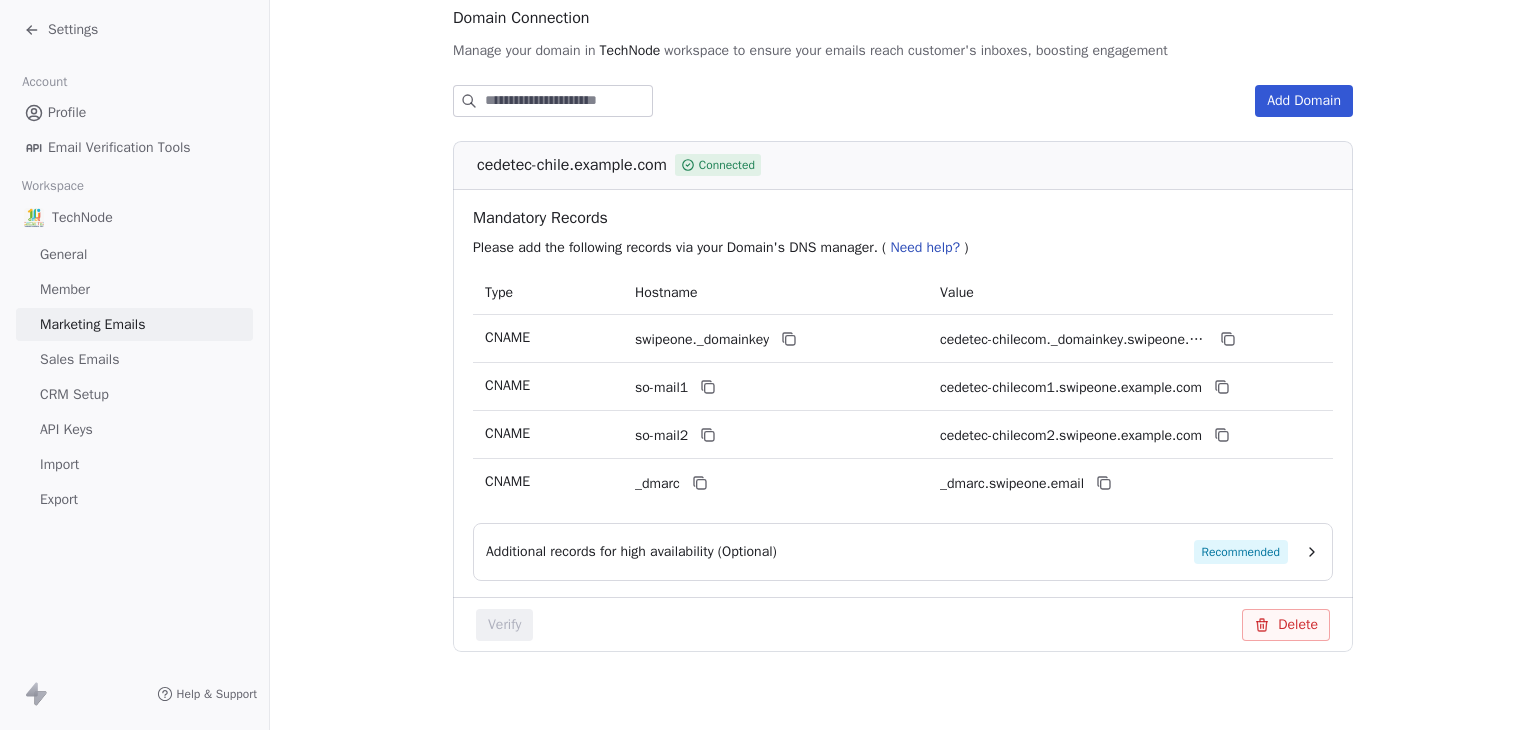 scroll, scrollTop: 250, scrollLeft: 0, axis: vertical 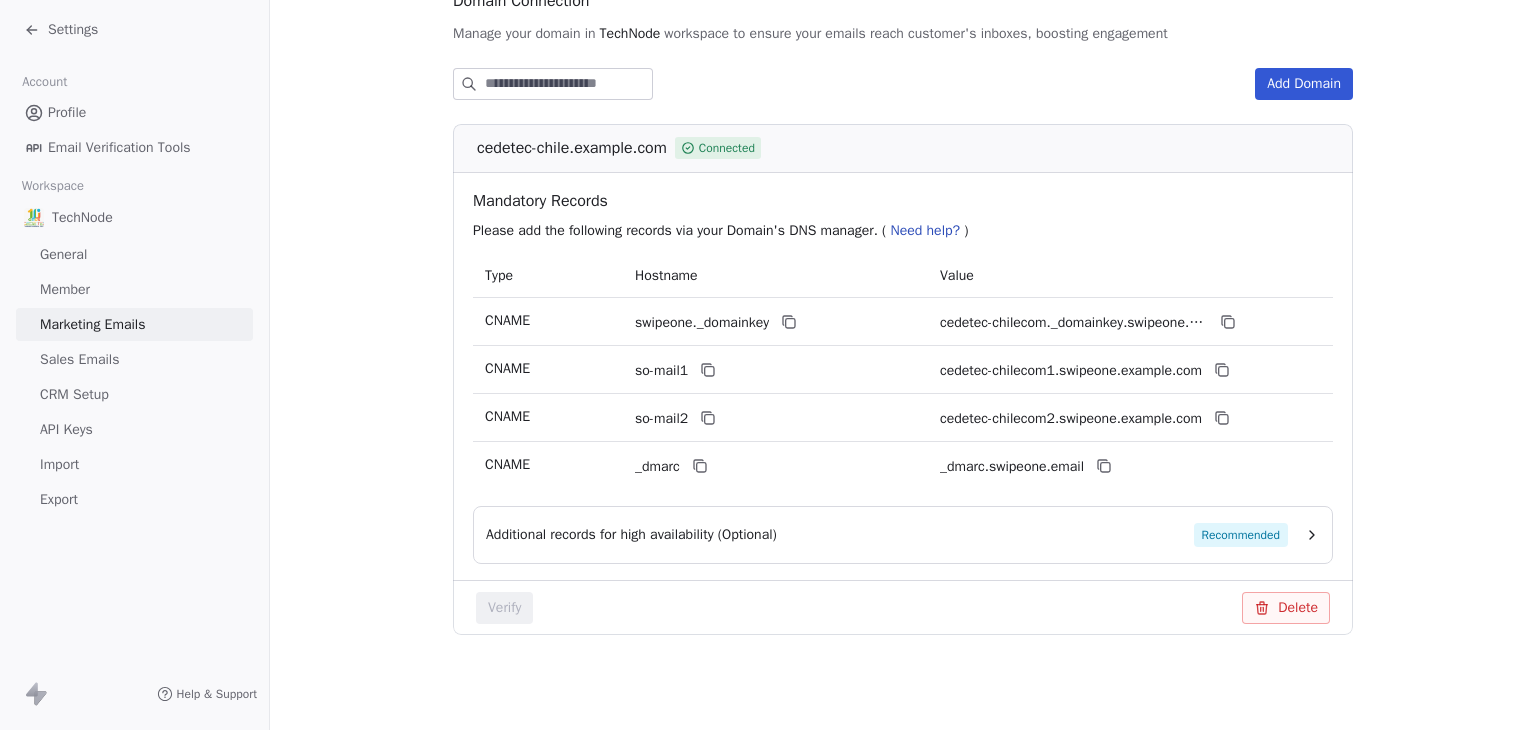 click on "Settings" at bounding box center [73, 30] 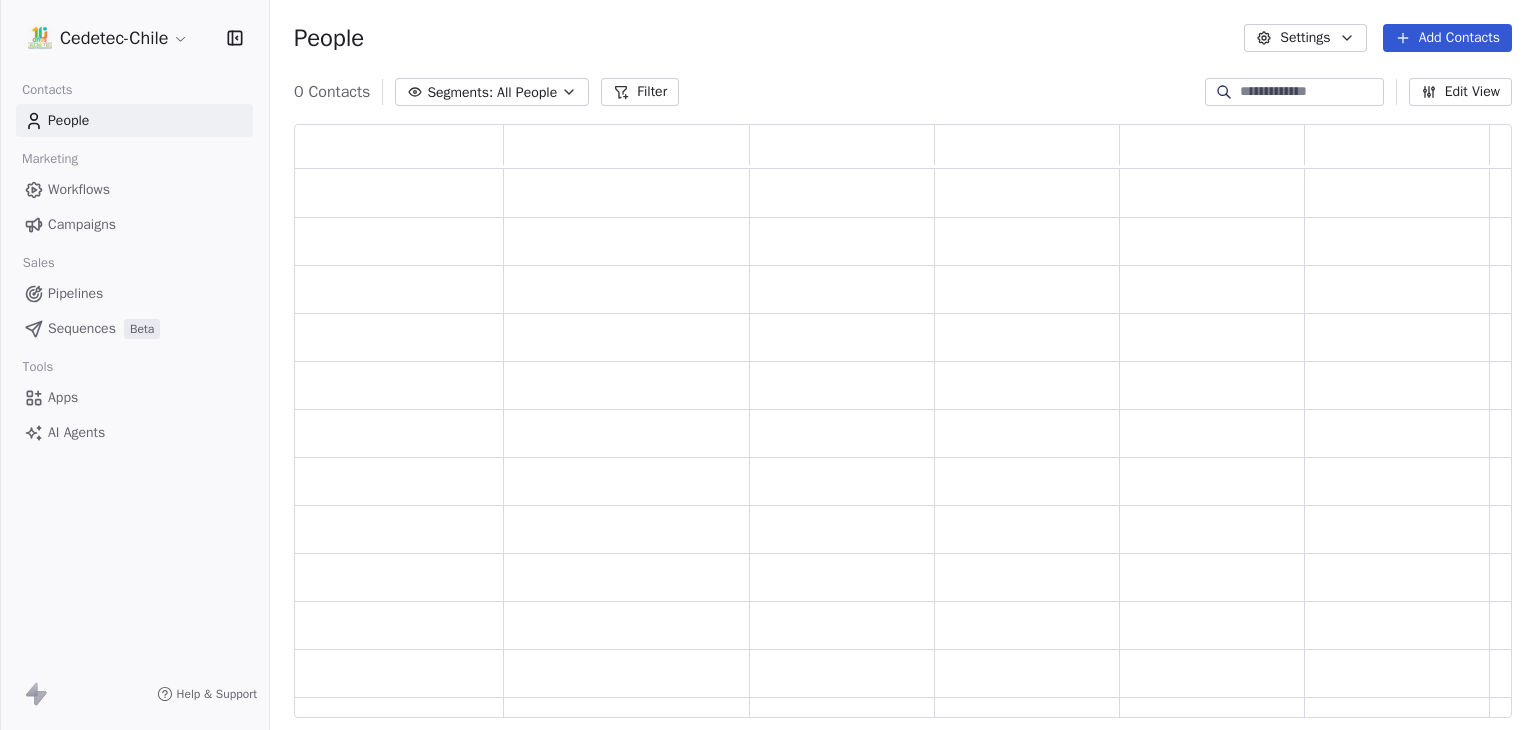scroll, scrollTop: 16, scrollLeft: 16, axis: both 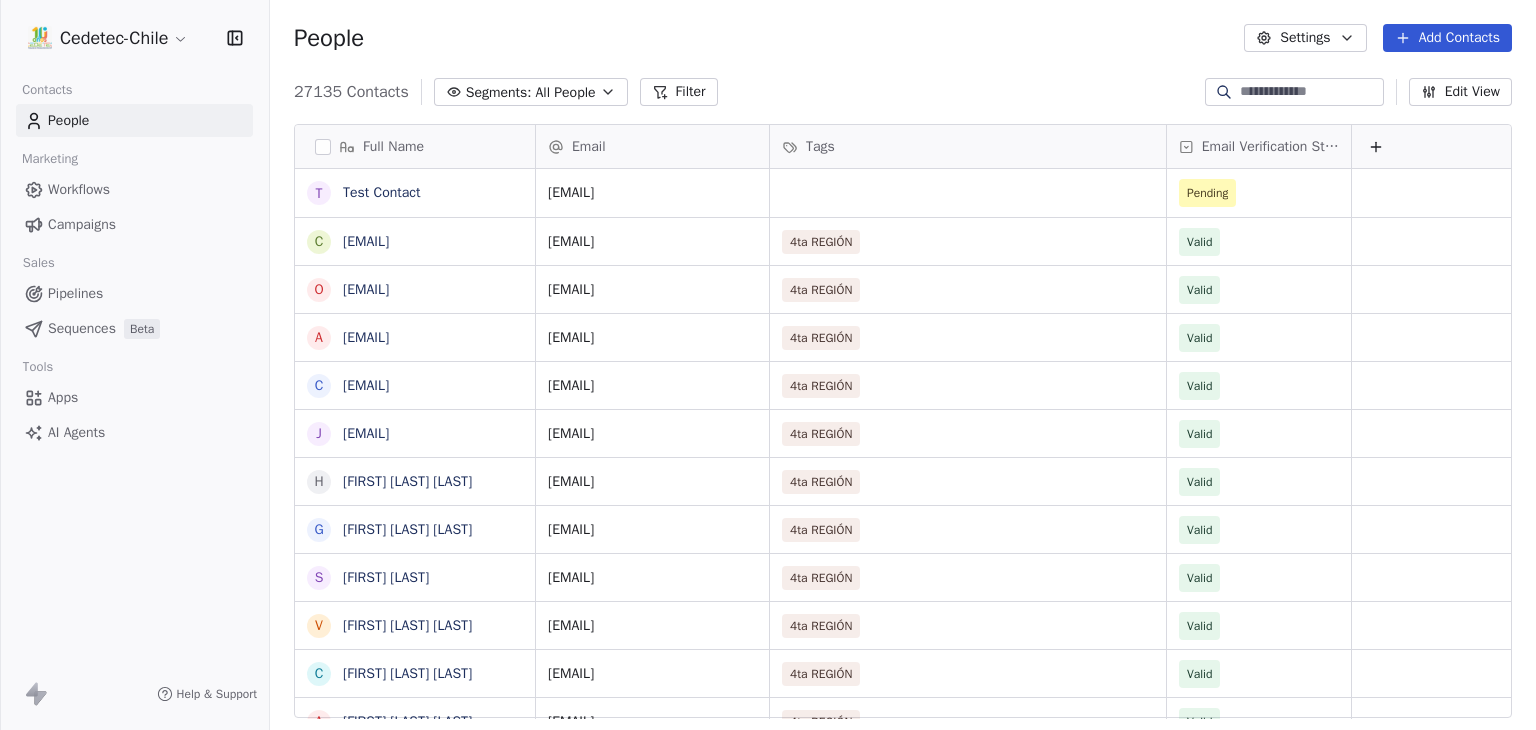 click on "Campaigns" at bounding box center (82, 224) 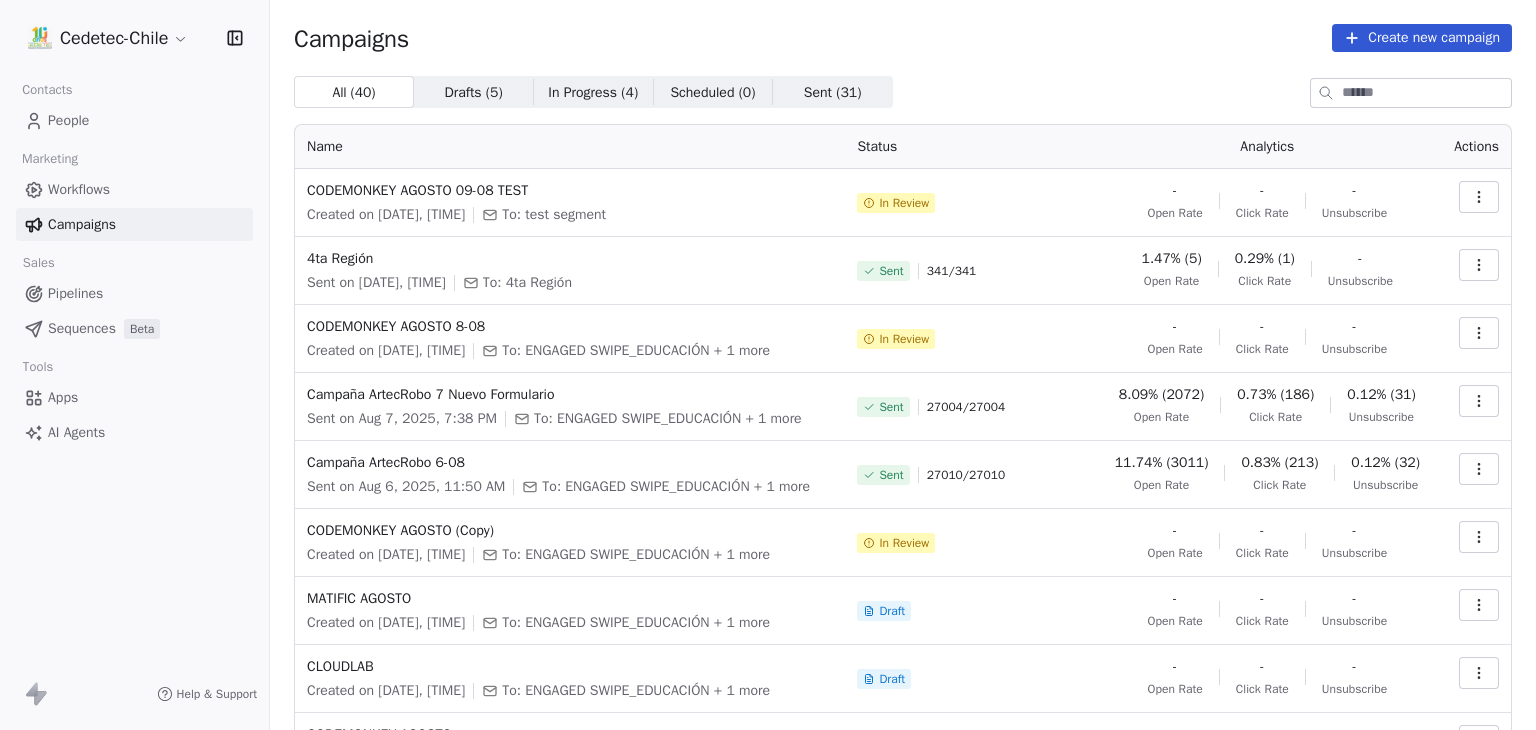 click at bounding box center (1479, 197) 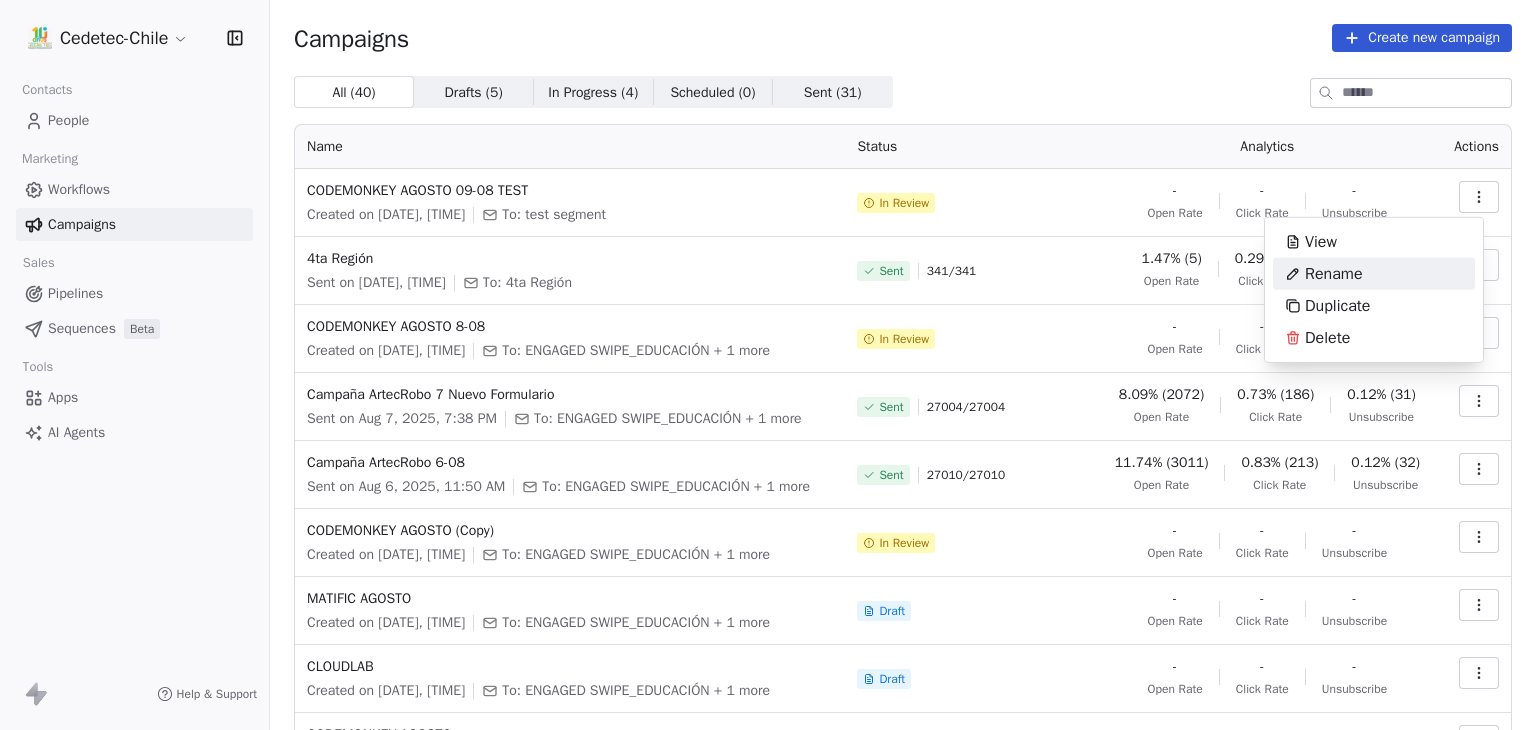 click on "Created on [DATE], [TIME] To: ENGAGED SWIPE_EDUCACIÓN + 1 more Sent 27004 / 27004 8.09% (2072) Open Rate 0.73% (186) Click Rate 0.12% (31) Unsubscribe Campaña ArtecRobo 6-08 Sent on [DATE], [TIME] To: ENGAGED SWIPE_EDUCACIÓN + 1 more Sent / -" at bounding box center (768, 365) 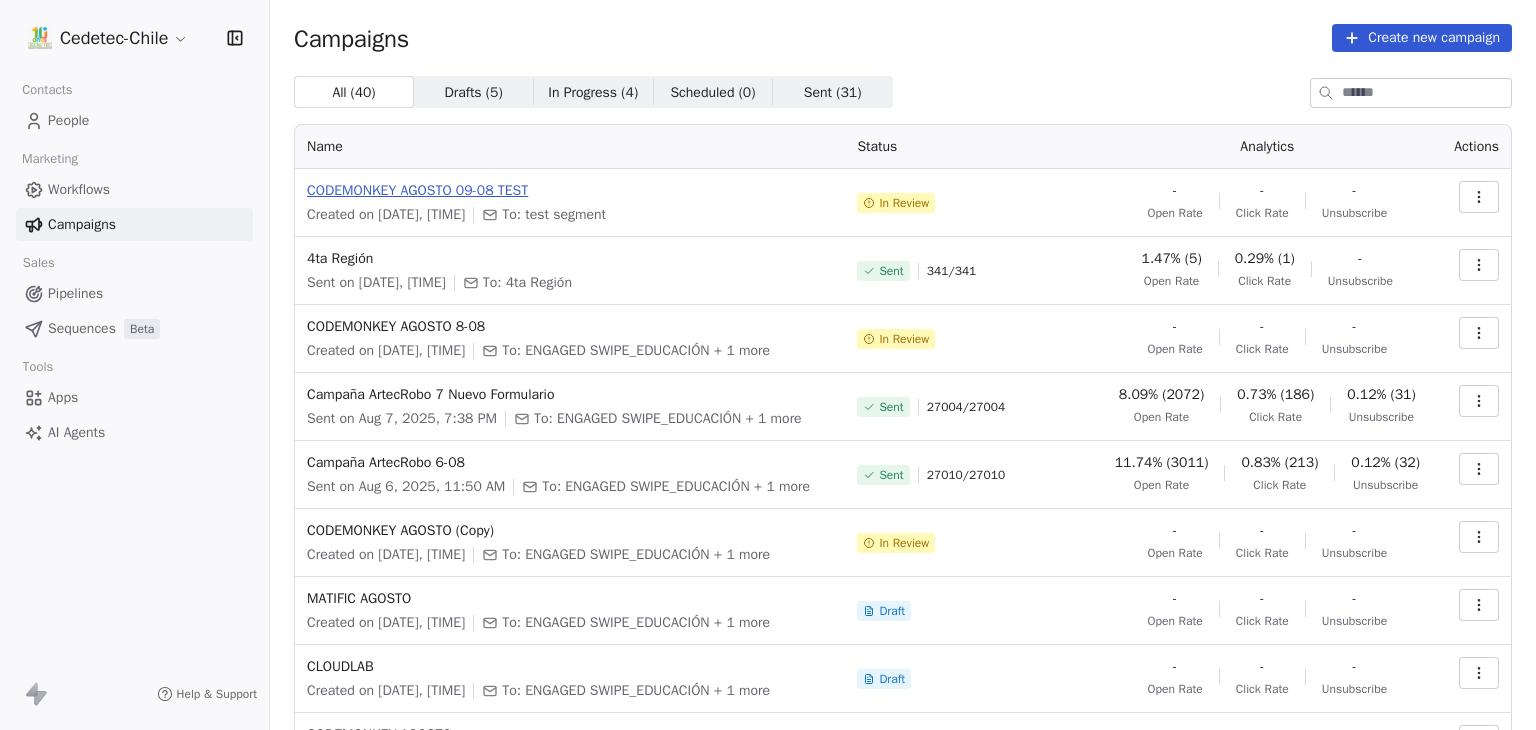 click on "CODEMONKEY AGOSTO 09-08 TEST" at bounding box center (570, 191) 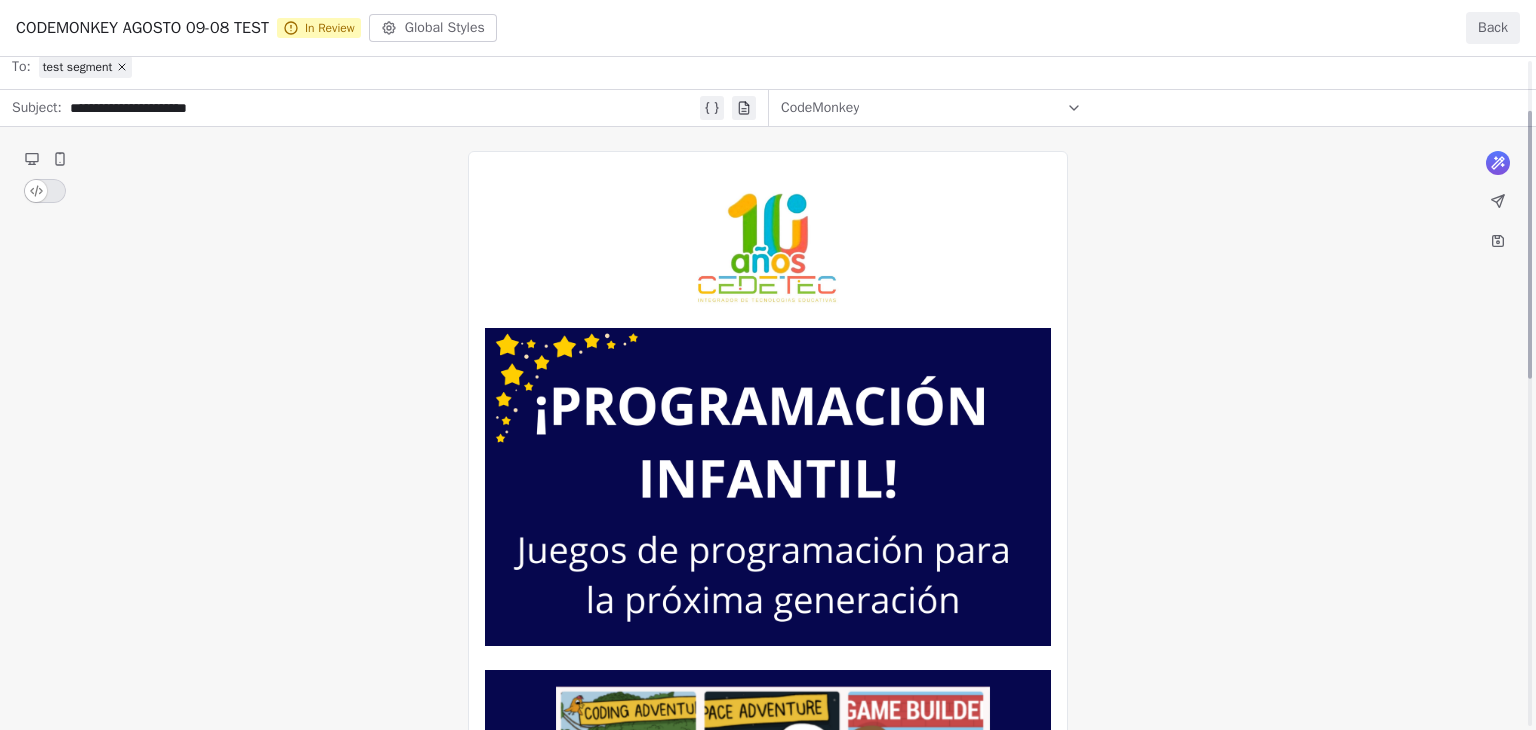 scroll, scrollTop: 0, scrollLeft: 0, axis: both 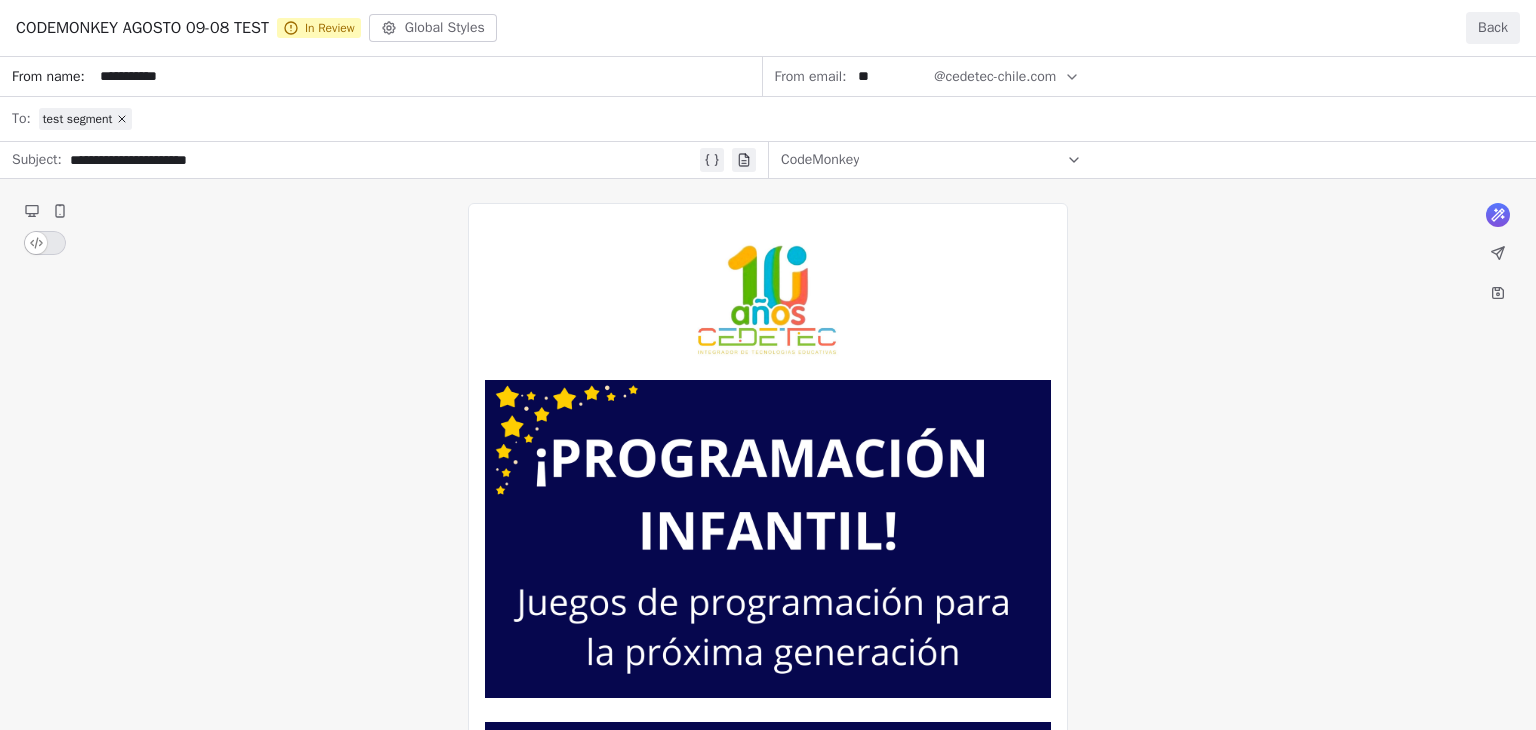click on "**********" at bounding box center (768, 870) 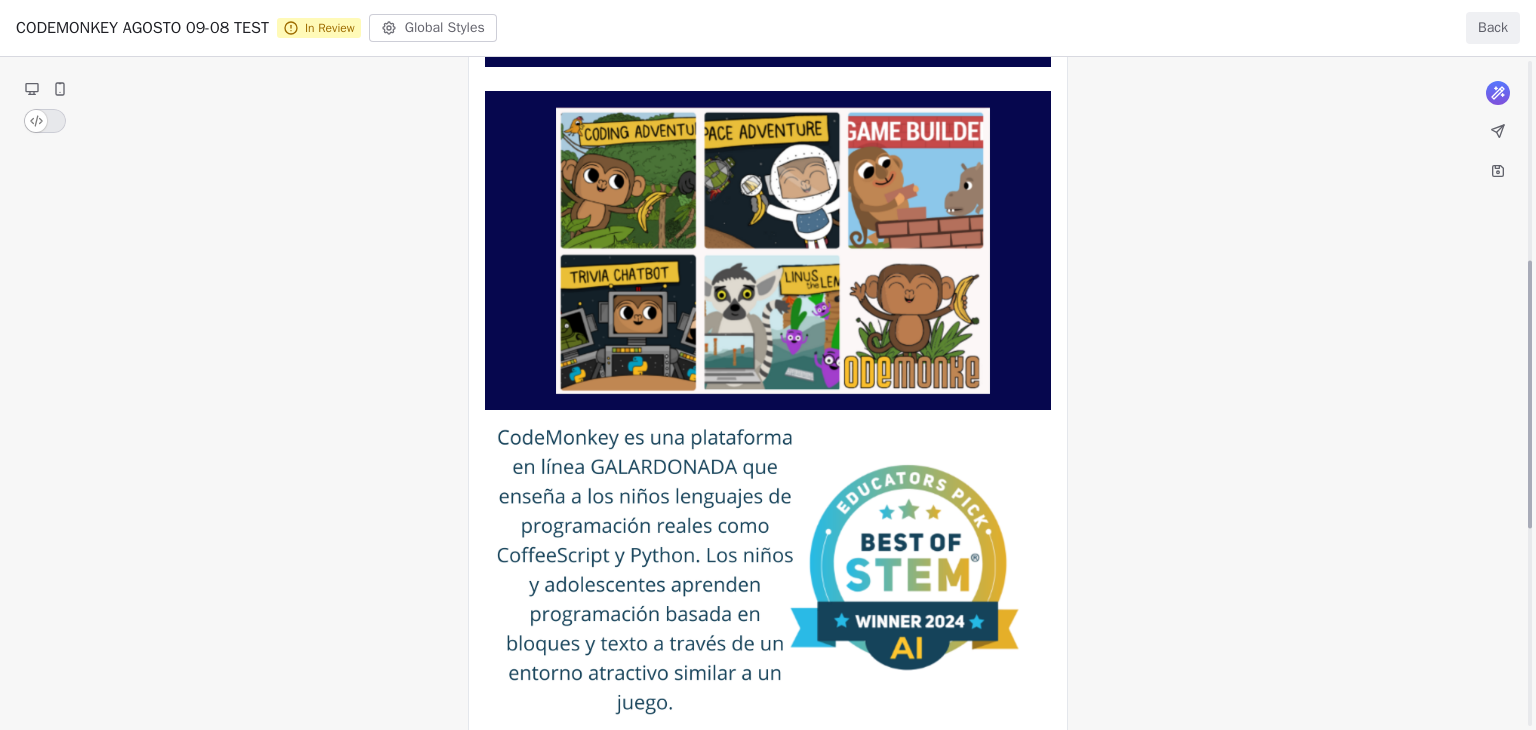 scroll, scrollTop: 993, scrollLeft: 0, axis: vertical 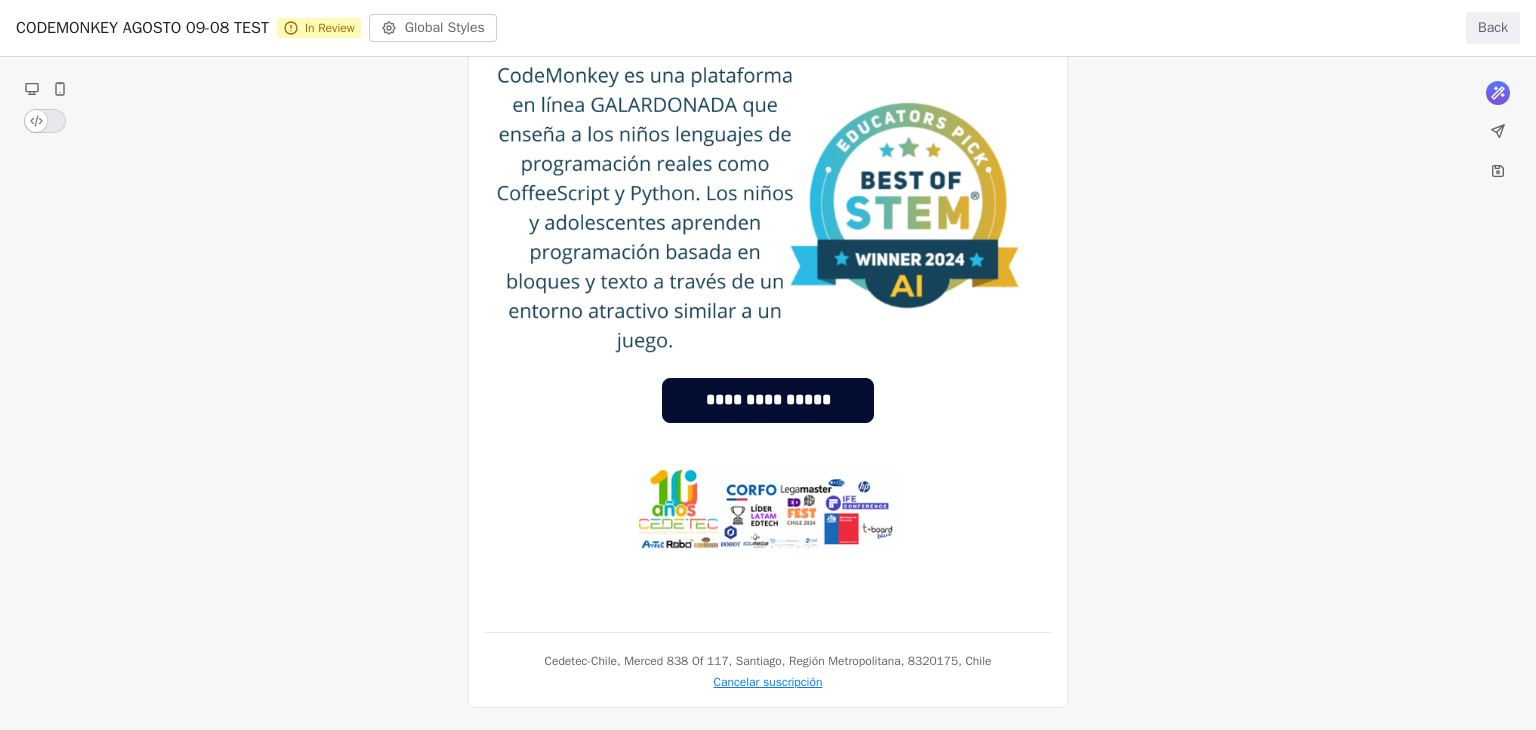 click on "Back" at bounding box center (1493, 28) 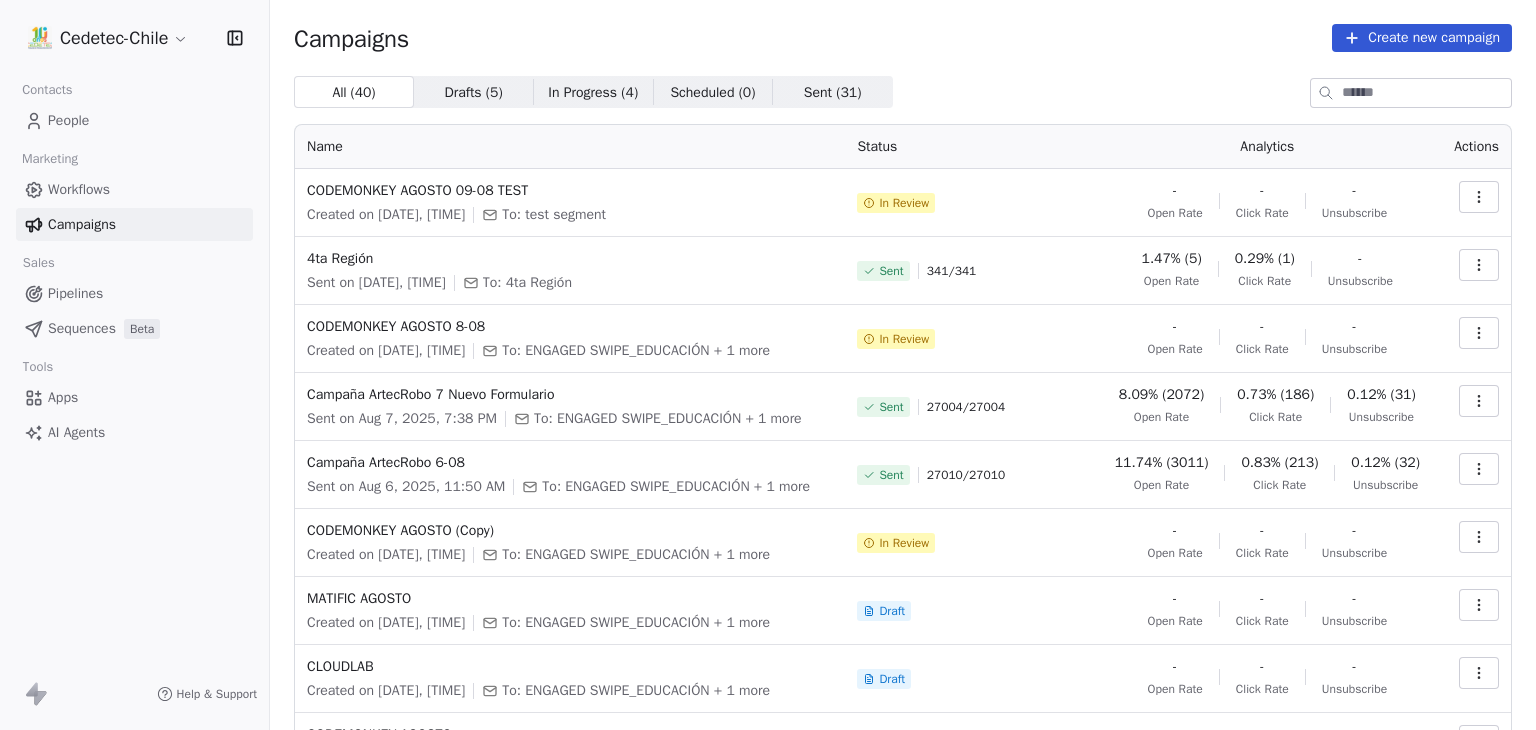 click 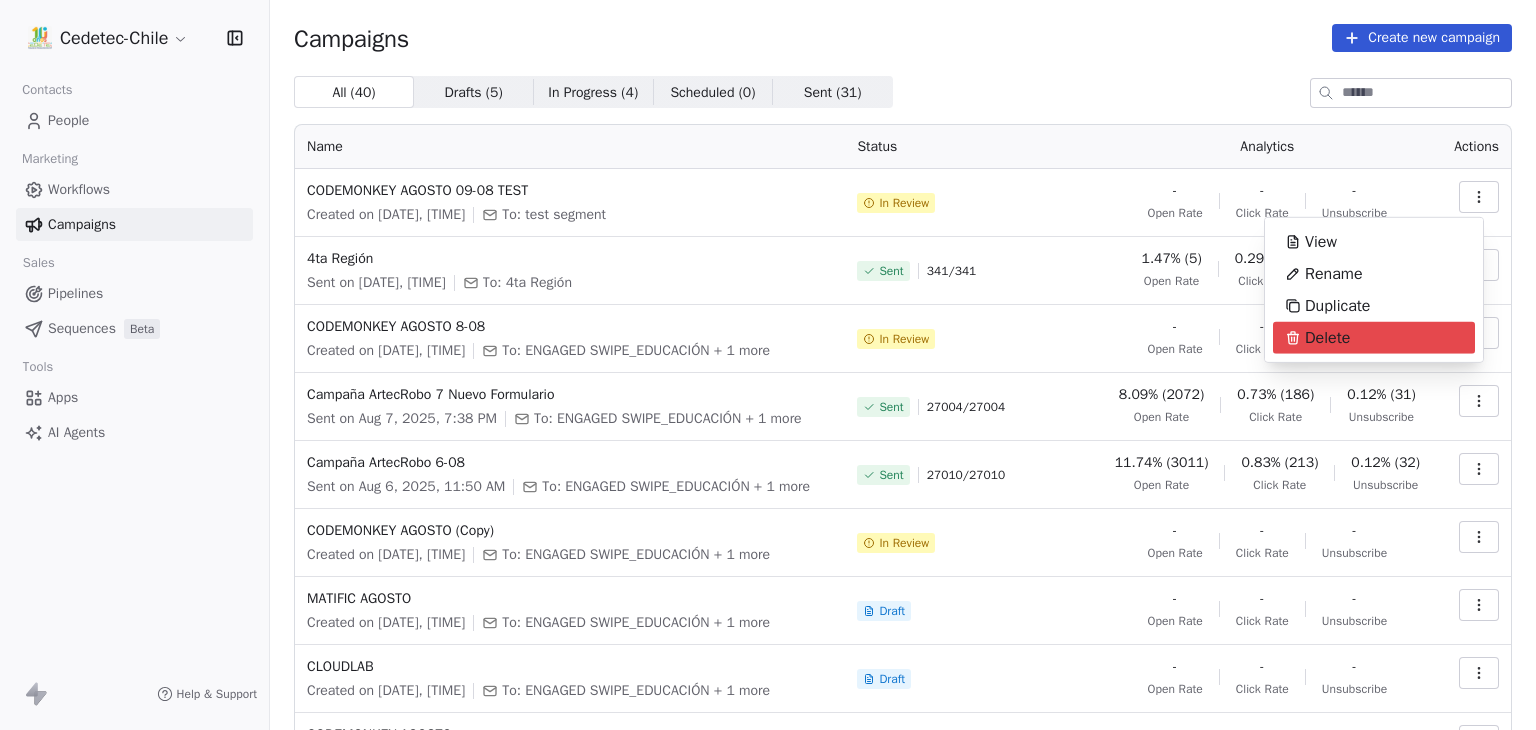 click on "Delete" at bounding box center (1327, 338) 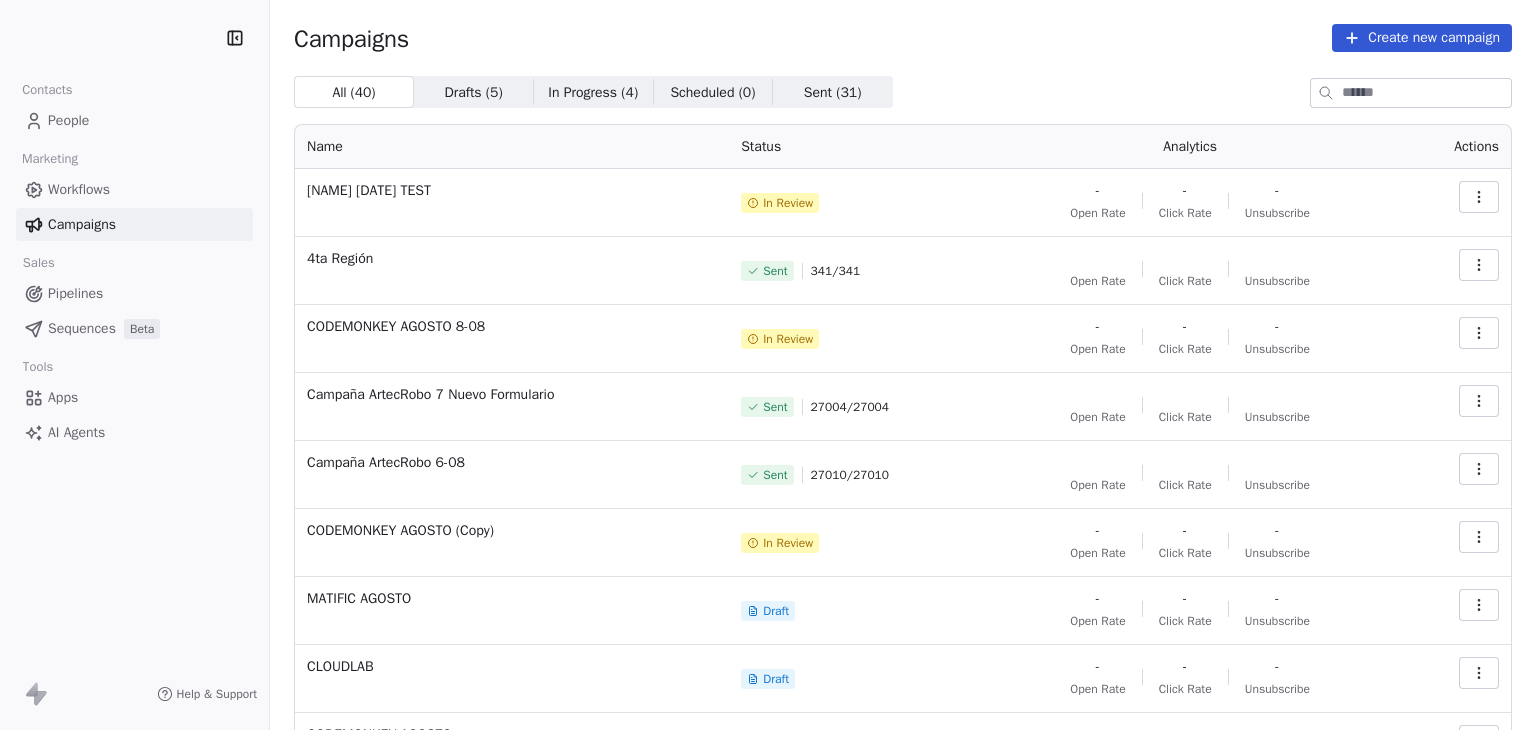 scroll, scrollTop: 0, scrollLeft: 0, axis: both 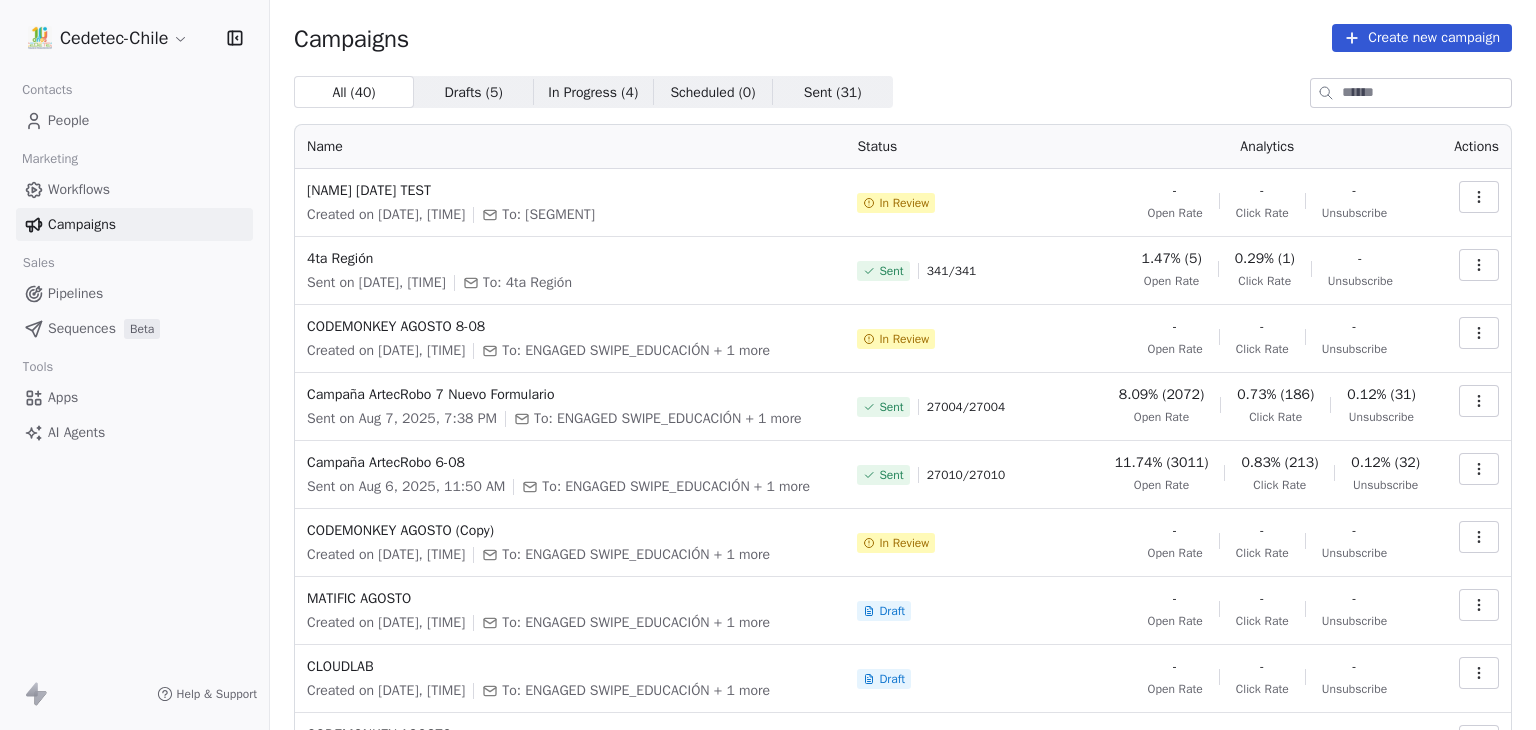 click on "All ( 40 ) All ( 40 ) Drafts ( 5 ) Drafts ( 5 ) In Progress ( 4 ) In Progress ( 4 ) Scheduled ( 0 ) Scheduled ( 0 ) Sent ( 31 ) Sent ( 31 )" at bounding box center [903, 92] 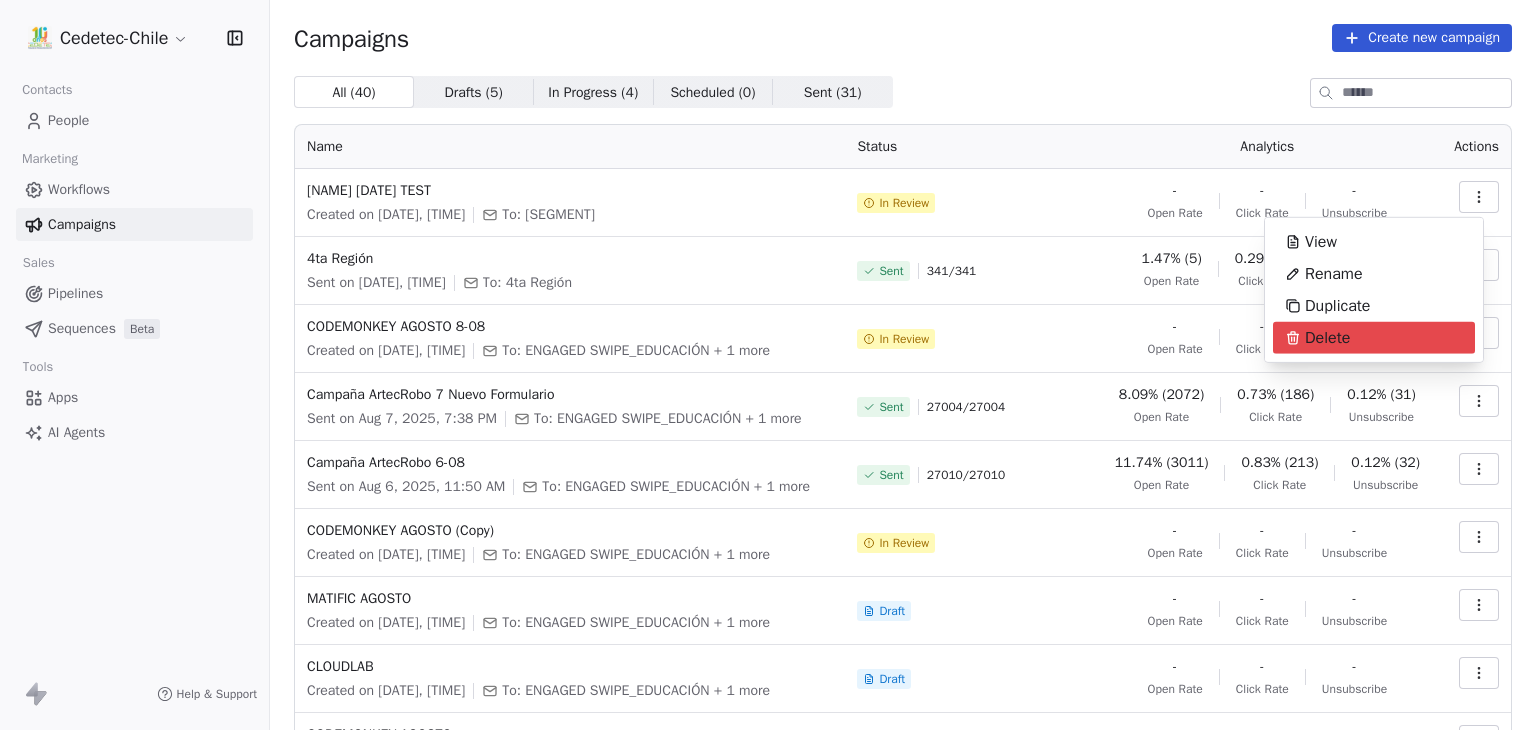 click on "Cedetec-Chile Contacts People Marketing Workflows Campaigns Sales Pipelines Sequences Beta Tools Apps AI Agents Help & Support Campaigns  Create new campaign All ( 40 ) All ( 40 ) Drafts ( 5 ) Drafts ( 5 ) In Progress ( 4 ) In Progress ( 4 ) Scheduled ( 0 ) Scheduled ( 0 ) Sent ( 31 ) Sent ( 31 ) Name Status Analytics Actions CODEMONKEY AGOSTO 09-08 TEST Created on Aug 9, 2025, 11:14 AM To: test segment  In Review - Open Rate - Click Rate - Unsubscribe 4ta Región Sent on Aug 8, 2025, 3:59 PM To: 4ta Región  Sent 341 / 341 1.47% (5) Open Rate 0.29% (1) Click Rate - Unsubscribe CODEMONKEY AGOSTO 8-08 Created on Aug 8, 2025, 10:14 PM To: ENGAGED SWIPE_EDUCACIÓN + 1 more In Review - Open Rate - Click Rate - Unsubscribe Campaña ArtecRobo 7 Nuevo Formulario Sent on Aug 7, 2025, 7:38 PM To: ENGAGED SWIPE_EDUCACIÓN + 1 more Sent 27004 / 27004 8.09% (2072) Open Rate 0.73% (186) Click Rate 0.12% (31) Unsubscribe Campaña ArtecRobo 6-08 Sent on Aug 6, 2025, 11:50 AM To: ENGAGED SWIPE_EDUCACIÓN + 1 more Sent / -" at bounding box center [768, 365] 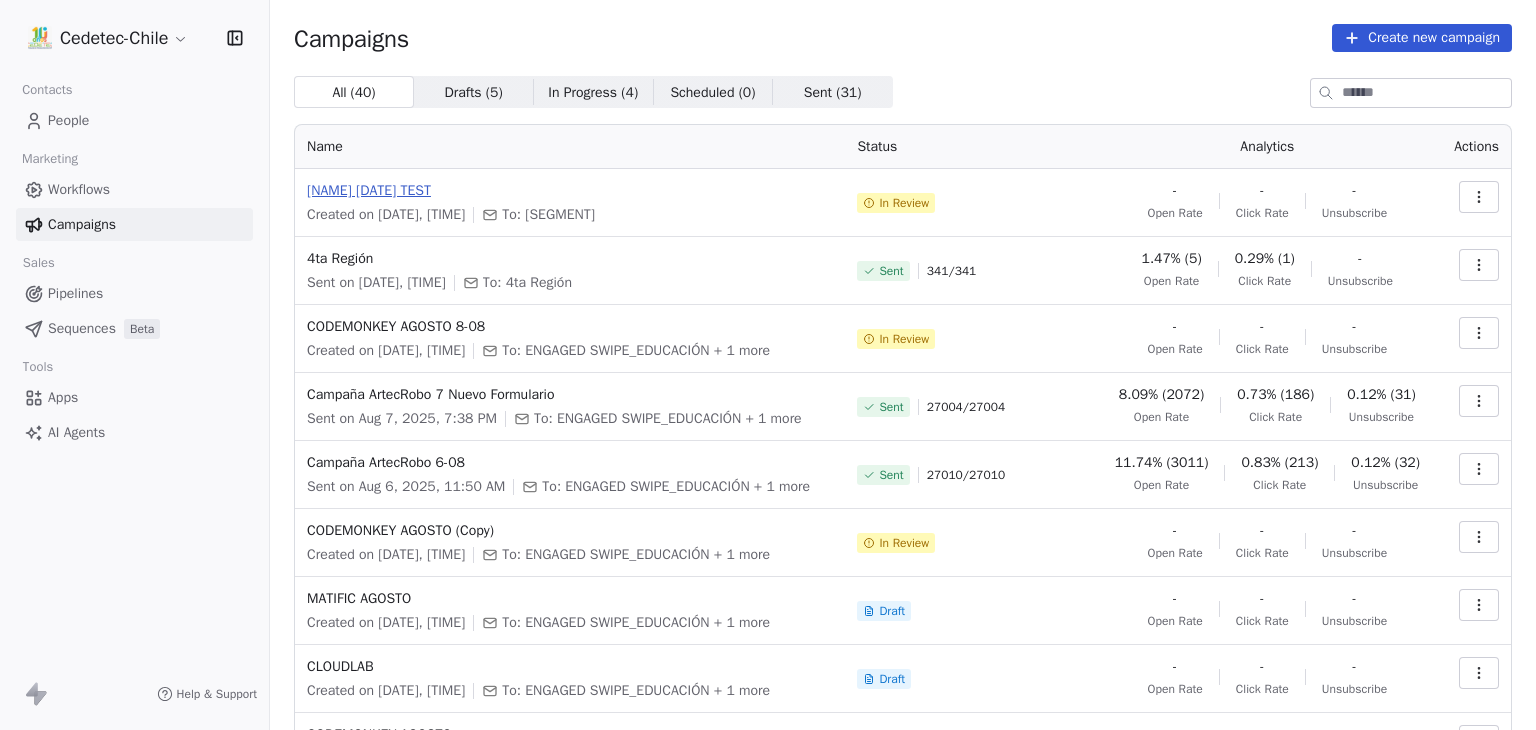 drag, startPoint x: 580, startPoint y: 192, endPoint x: 306, endPoint y: 189, distance: 274.01642 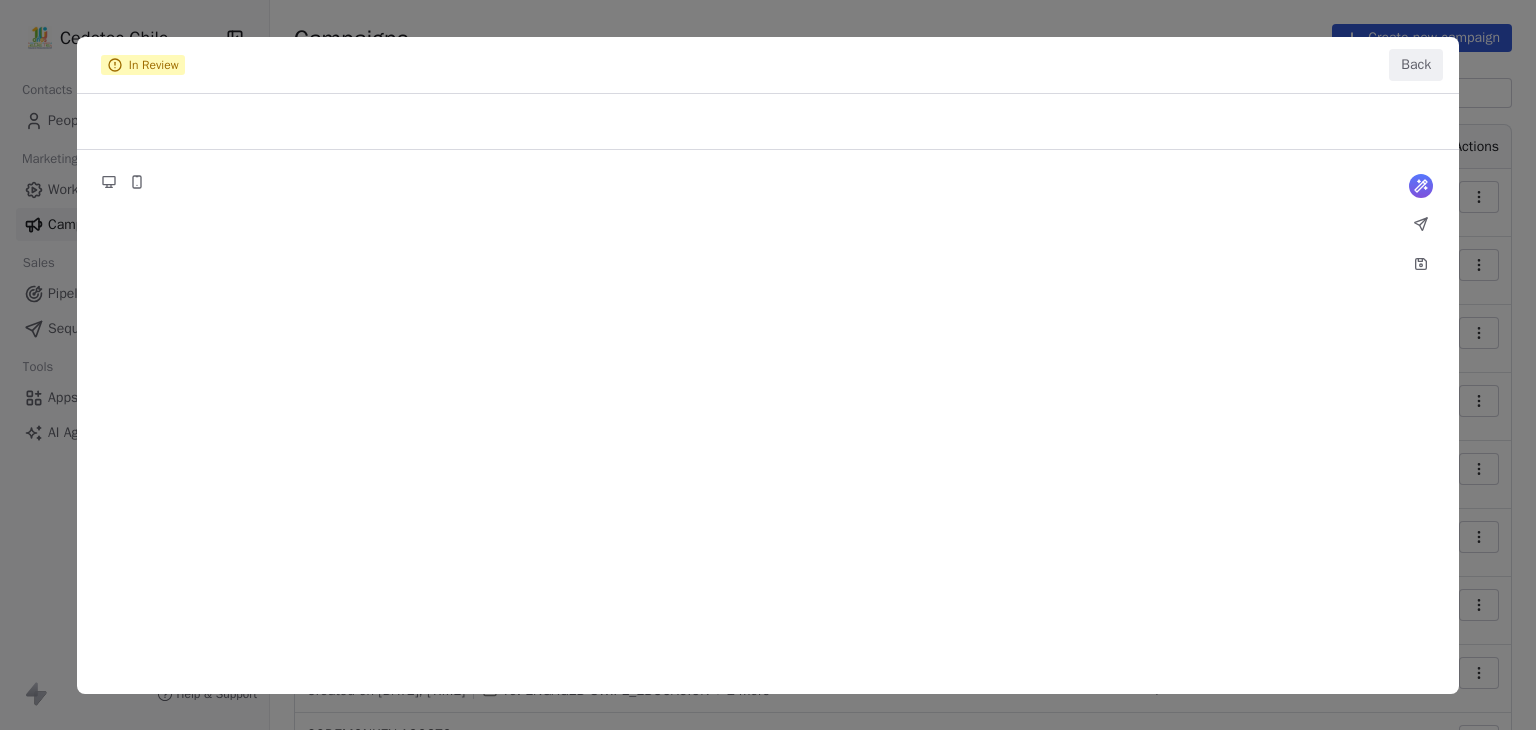 copy on "CODEMONKEY AGOSTO 09-08 TEST" 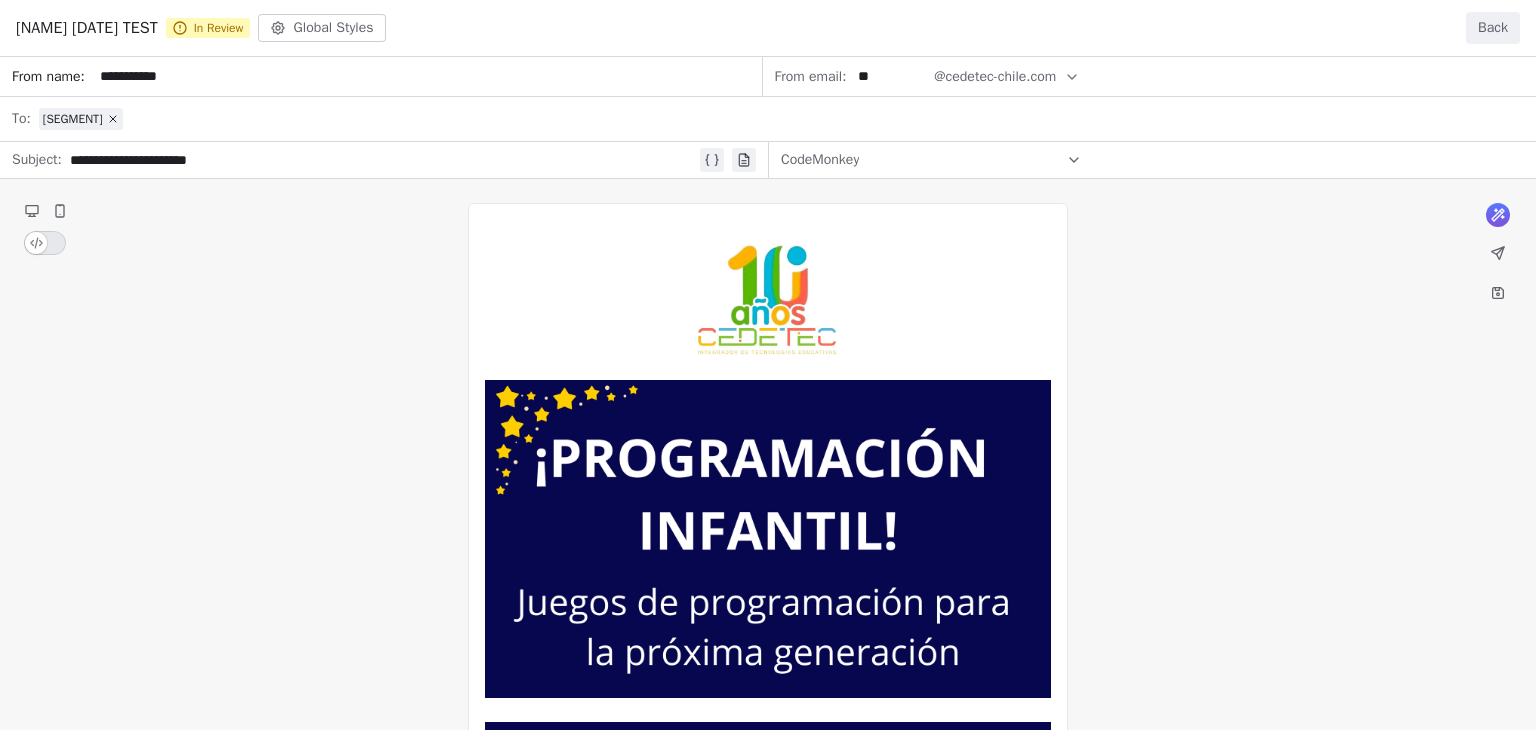 click on "Back" at bounding box center [1493, 28] 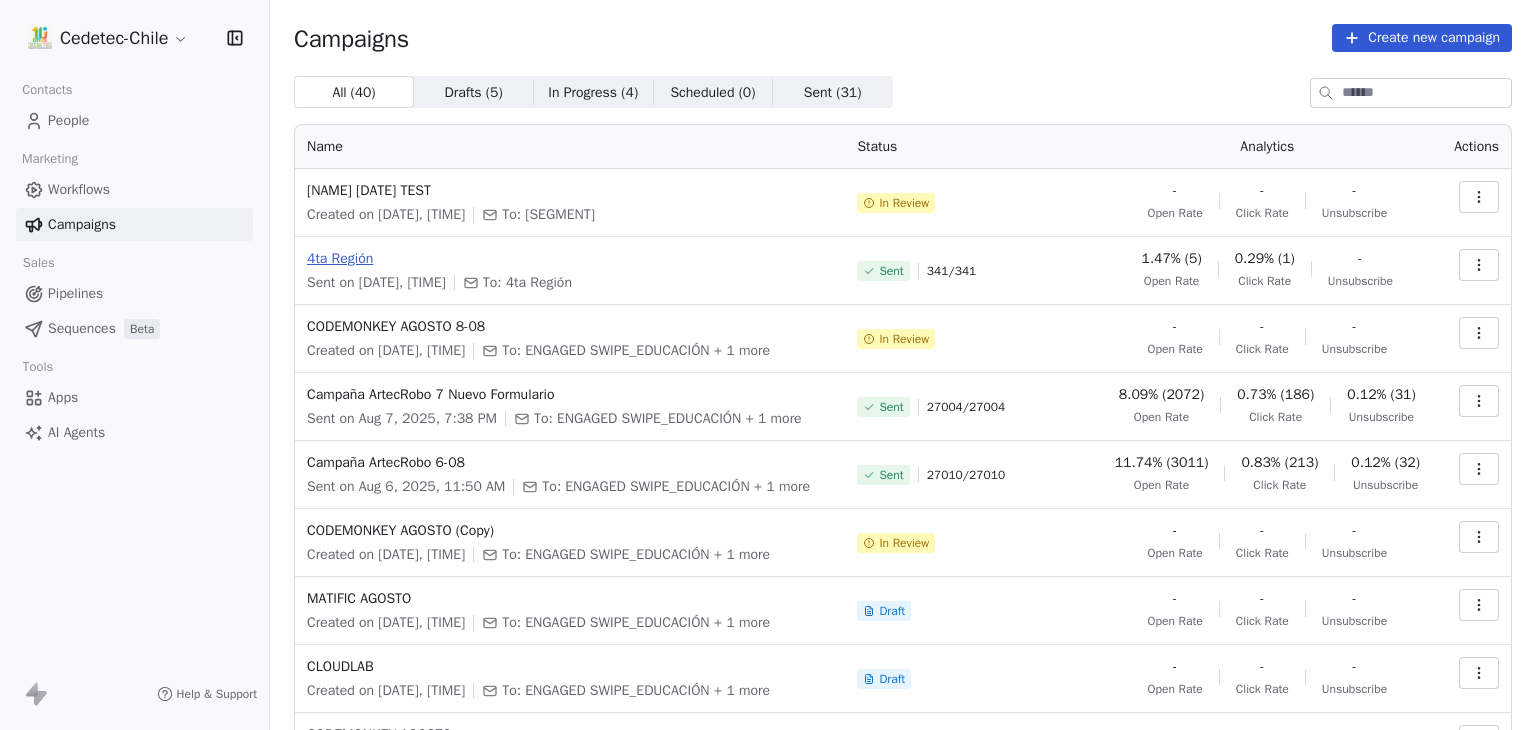 click on "4ta Región" at bounding box center (570, 259) 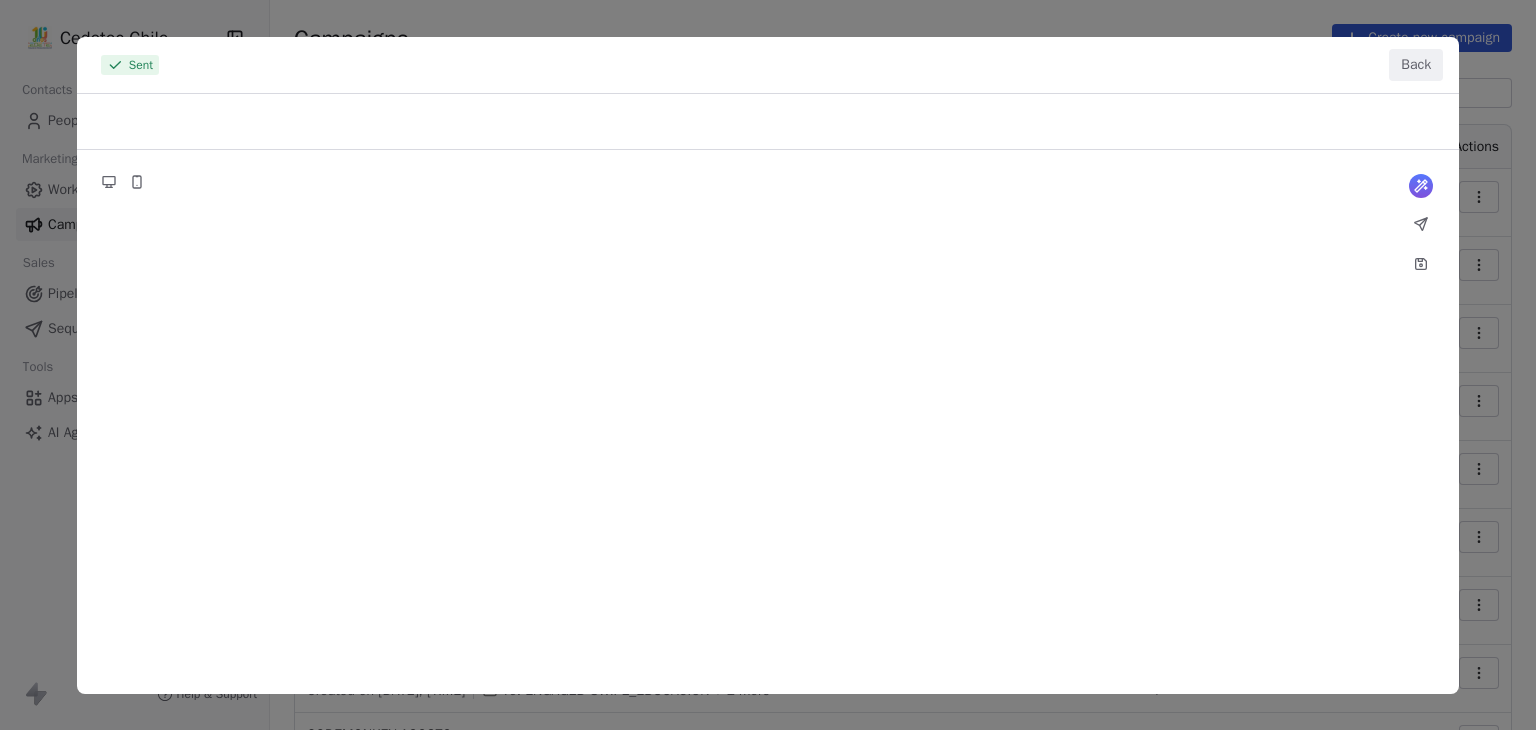 click on "Sent Back" at bounding box center (768, 365) 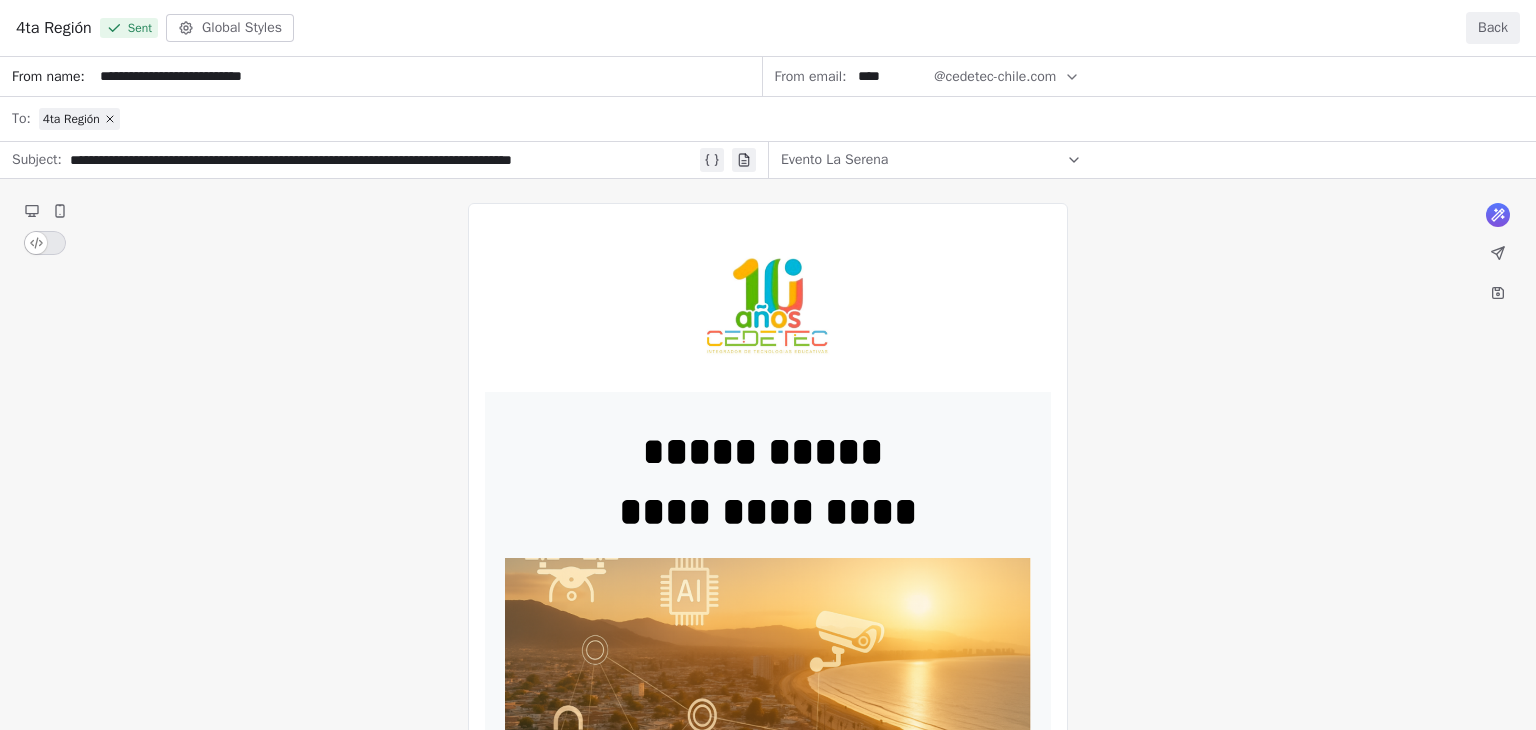 click on "Back" at bounding box center (1493, 28) 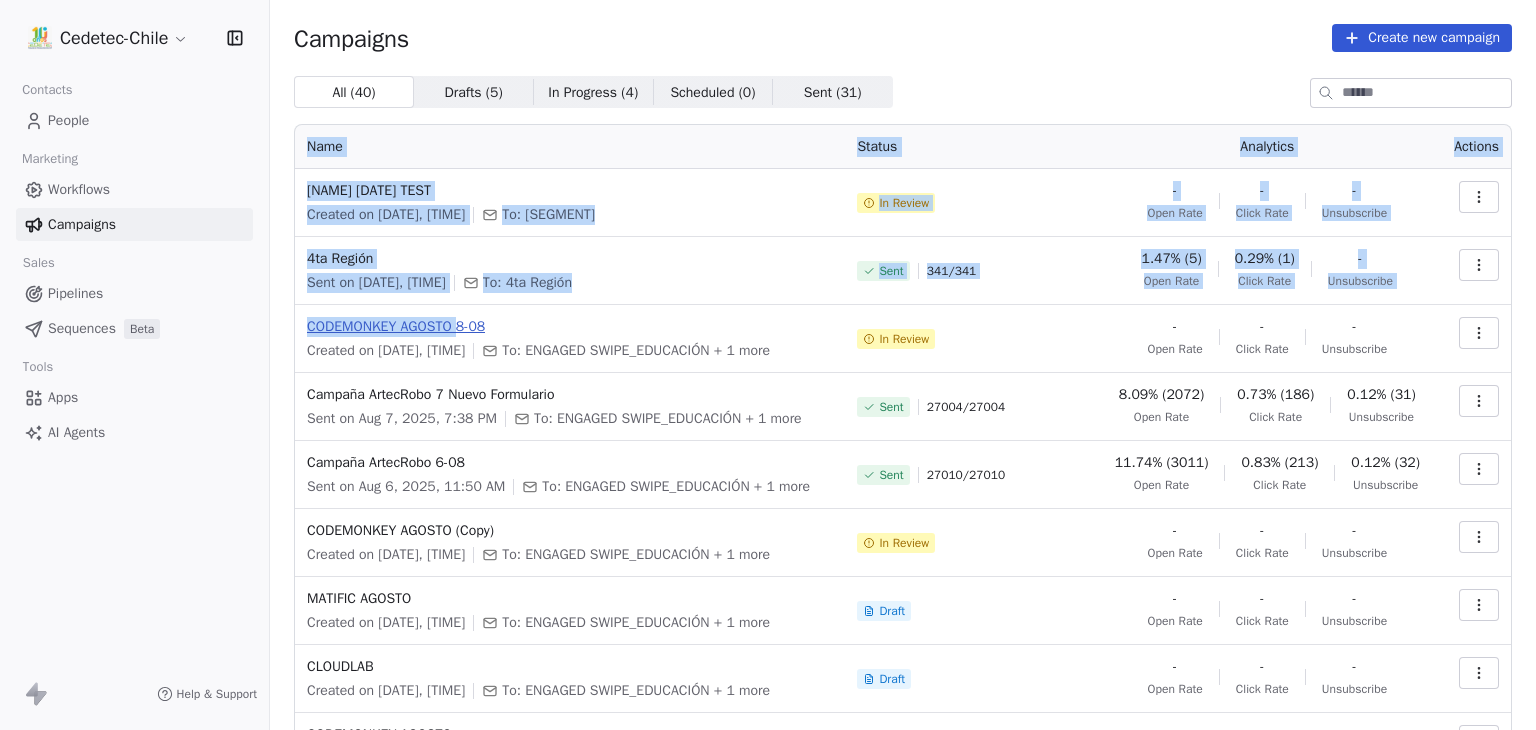 drag, startPoint x: 276, startPoint y: 323, endPoint x: 469, endPoint y: 336, distance: 193.43733 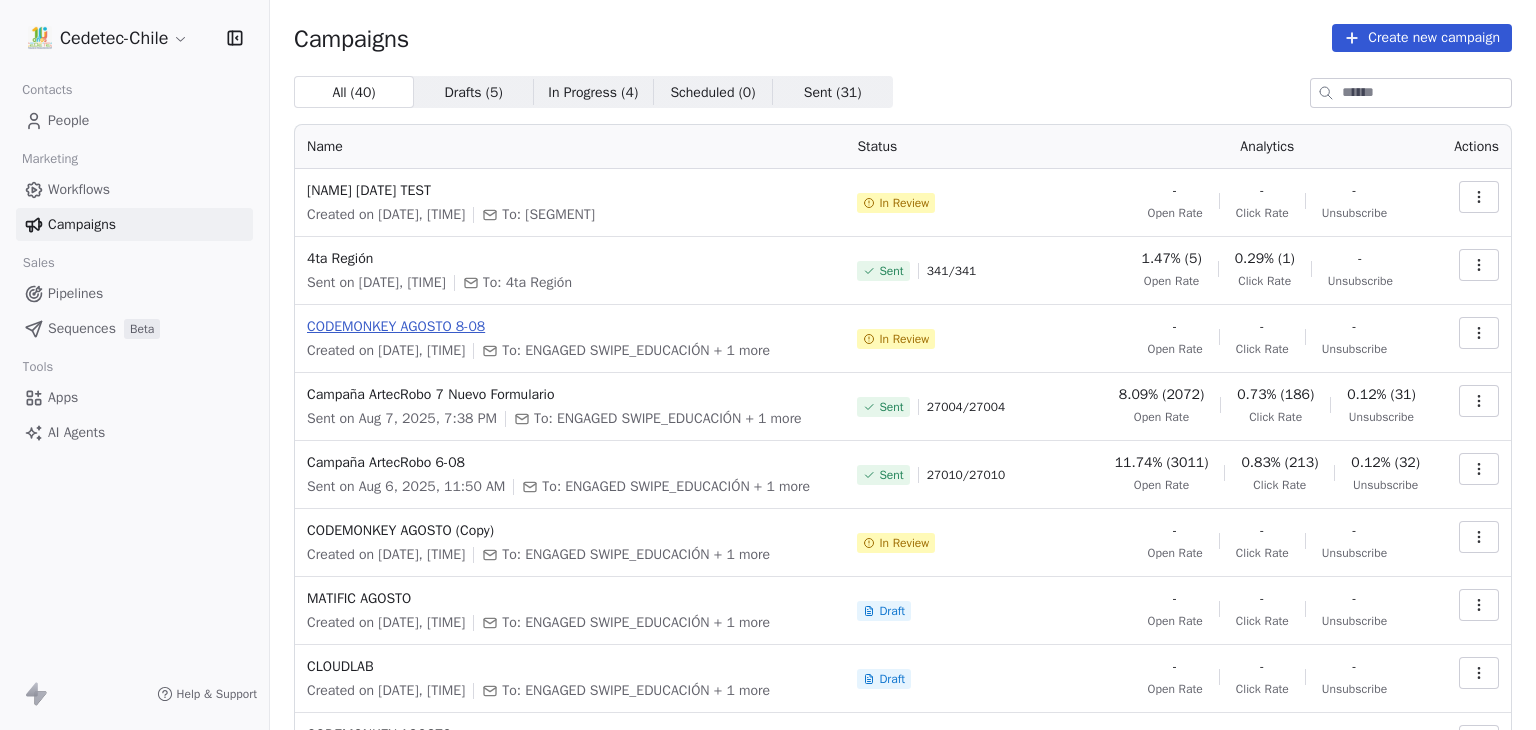 click on "CODEMONKEY AGOSTO 8-08" at bounding box center (570, 327) 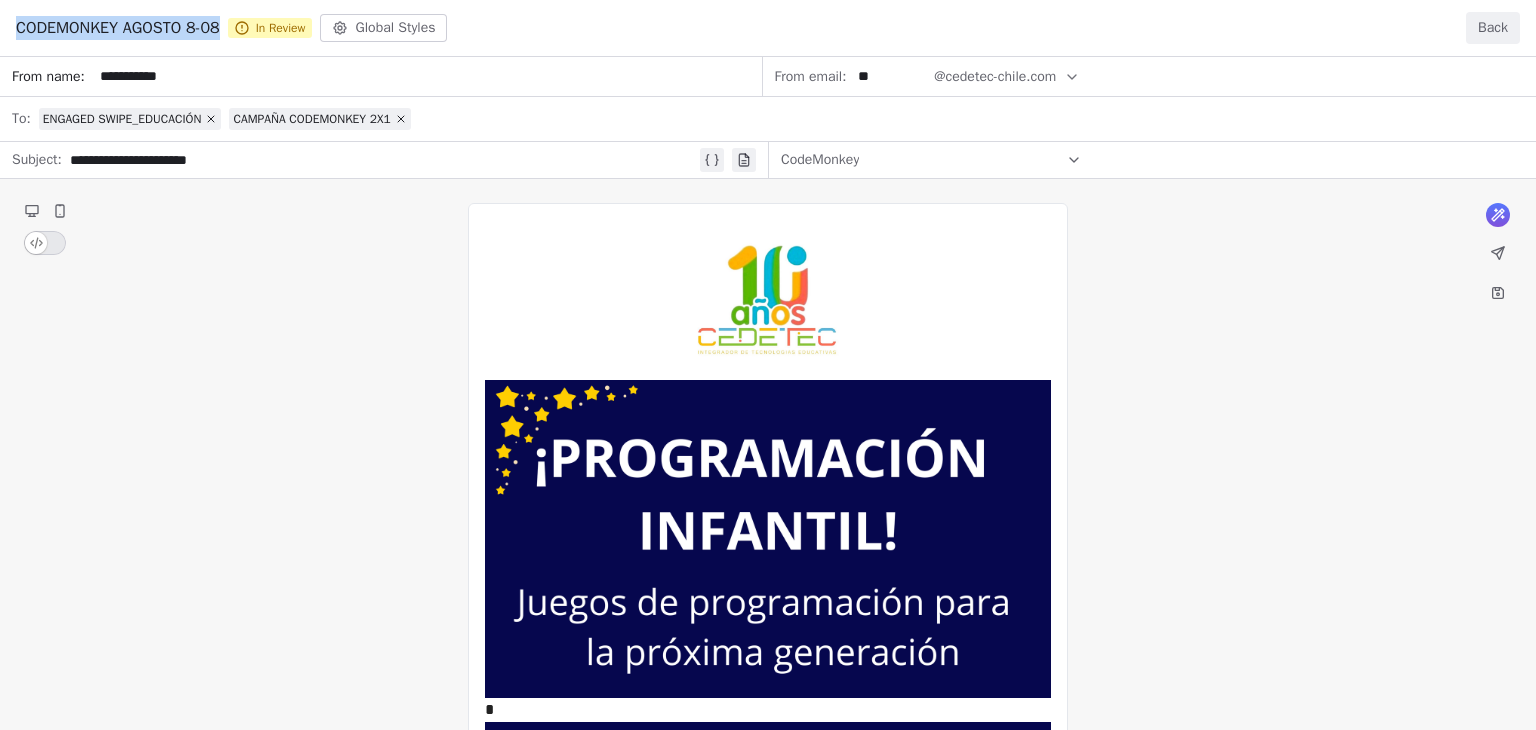 drag, startPoint x: 234, startPoint y: 25, endPoint x: 13, endPoint y: 28, distance: 221.02036 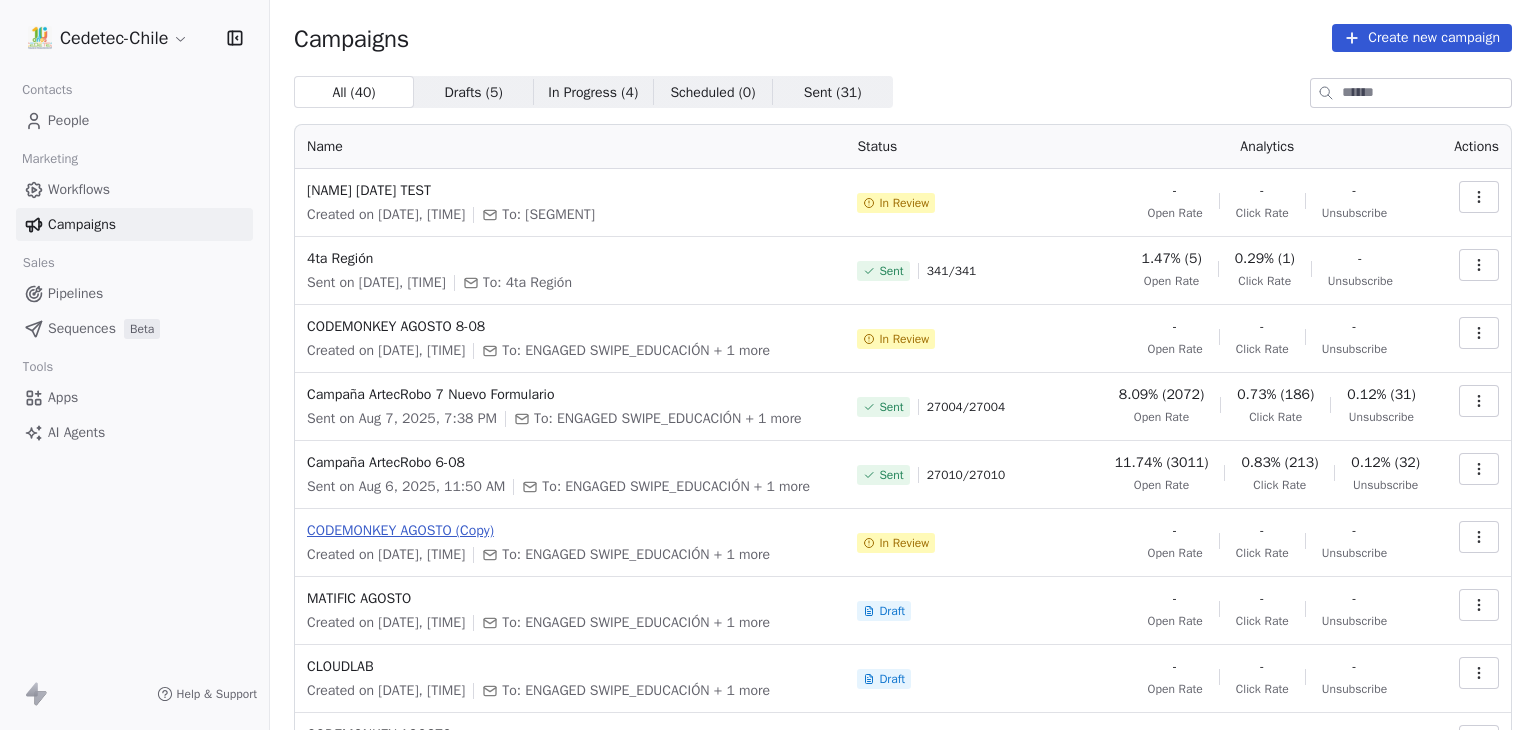 click on "CODEMONKEY AGOSTO (Copy)" at bounding box center (570, 531) 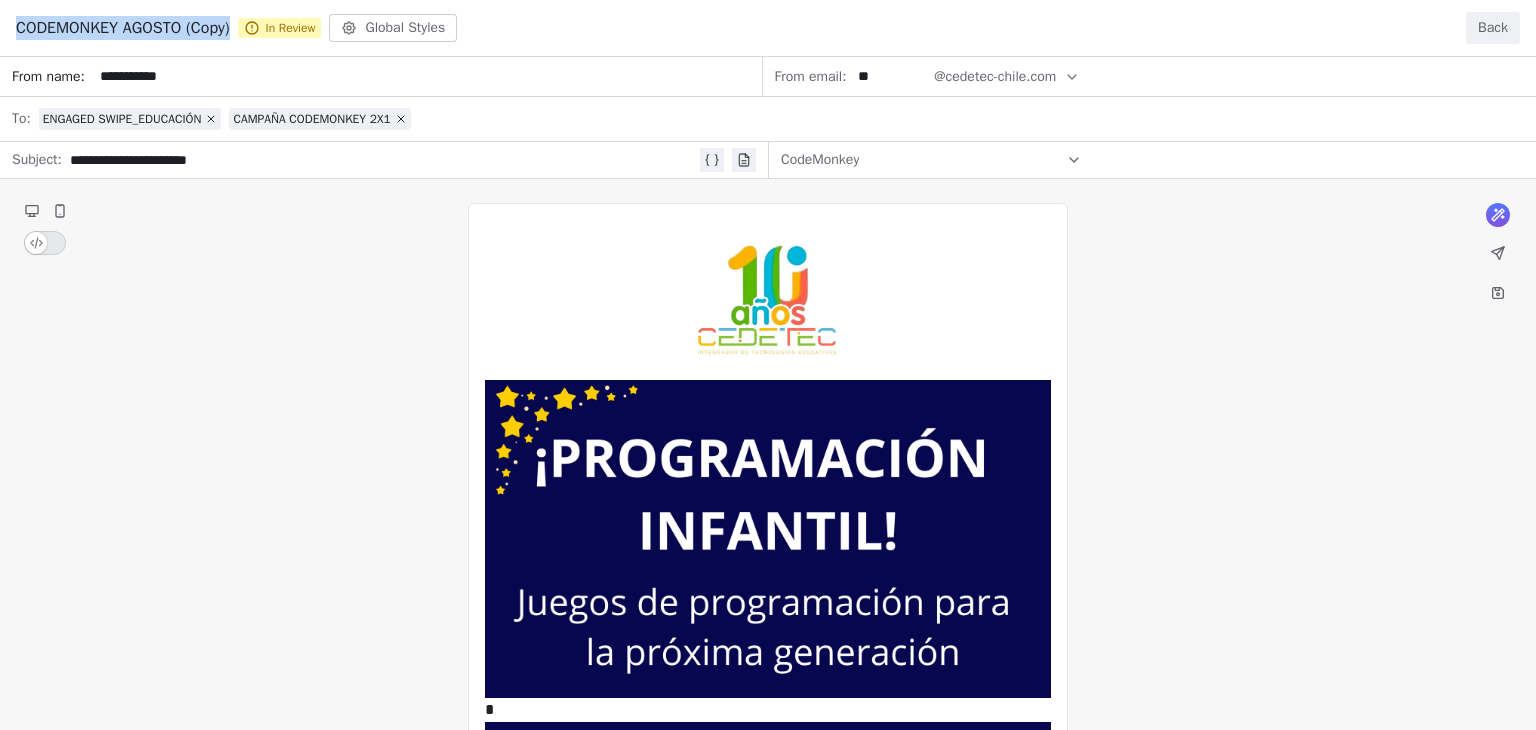 drag, startPoint x: 249, startPoint y: 24, endPoint x: 0, endPoint y: 21, distance: 249.01807 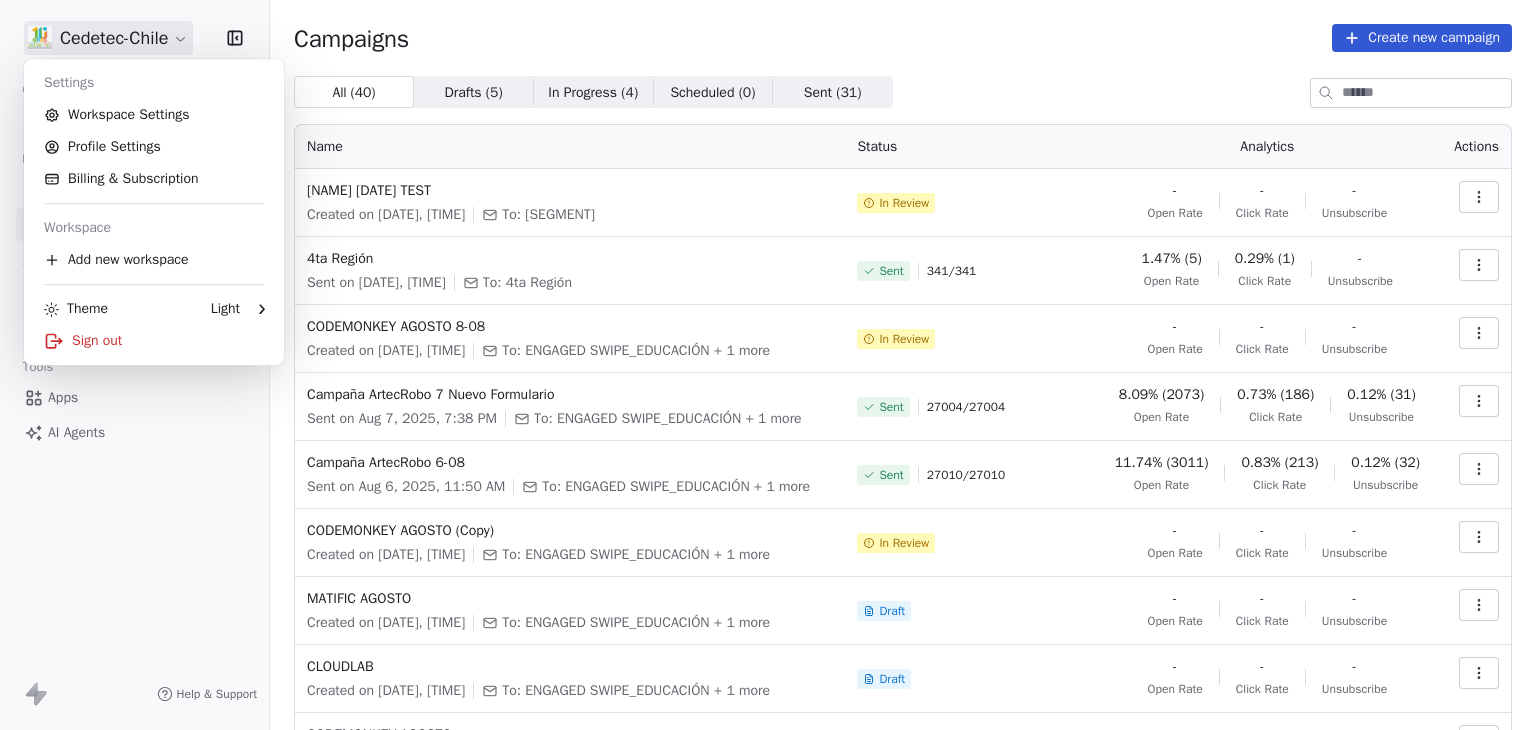 click on "Cedetec-Chile Contacts People Marketing Workflows Campaigns Sales Pipelines Sequences Beta Tools Apps AI Agents Help & Support Campaigns  Create new campaign All ( 40 ) All ( 40 ) Drafts ( 5 ) Drafts ( 5 ) In Progress ( 4 ) In Progress ( 4 ) Scheduled ( 0 ) Scheduled ( 0 ) Sent ( 31 ) Sent ( 31 ) Name Status Analytics Actions CODEMONKEY AGOSTO 09-08 TEST Created on Aug 9, 2025, 11:14 AM To: test segment  In Review - Open Rate - Click Rate - Unsubscribe 4ta Región Sent on Aug 8, 2025, 3:59 PM To: 4ta Región  Sent 341 / 341 1.47% (5) Open Rate 0.29% (1) Click Rate - Unsubscribe CODEMONKEY AGOSTO 8-08 Created on Aug 8, 2025, 10:14 PM To: ENGAGED SWIPE_EDUCACIÓN + 1 more In Review - Open Rate - Click Rate - Unsubscribe Campaña ArtecRobo 7 Nuevo Formulario Sent on Aug 7, 2025, 7:38 PM To: ENGAGED SWIPE_EDUCACIÓN + 1 more Sent 27004 / 27004 8.09% (2073) Open Rate 0.73% (186) Click Rate 0.12% (31) Unsubscribe Campaña ArtecRobo 6-08 Sent on Aug 6, 2025, 11:50 AM To: ENGAGED SWIPE_EDUCACIÓN + 1 more Sent / -" at bounding box center (768, 365) 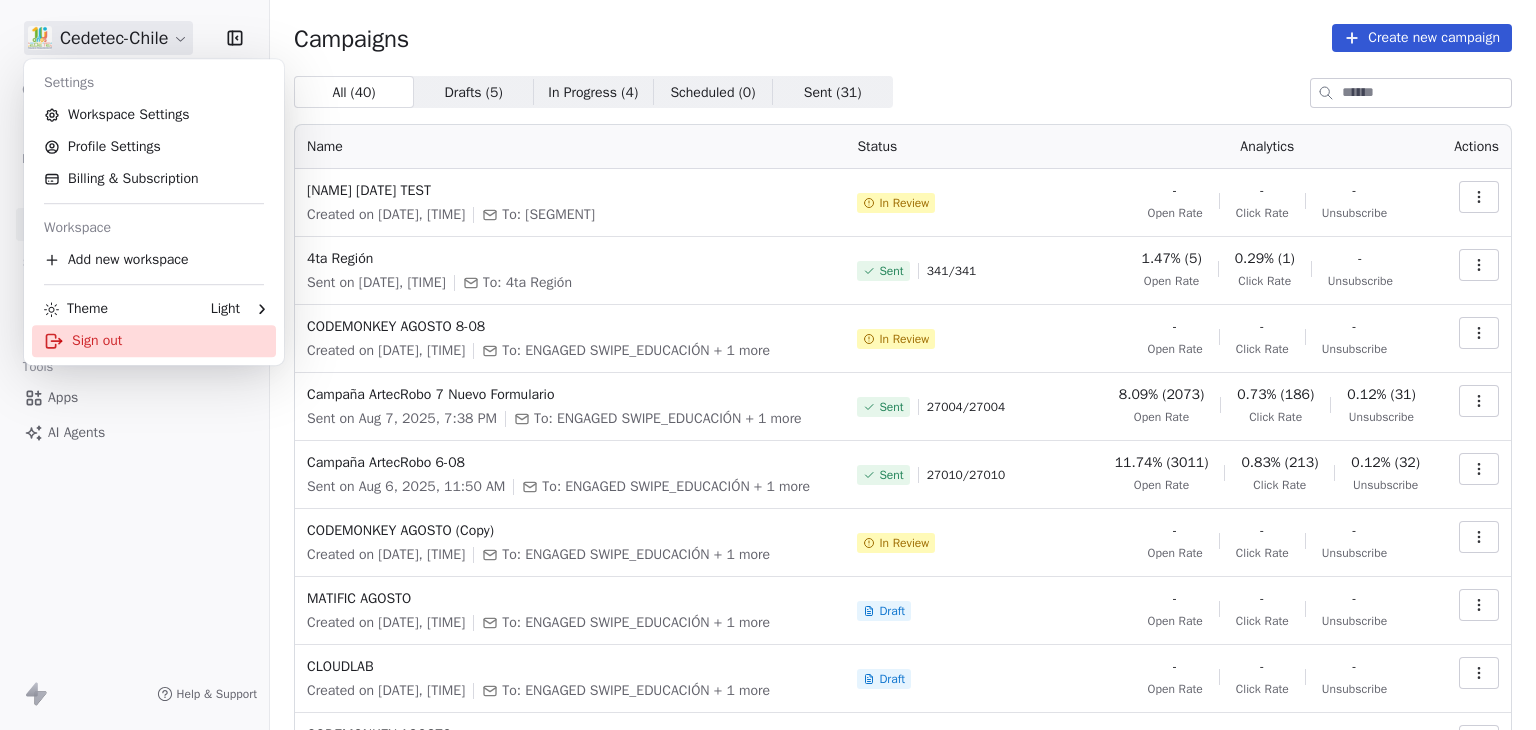 click on "Sign out" at bounding box center (154, 341) 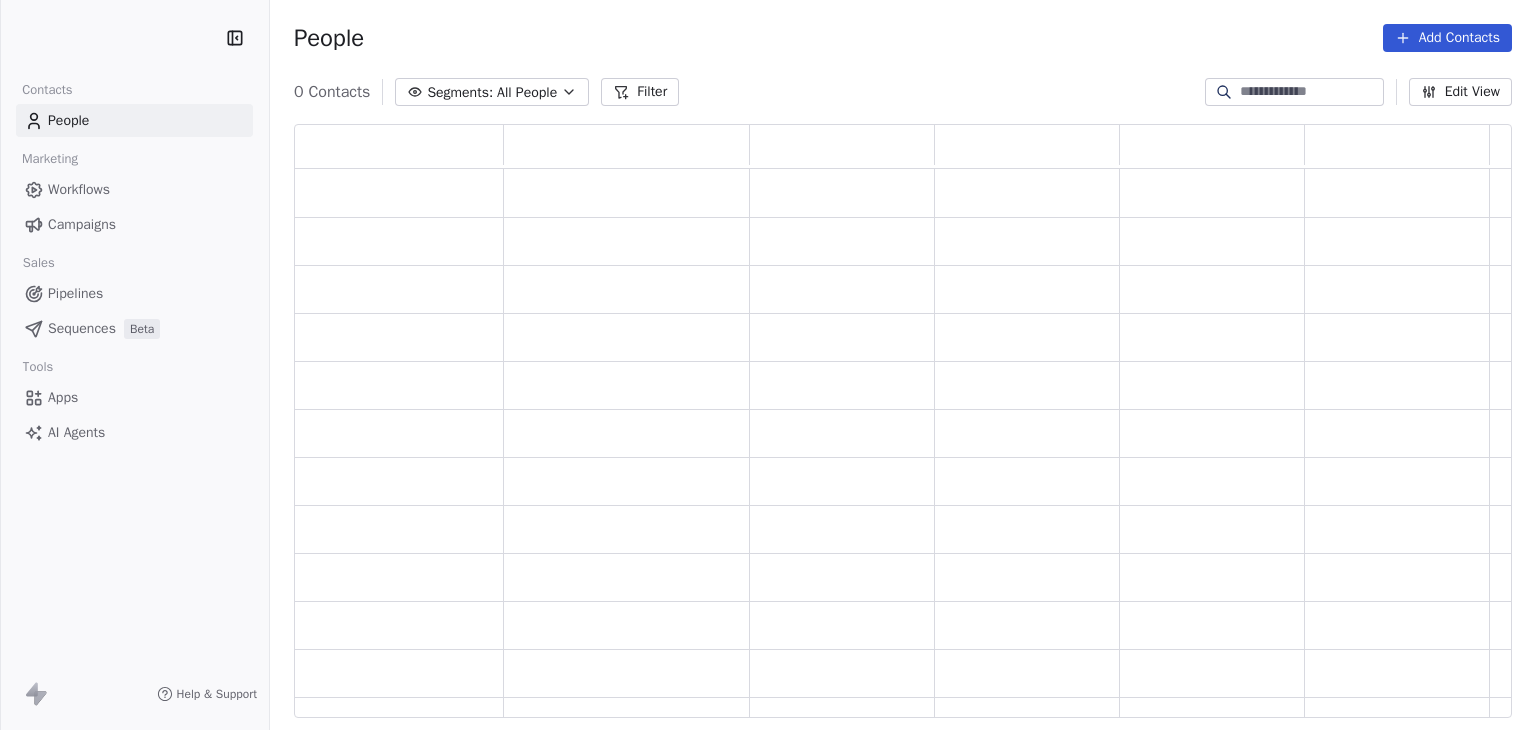 scroll, scrollTop: 0, scrollLeft: 0, axis: both 